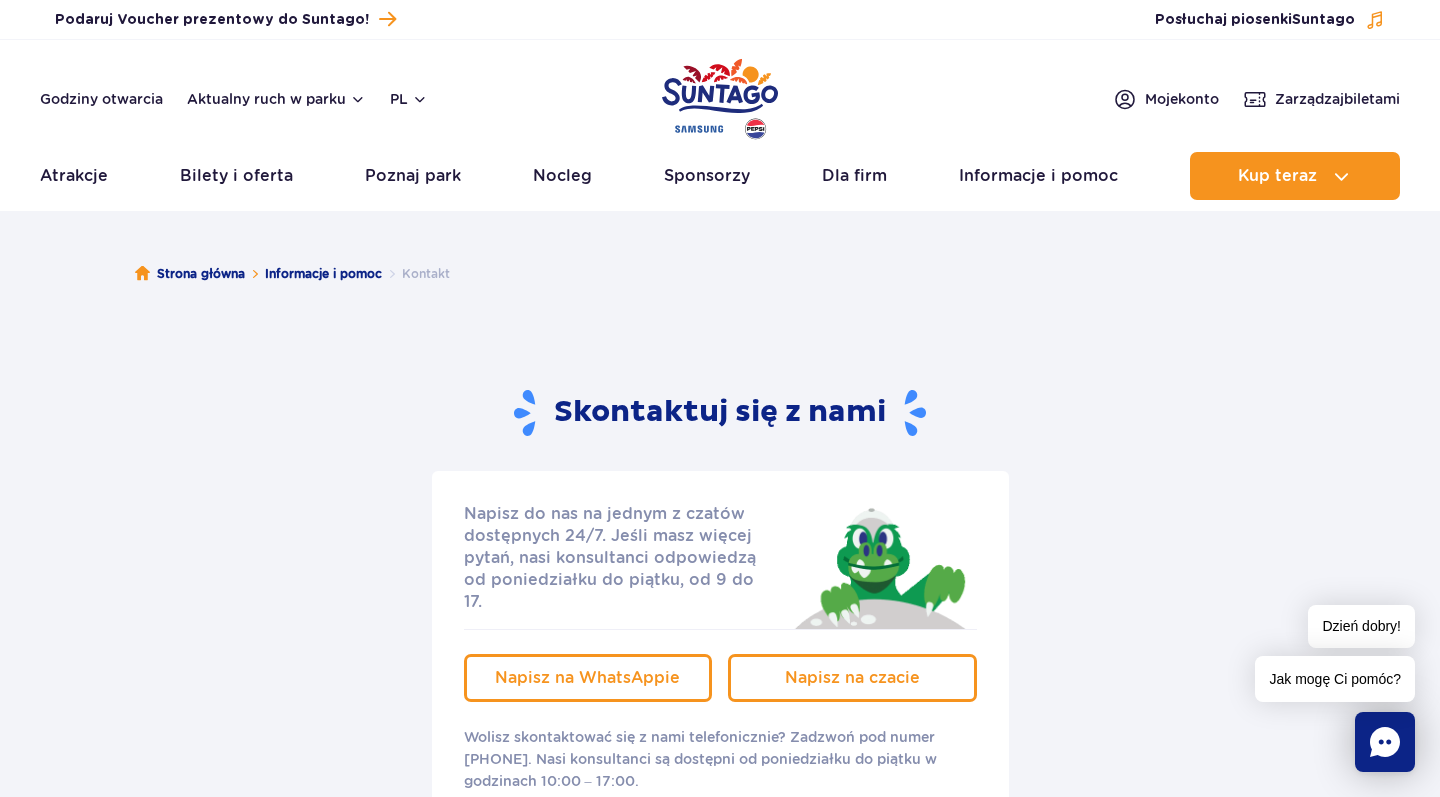 scroll, scrollTop: 0, scrollLeft: 0, axis: both 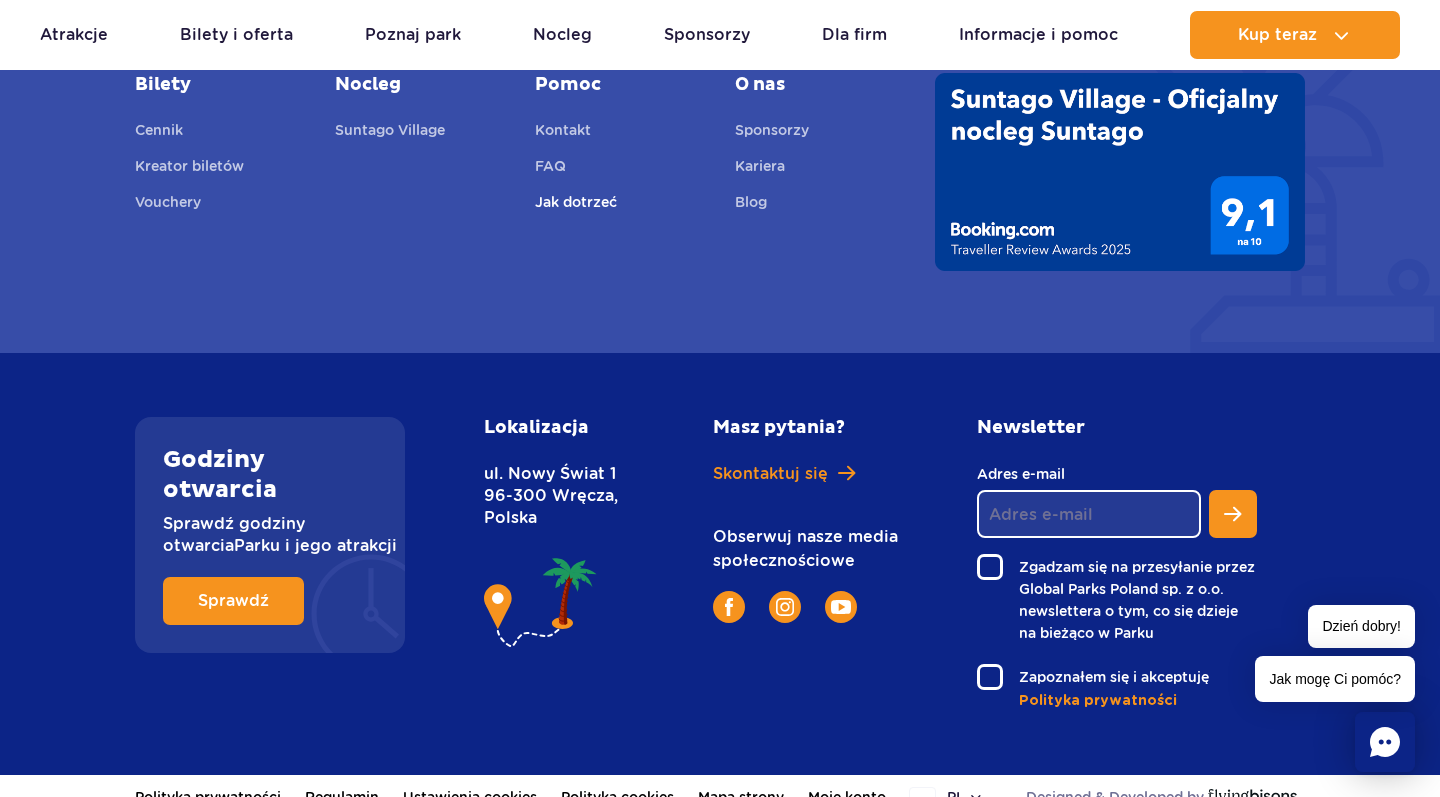 click on "Jak dotrzeć" at bounding box center (576, 205) 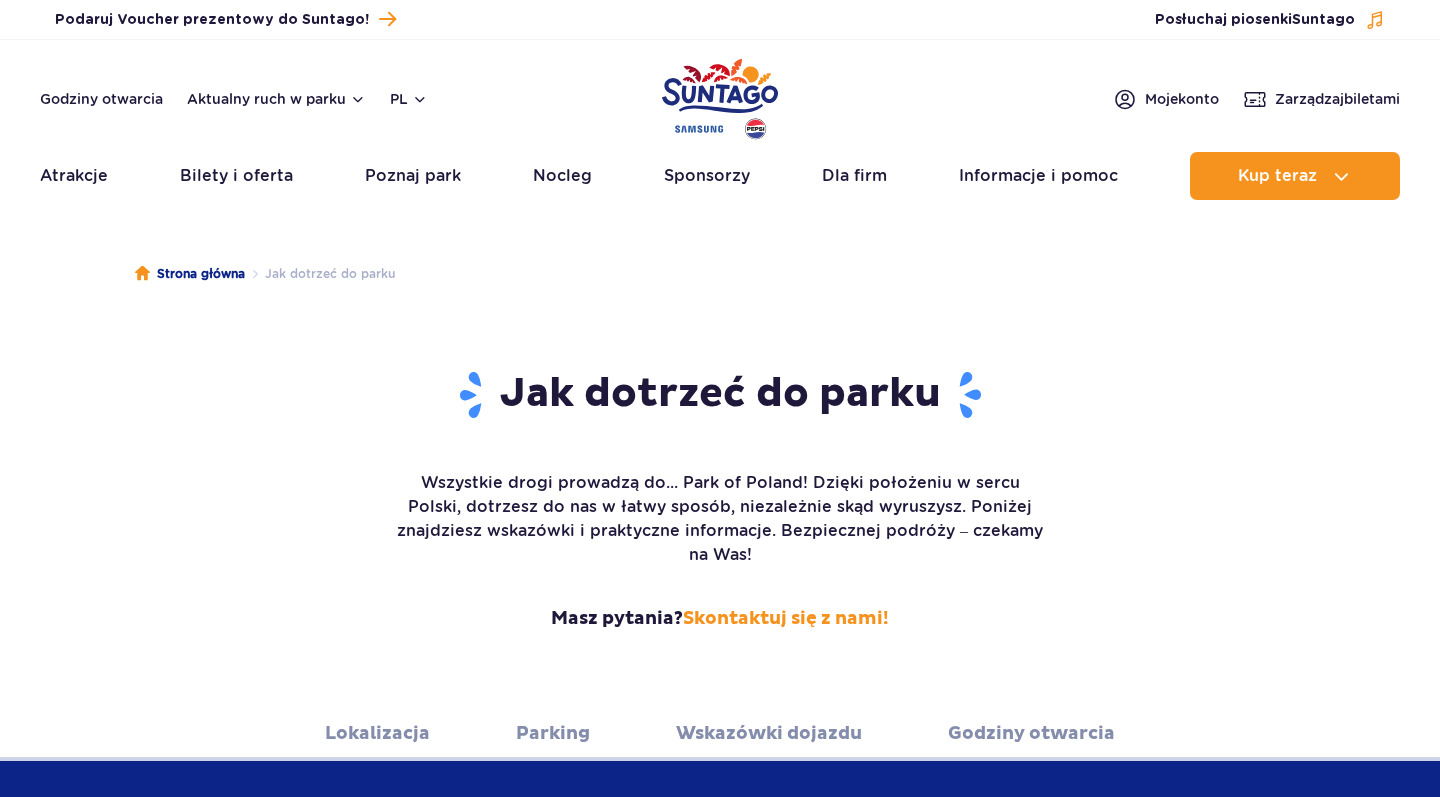 scroll, scrollTop: 0, scrollLeft: 0, axis: both 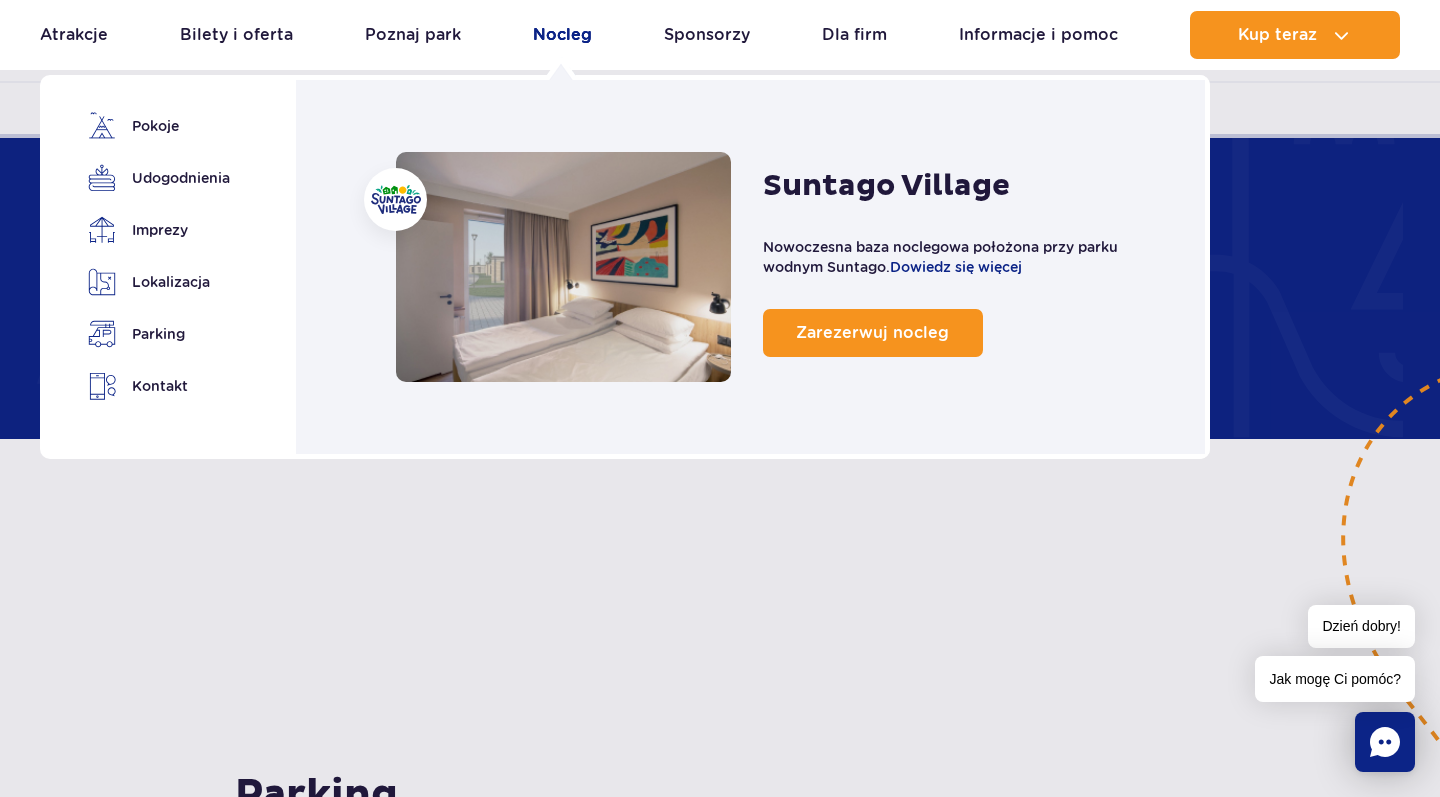 click on "Nocleg" at bounding box center [562, 35] 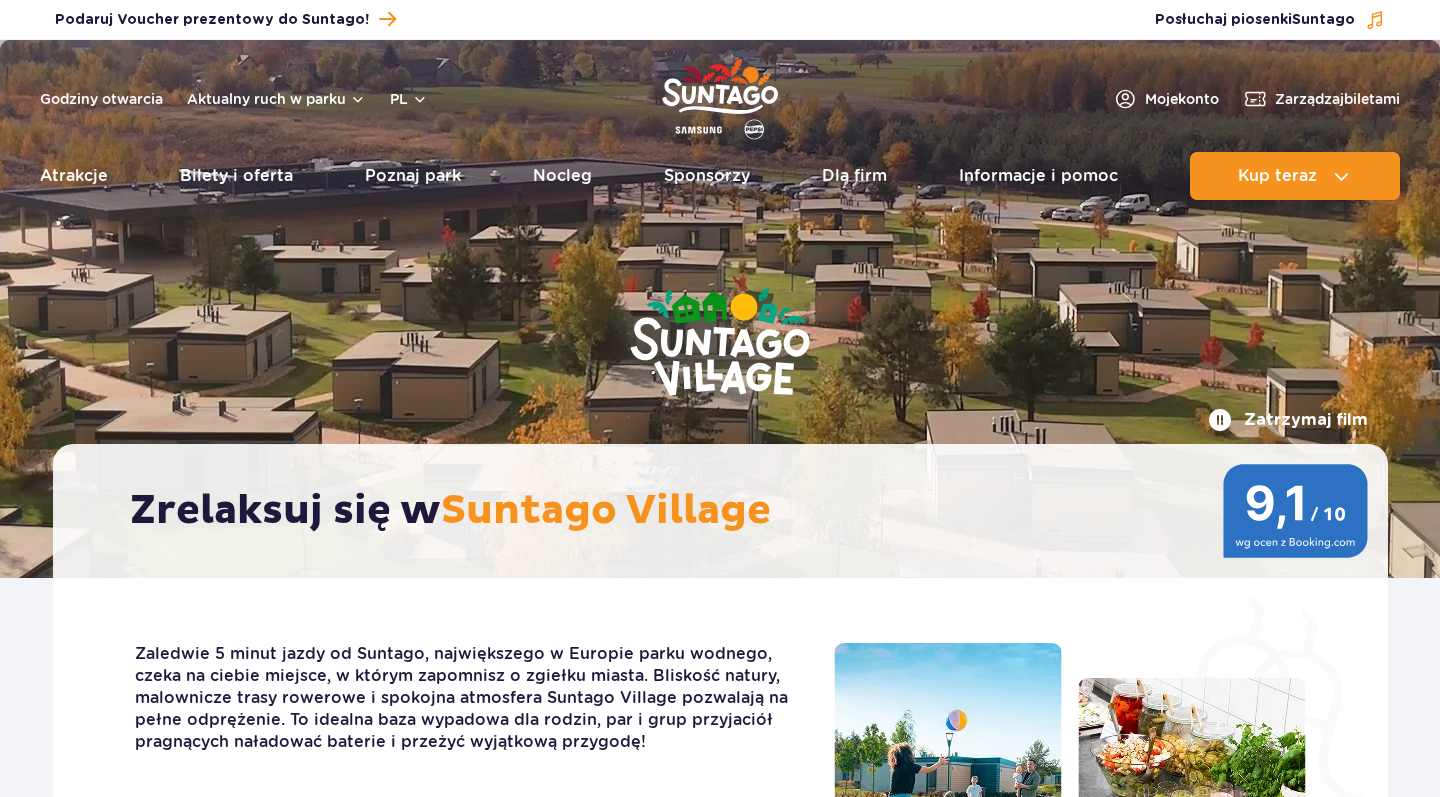 scroll, scrollTop: 0, scrollLeft: 0, axis: both 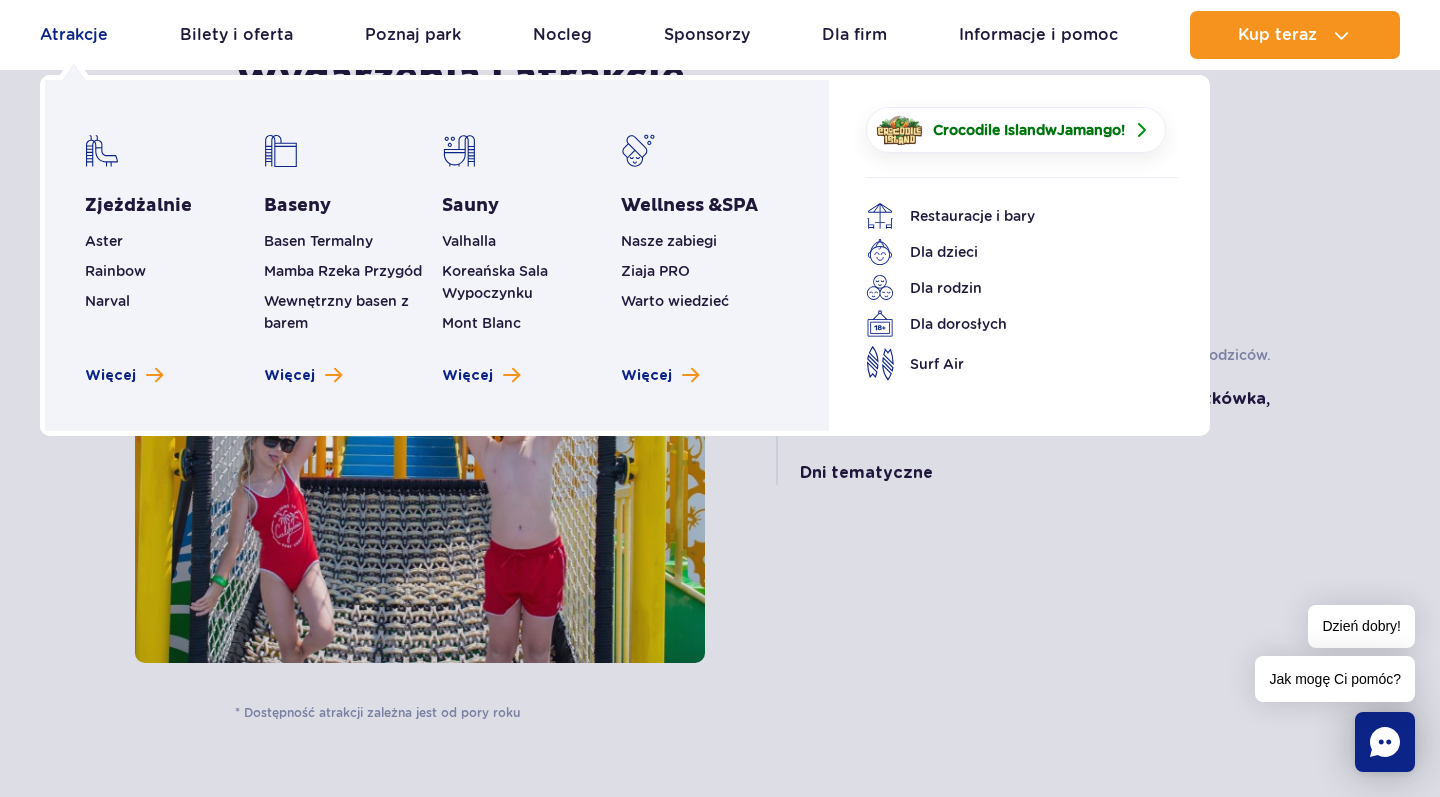click on "Atrakcje" at bounding box center [74, 35] 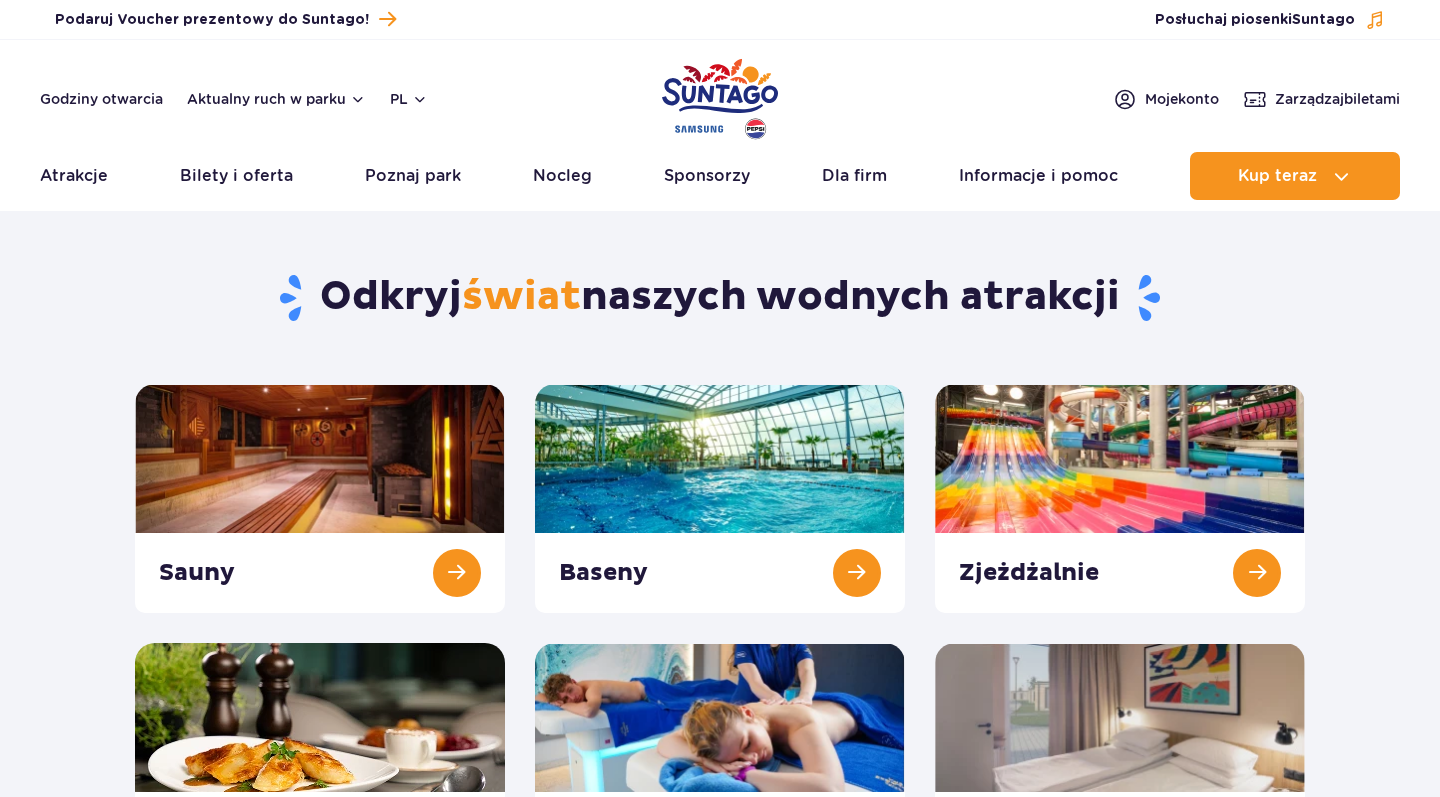 scroll, scrollTop: 0, scrollLeft: 0, axis: both 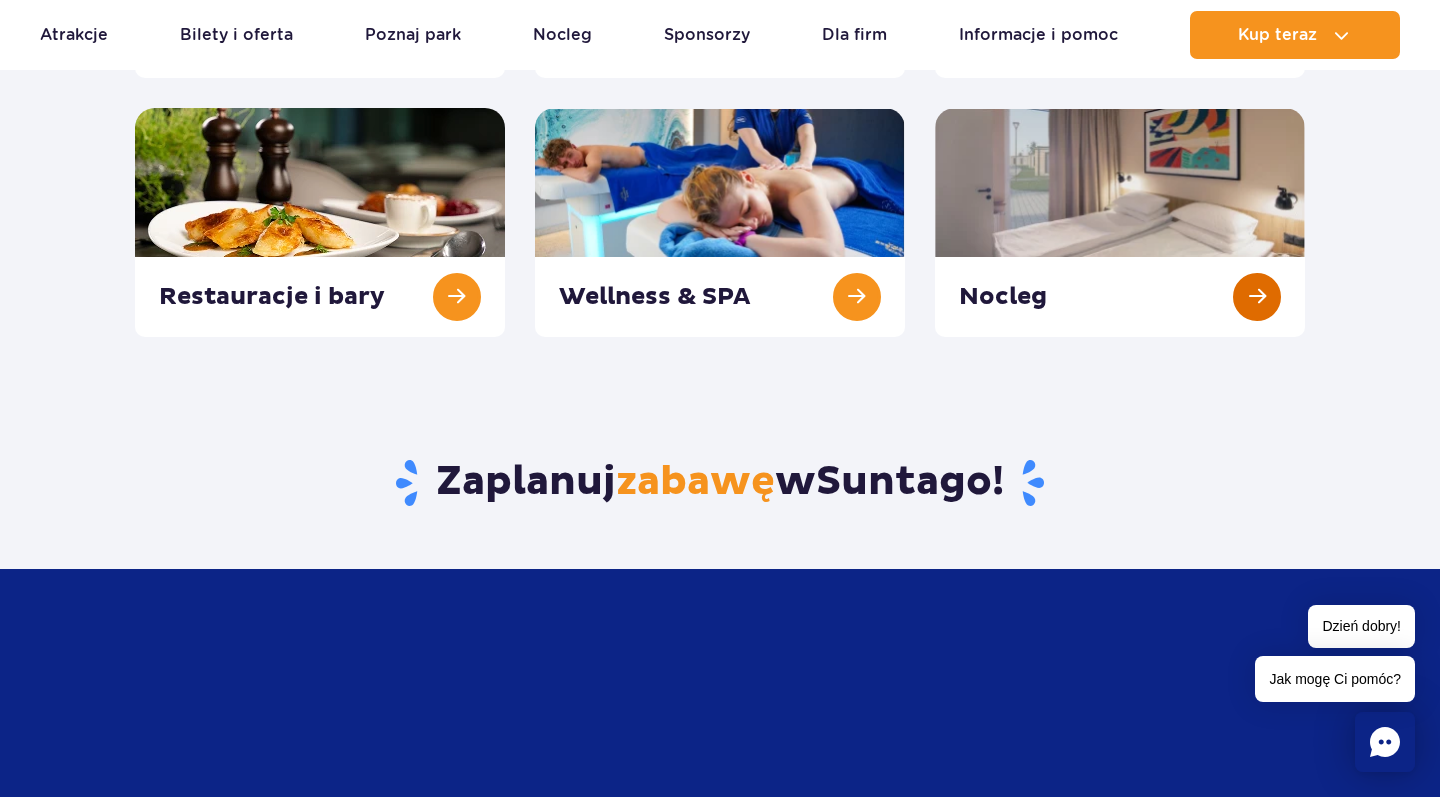 click at bounding box center [1120, 222] 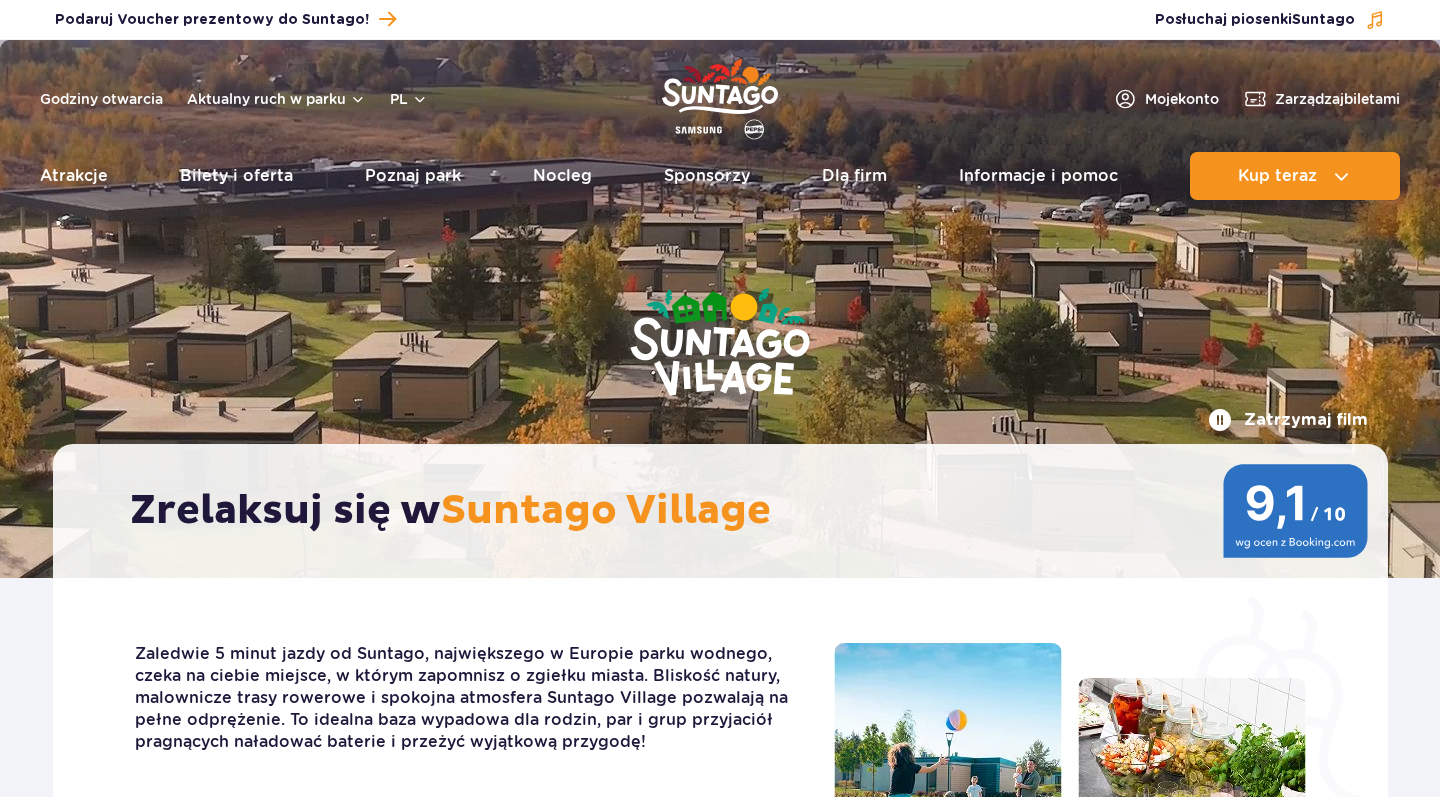 scroll, scrollTop: 0, scrollLeft: 0, axis: both 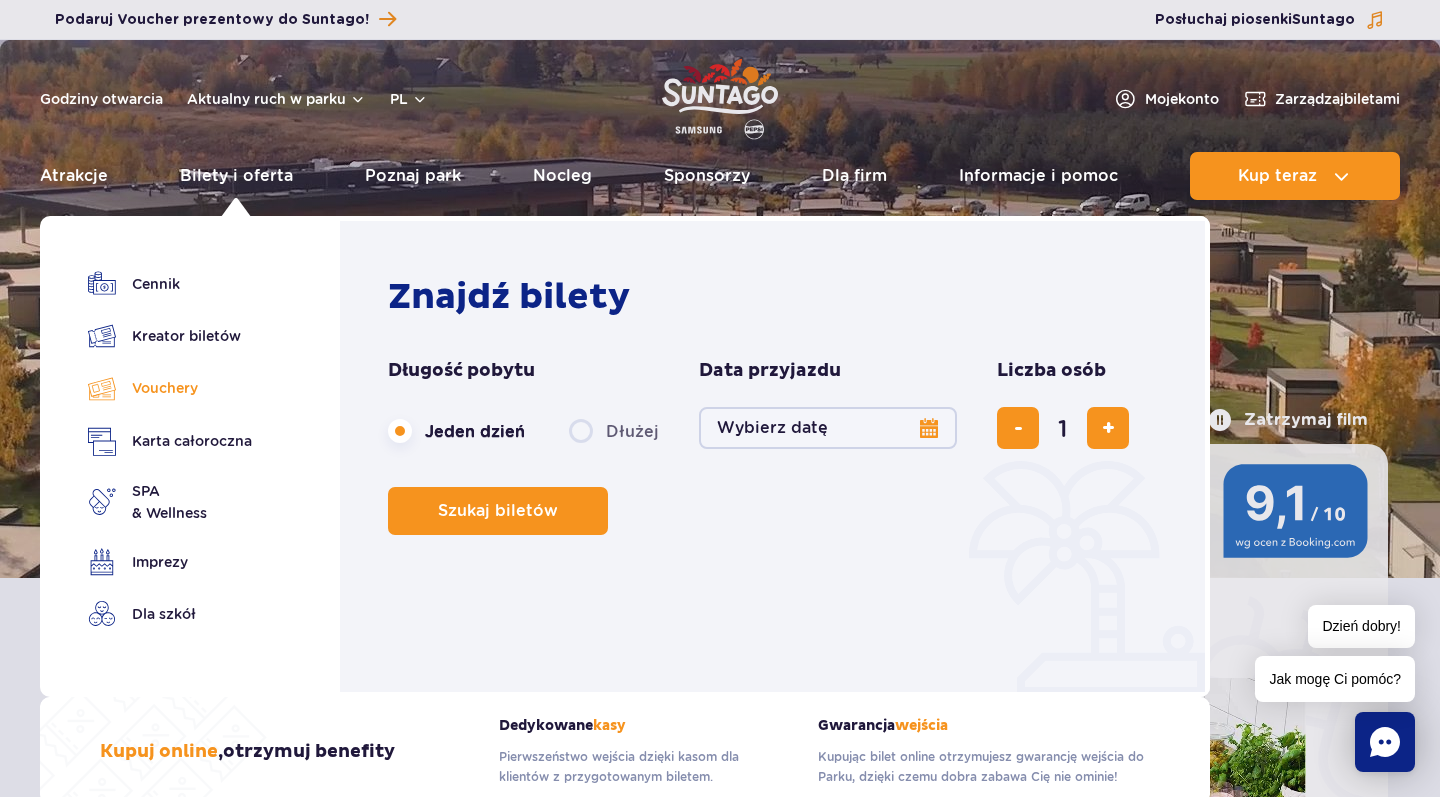 click on "Vouchery" at bounding box center (170, 388) 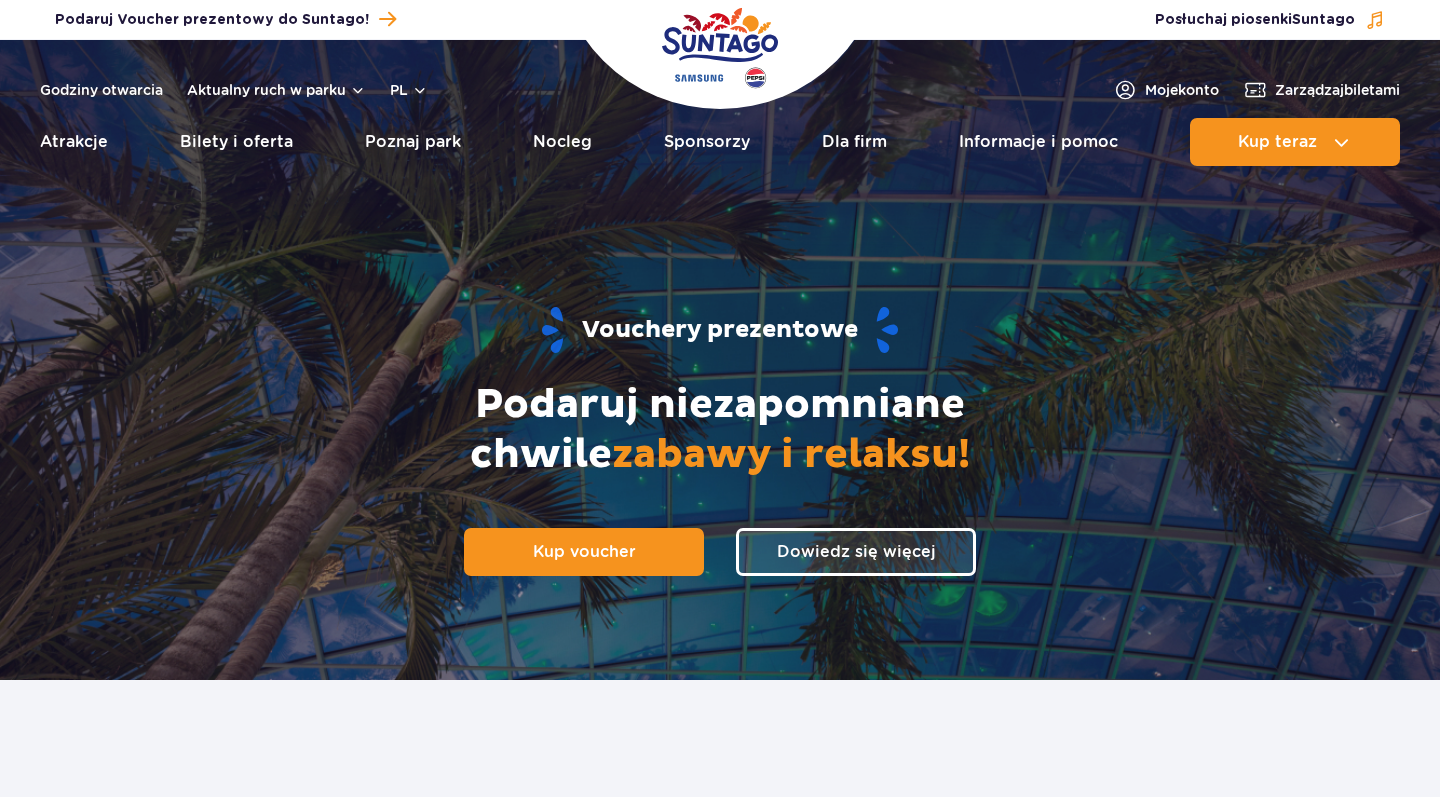 scroll, scrollTop: 0, scrollLeft: 0, axis: both 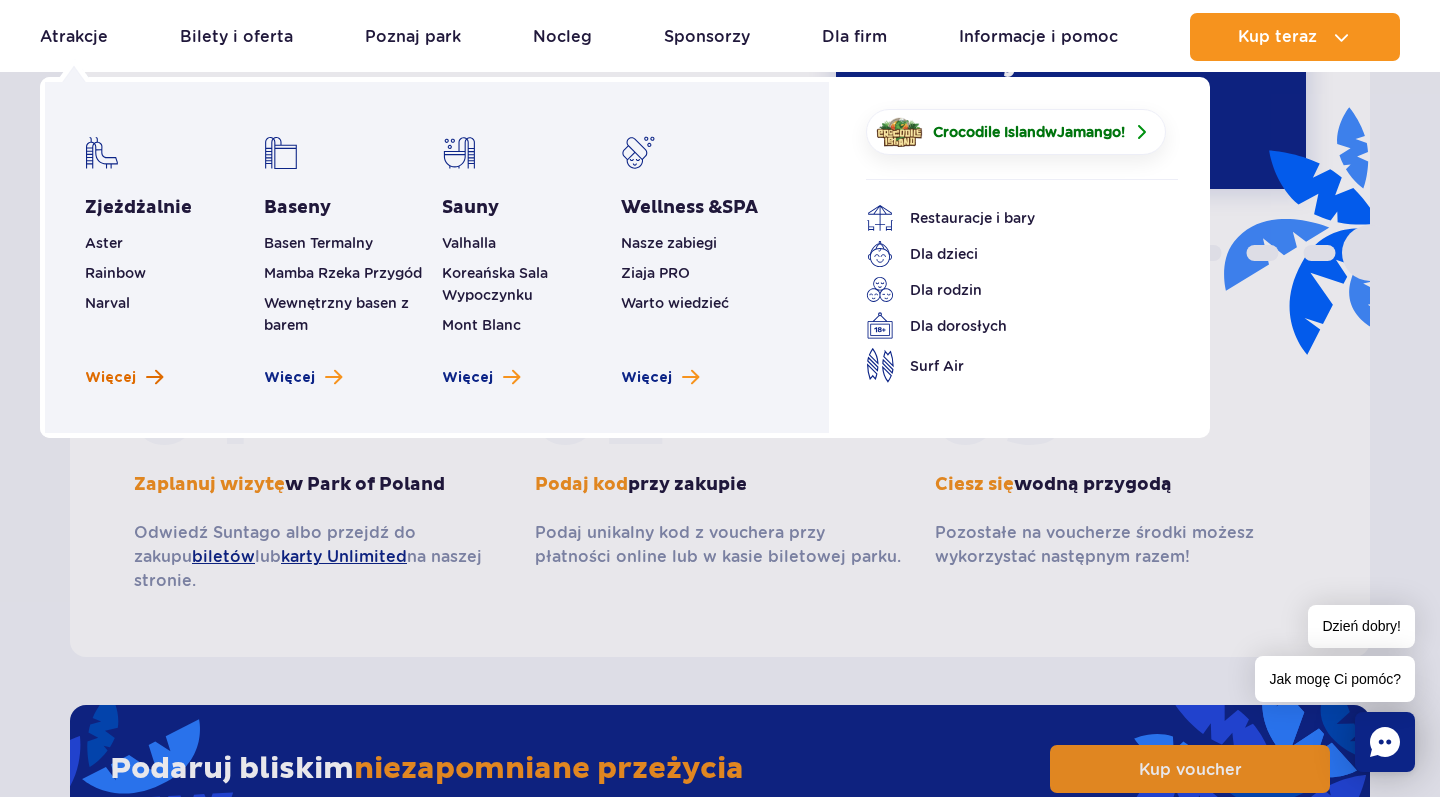 click on "Więcej" at bounding box center [110, 378] 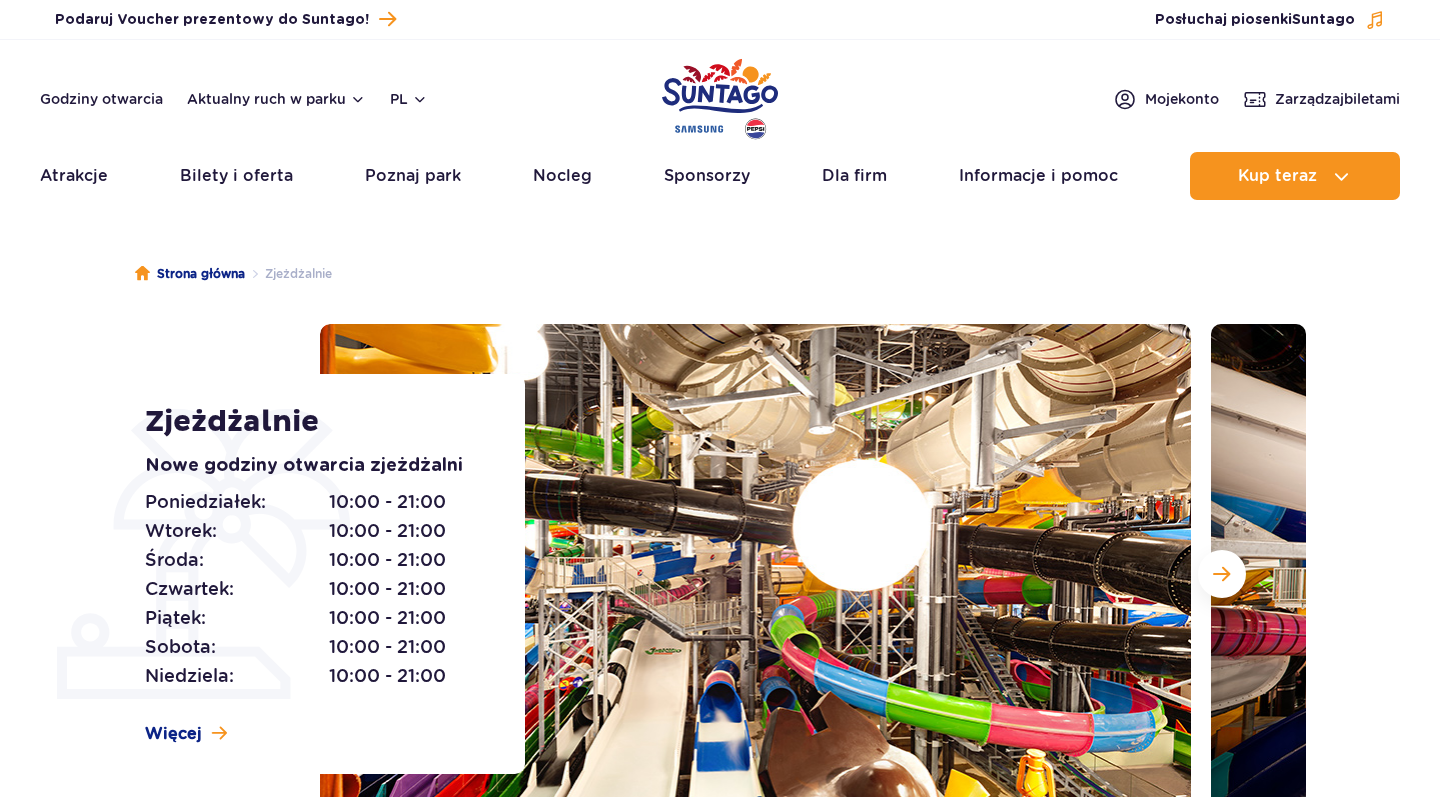 scroll, scrollTop: 0, scrollLeft: 0, axis: both 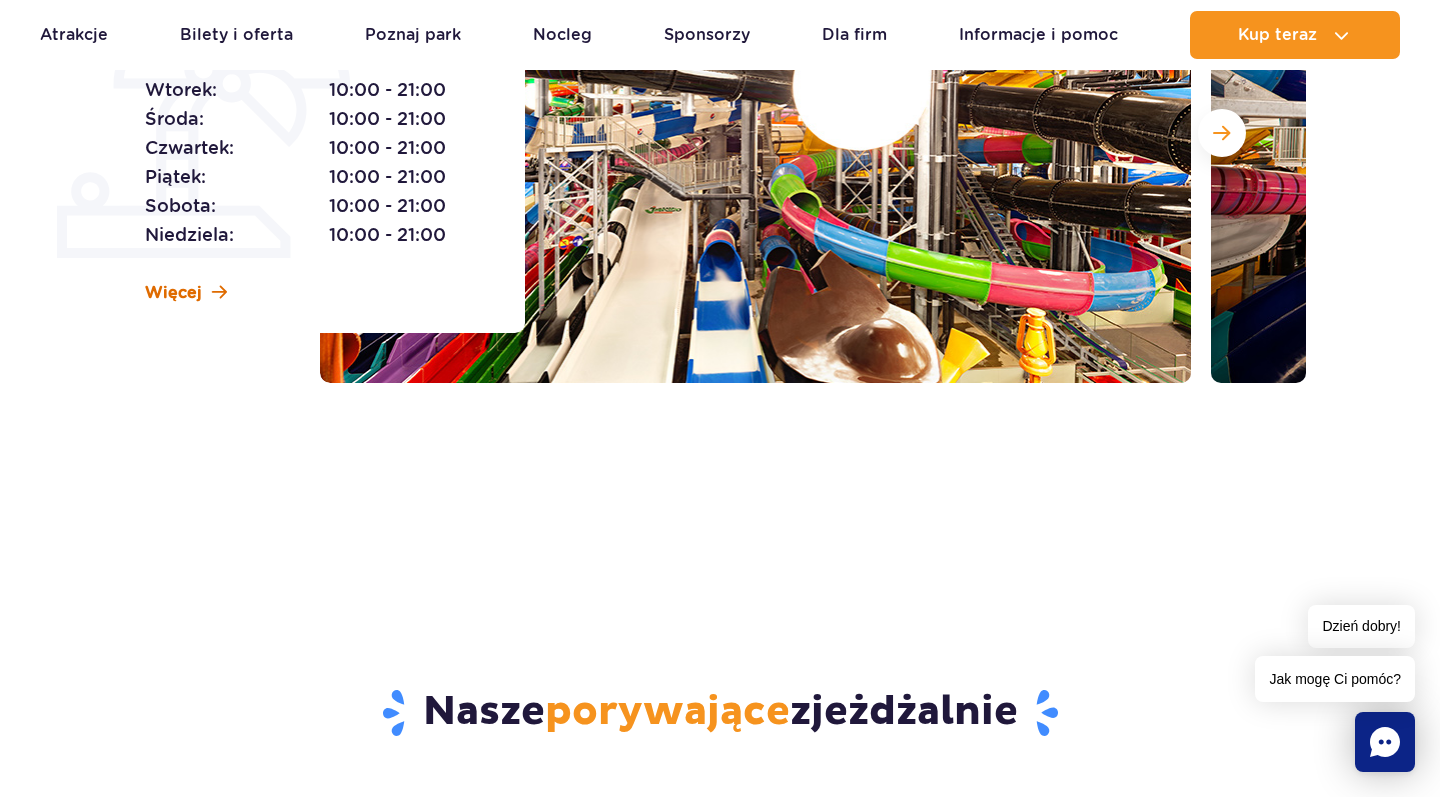 click on "Więcej" at bounding box center [173, 293] 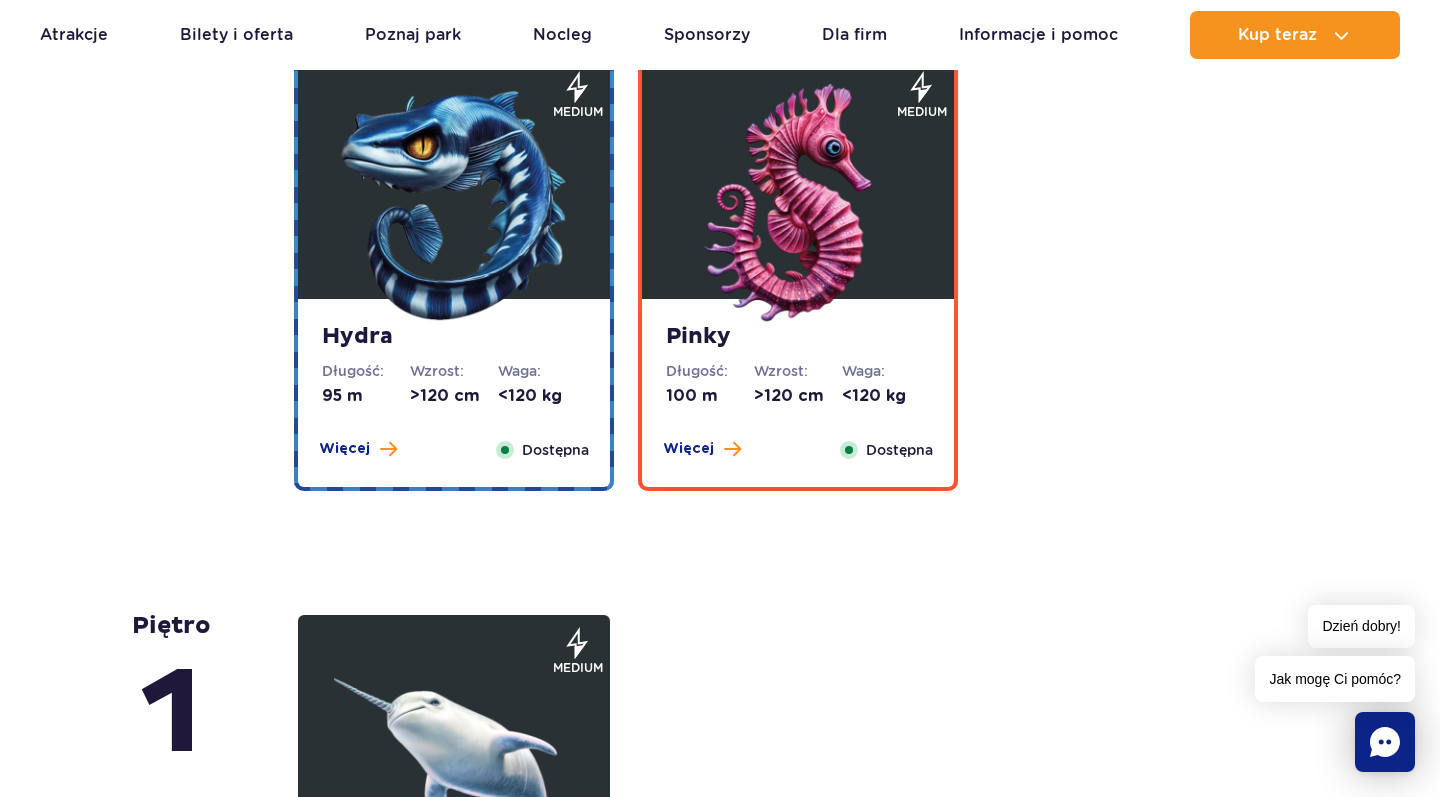 scroll, scrollTop: 3221, scrollLeft: 0, axis: vertical 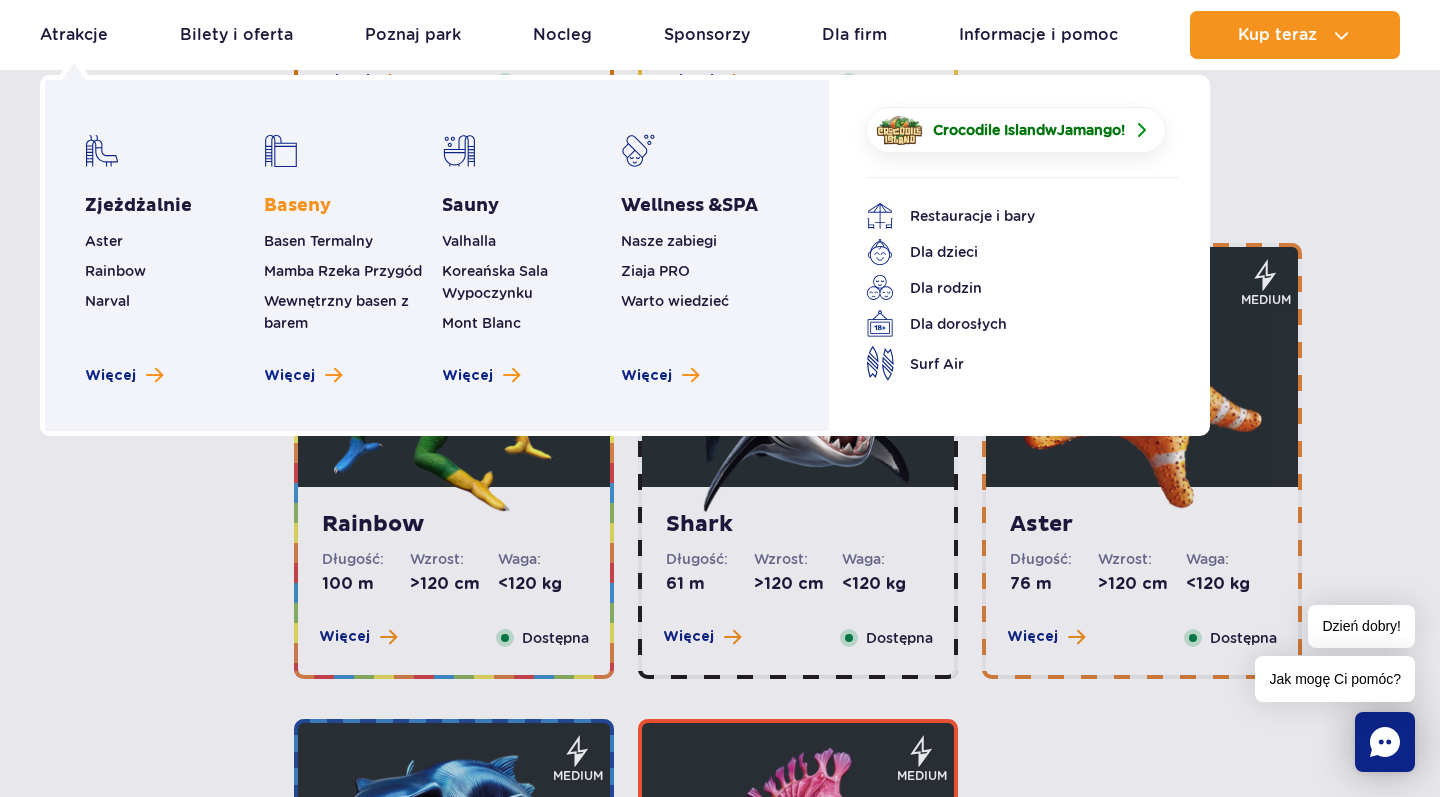 click on "Baseny" at bounding box center [297, 206] 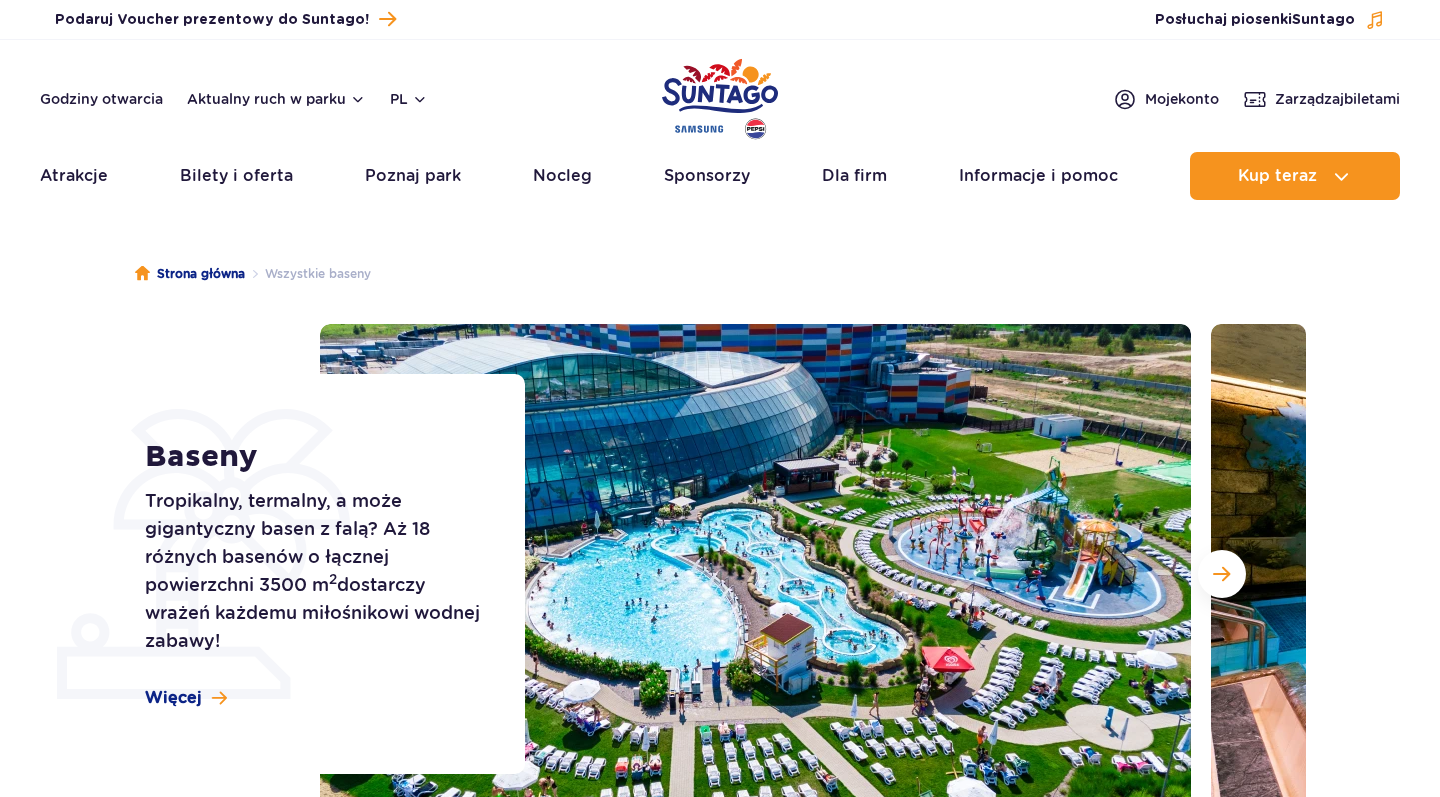 scroll, scrollTop: 0, scrollLeft: 0, axis: both 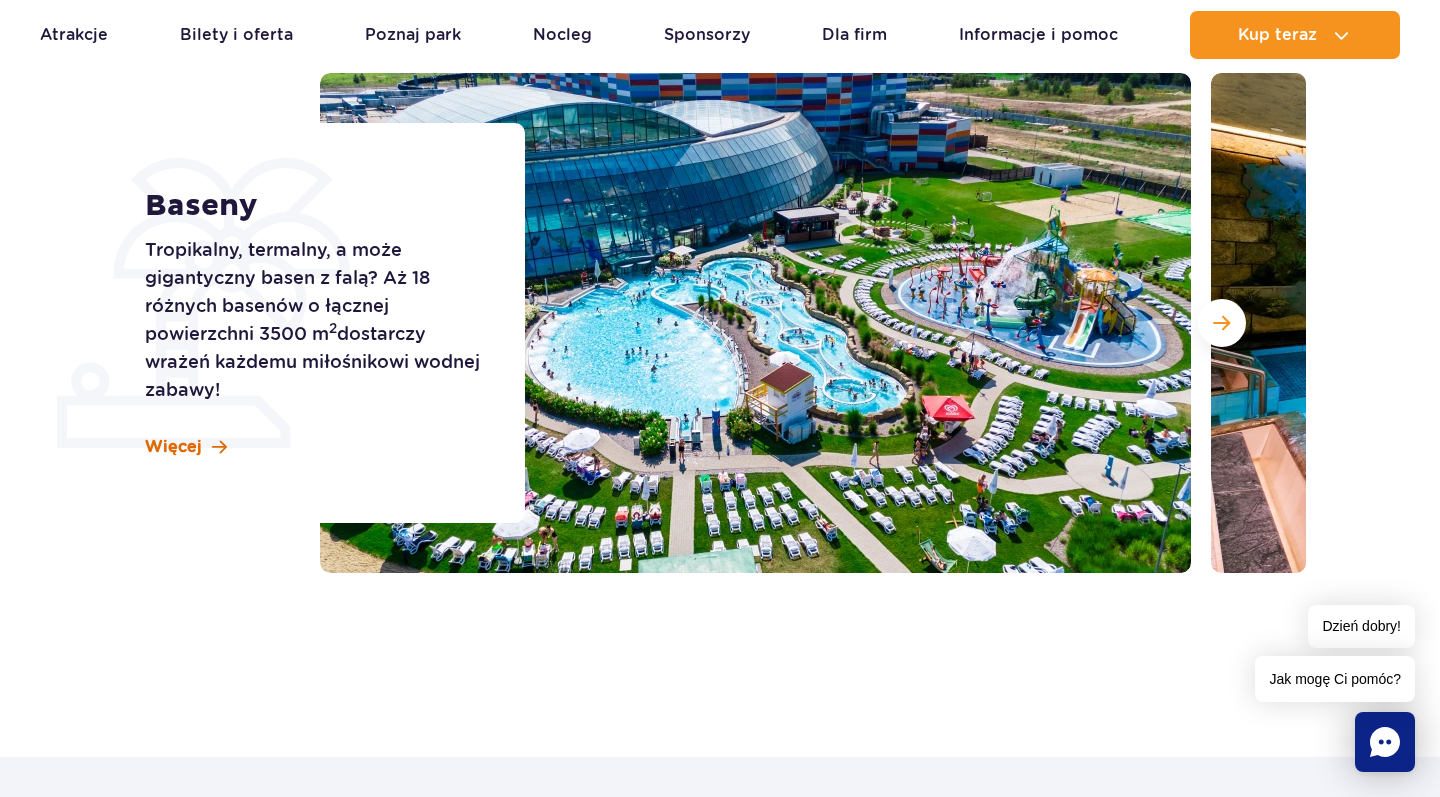 click on "Więcej" at bounding box center (173, 447) 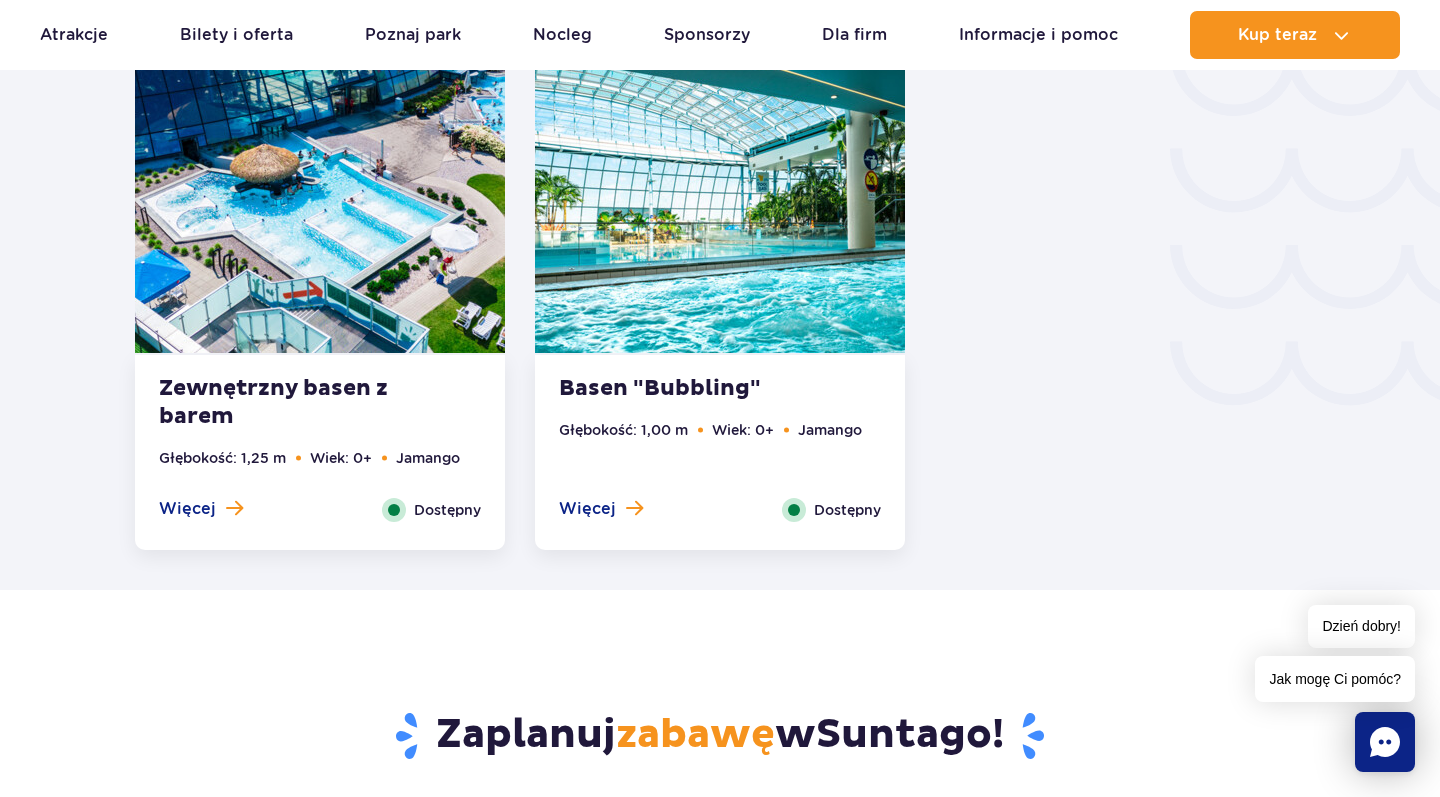 scroll, scrollTop: 3400, scrollLeft: 0, axis: vertical 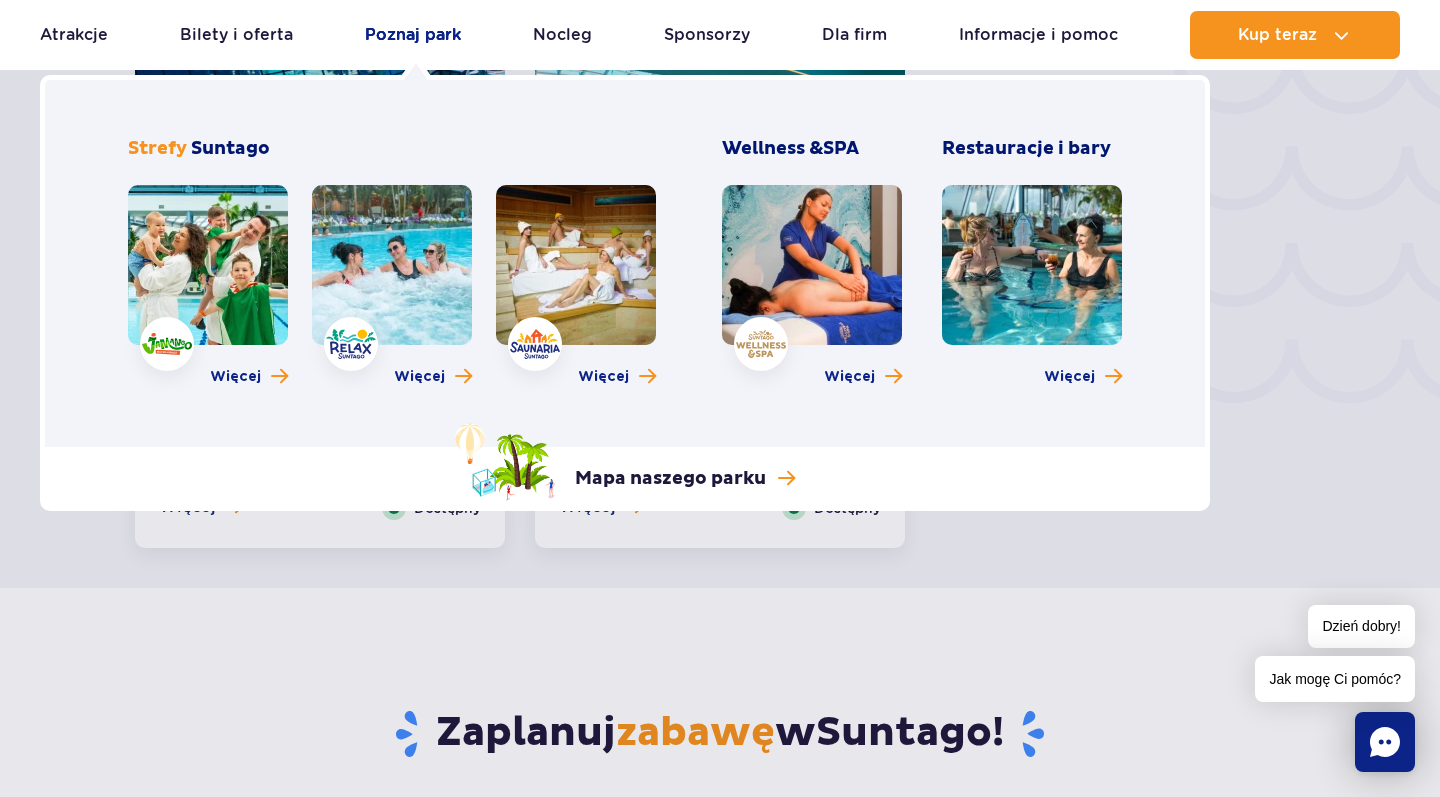 click on "Poznaj park" at bounding box center [413, 35] 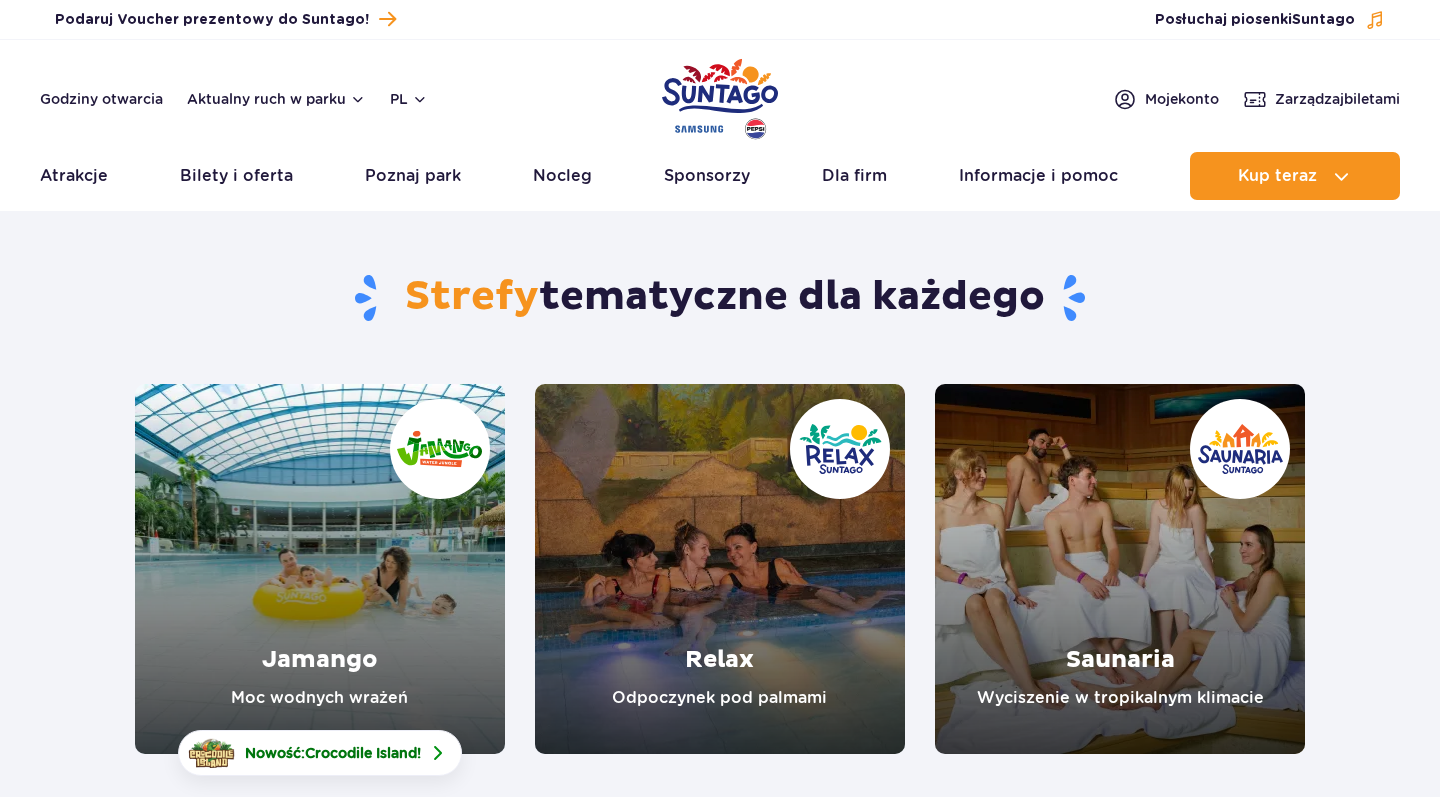 scroll, scrollTop: 0, scrollLeft: 0, axis: both 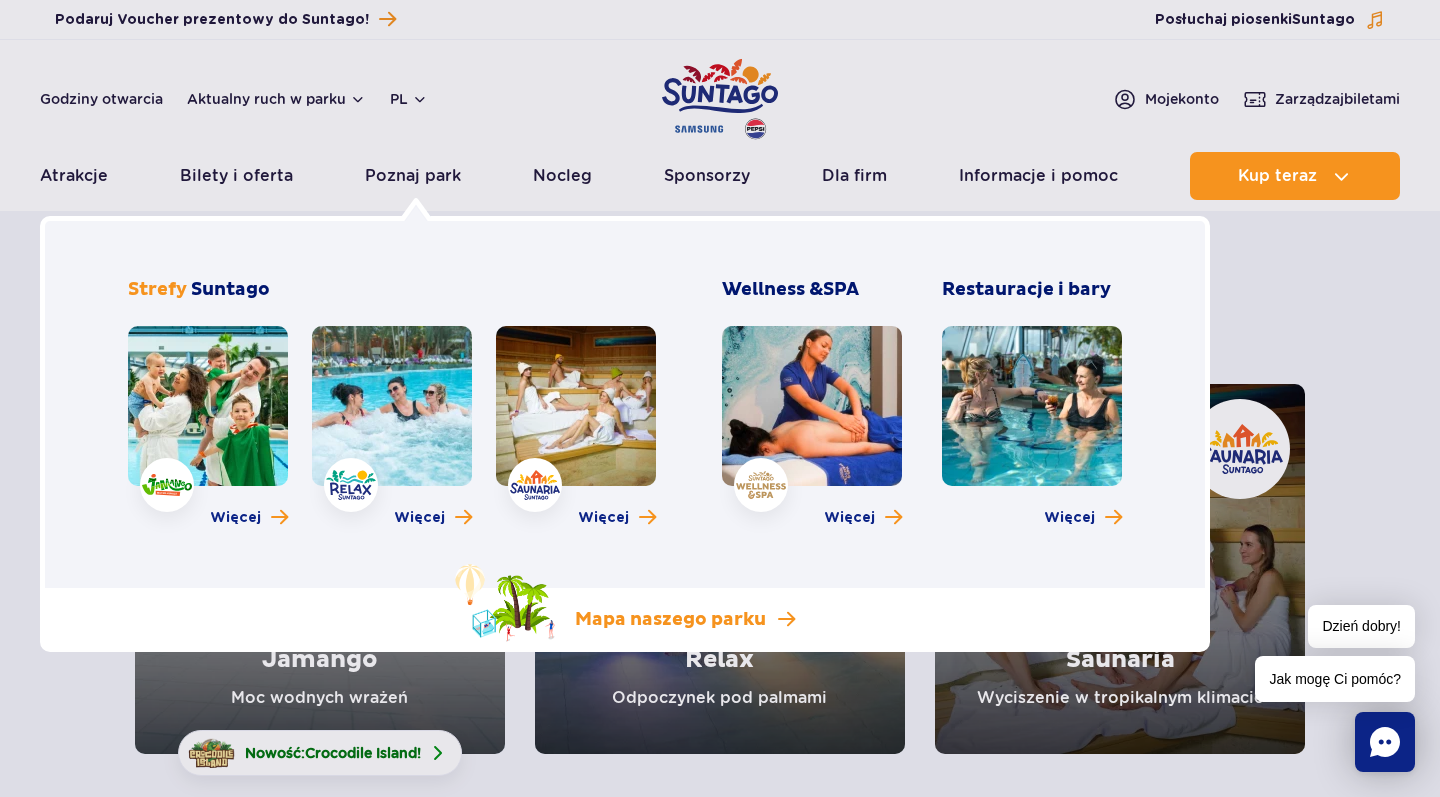click on "Mapa naszego parku" at bounding box center (670, 620) 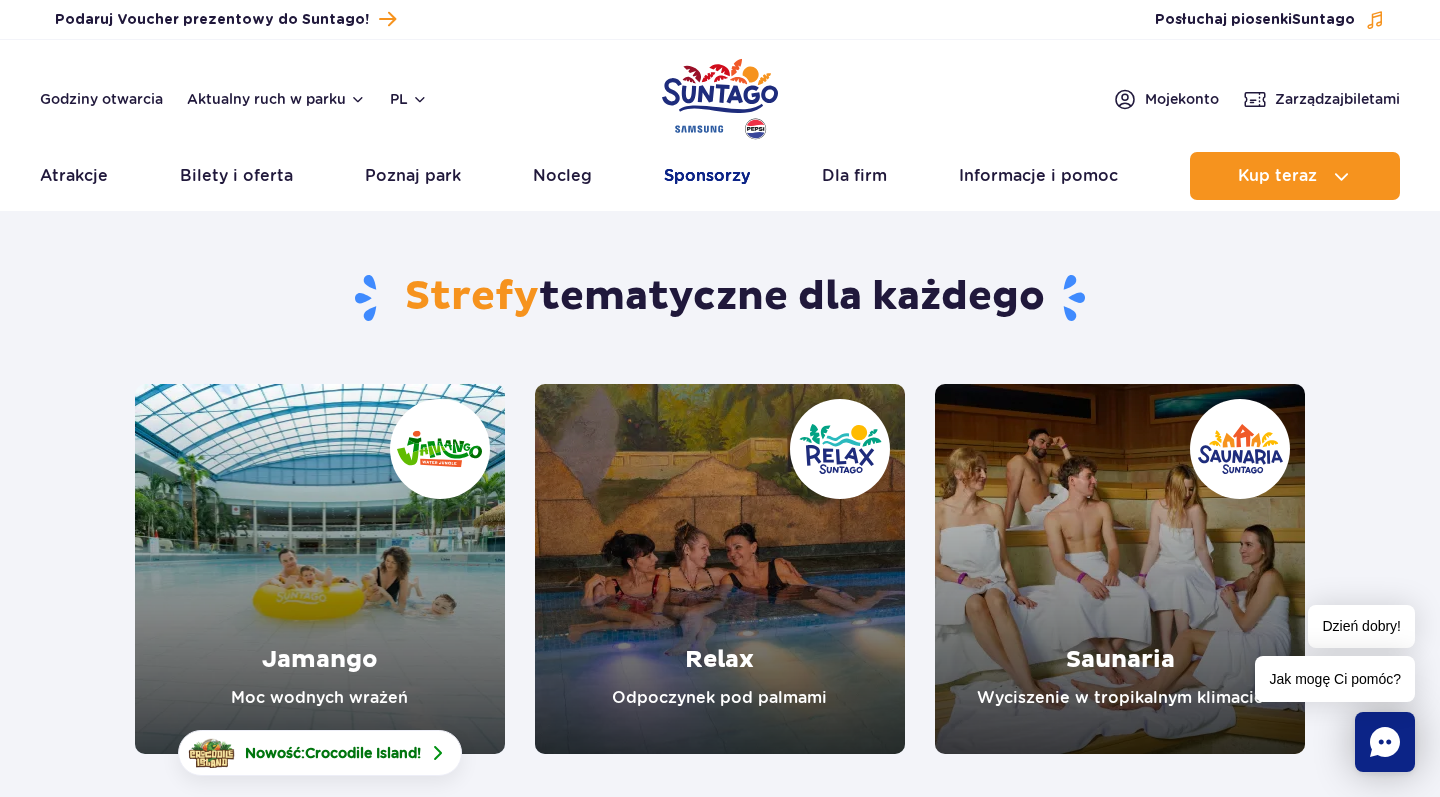 click on "Sponsorzy" at bounding box center (707, 176) 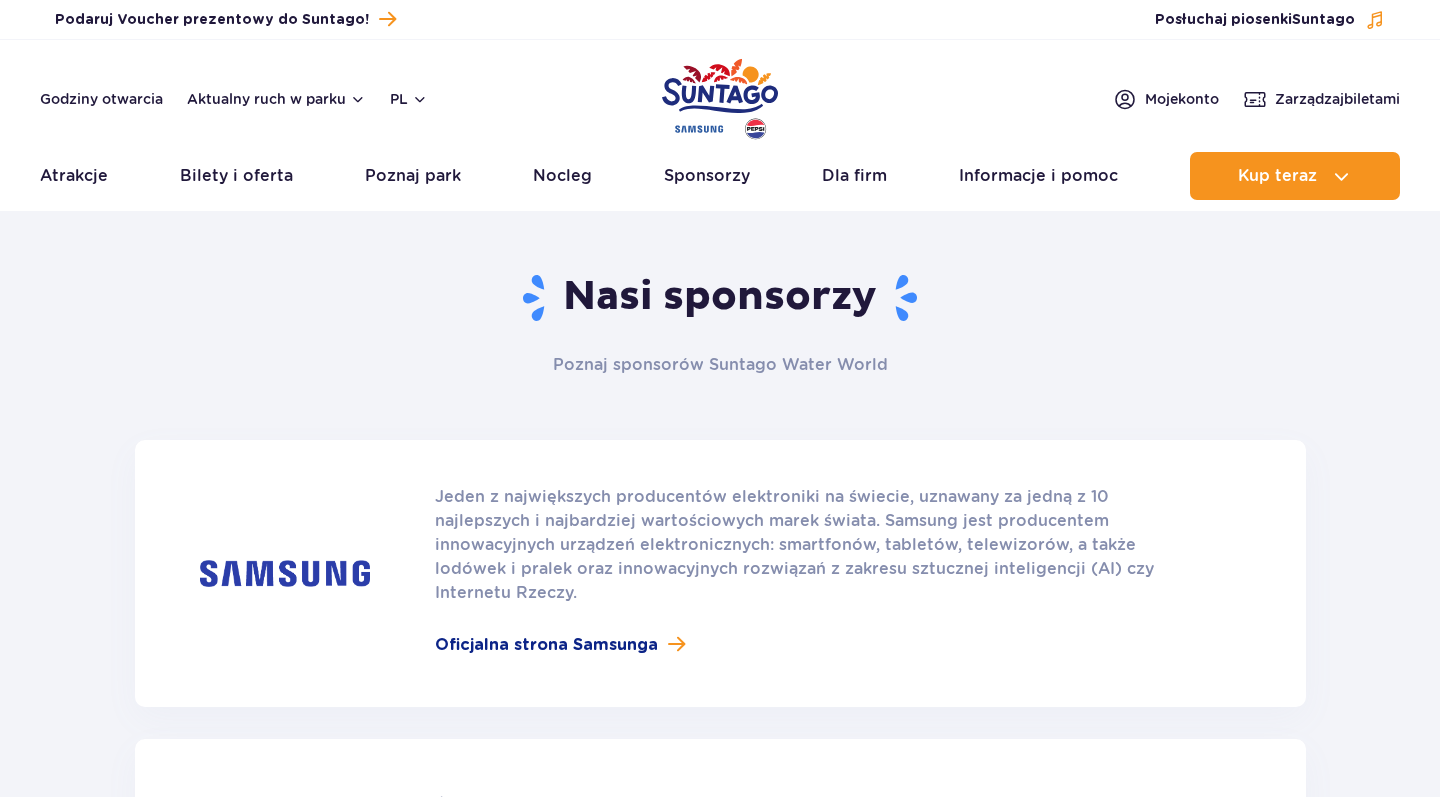 scroll, scrollTop: 0, scrollLeft: 0, axis: both 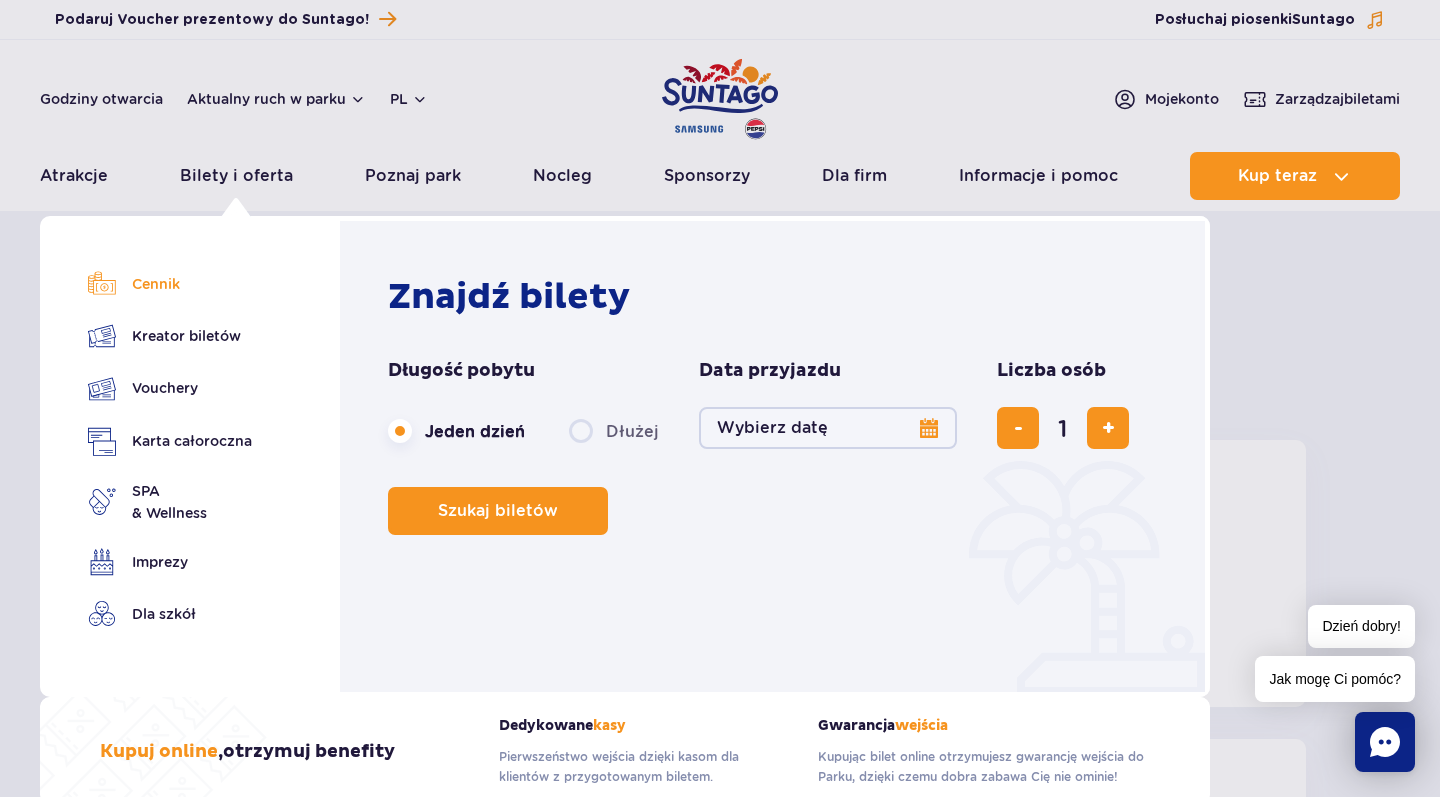 click on "Cennik" at bounding box center [170, 284] 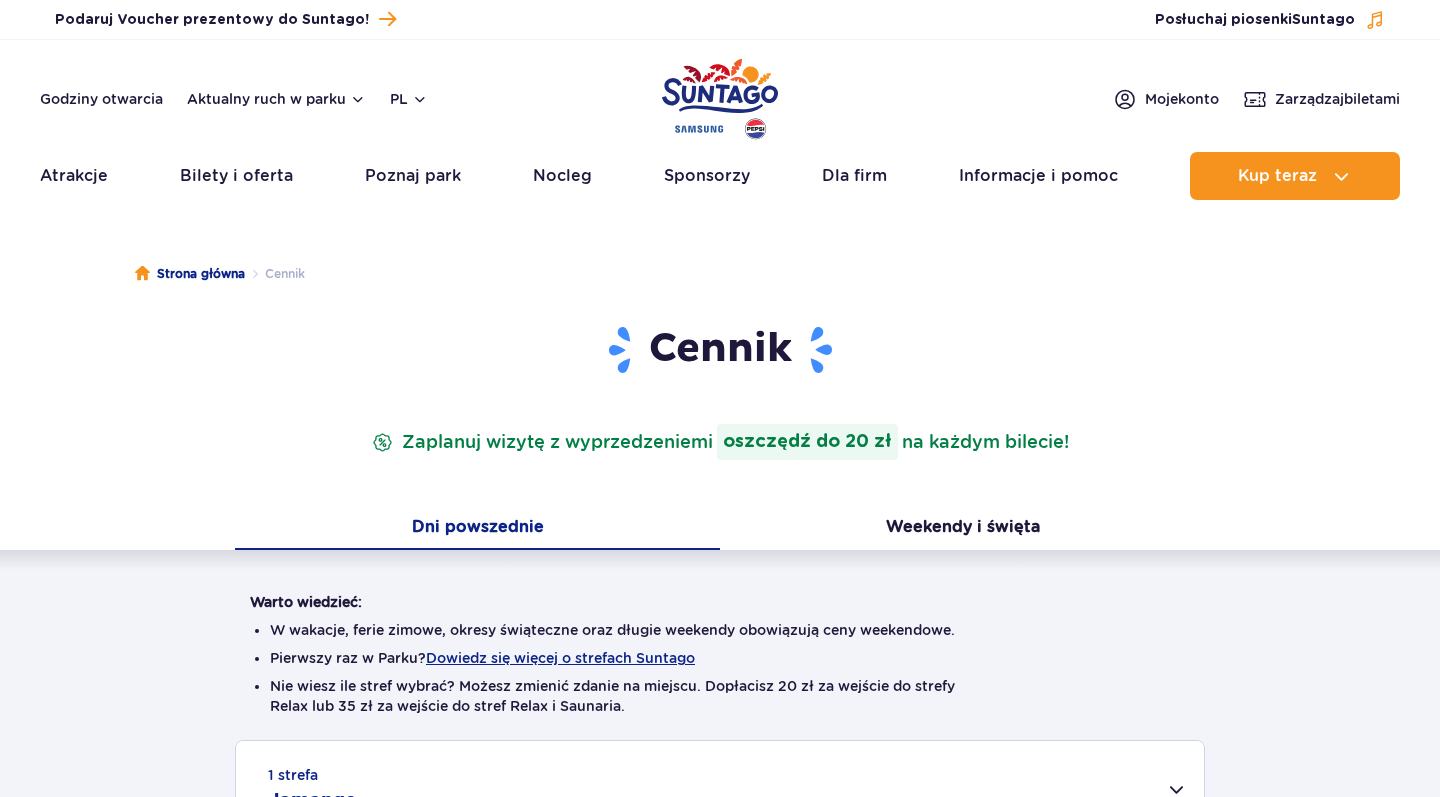 scroll, scrollTop: 0, scrollLeft: 0, axis: both 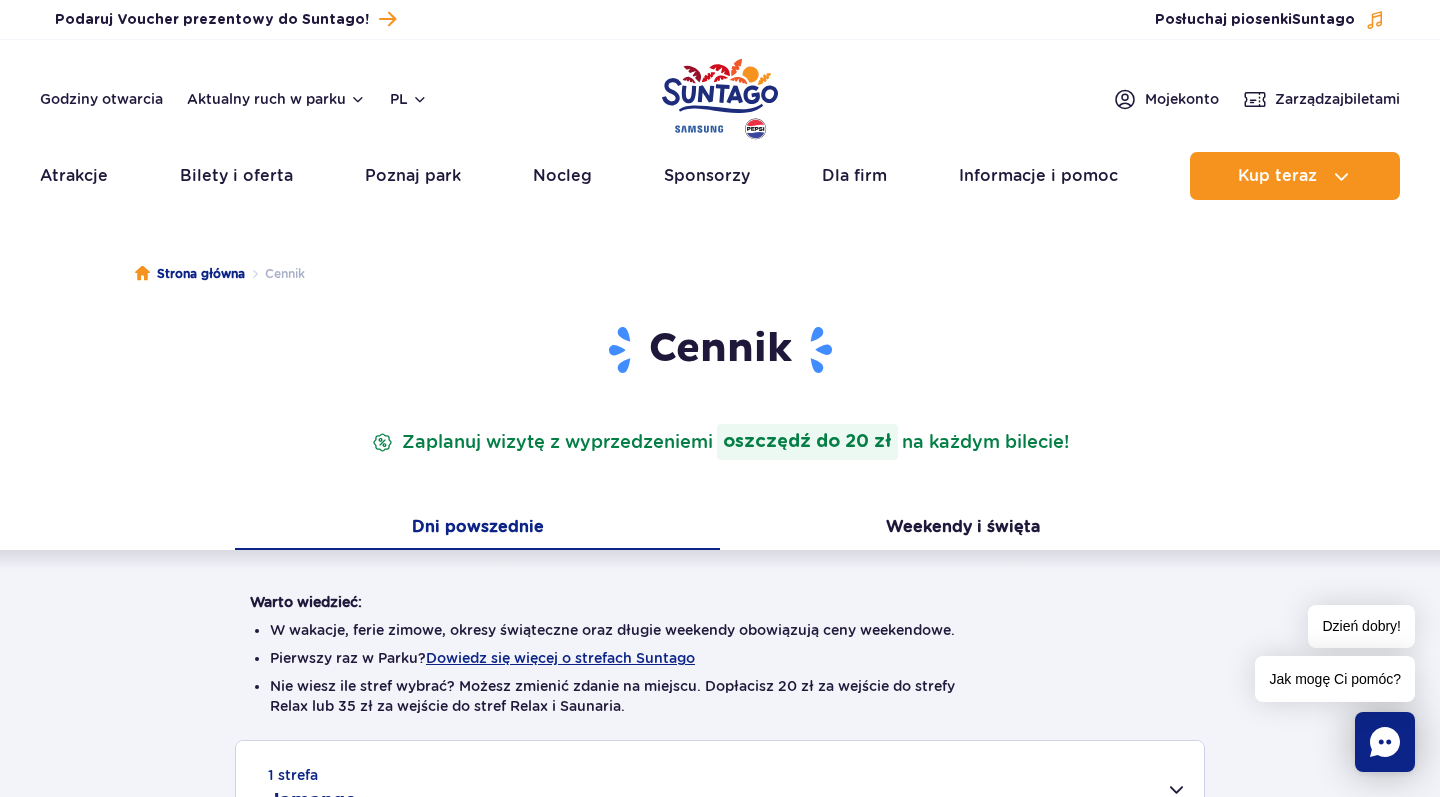 click on "Cennik
Zaplanuj wizytę z wyprzedzeniem  i  oszczędź do 20 zł  na każdym bilecie!" at bounding box center [720, 392] 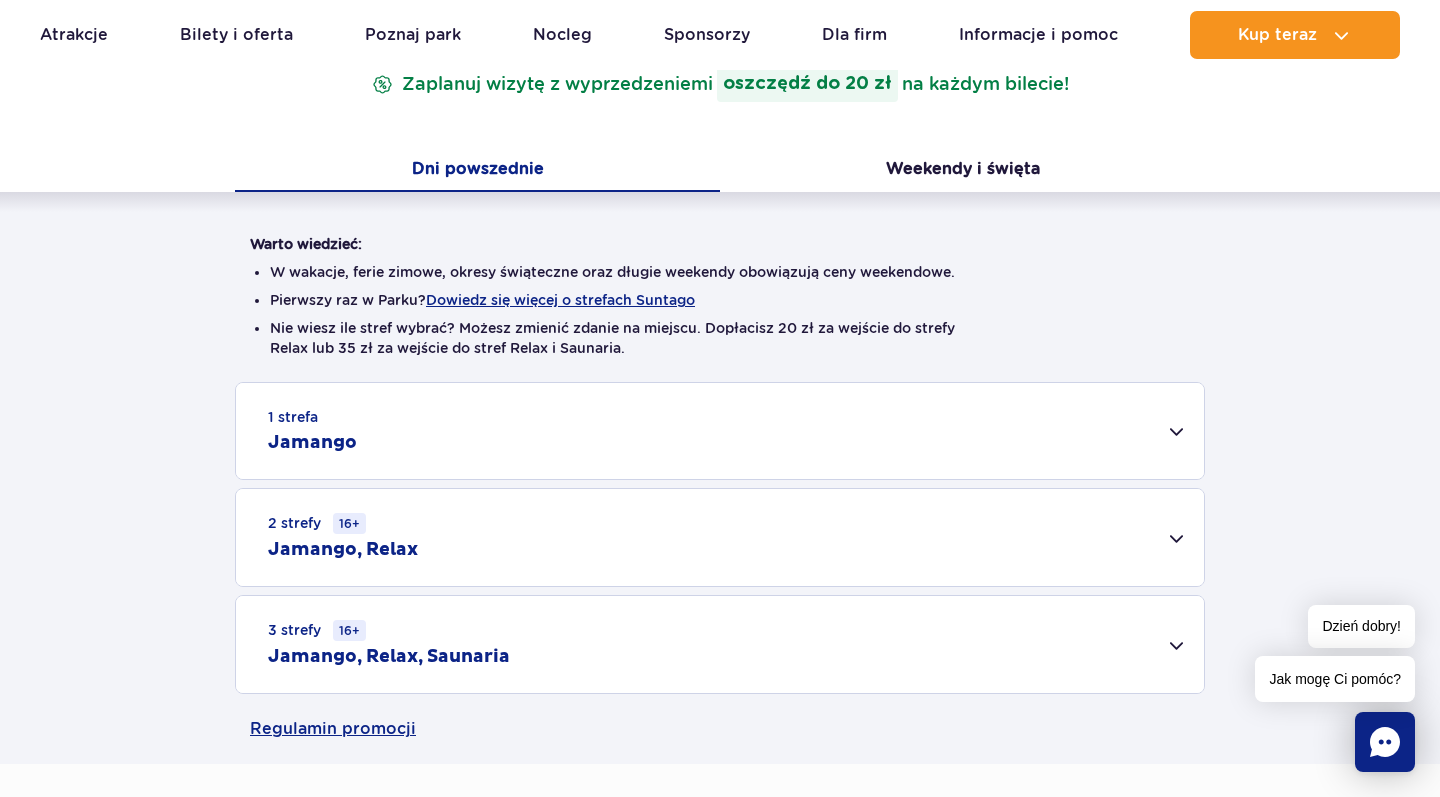 scroll, scrollTop: 360, scrollLeft: 0, axis: vertical 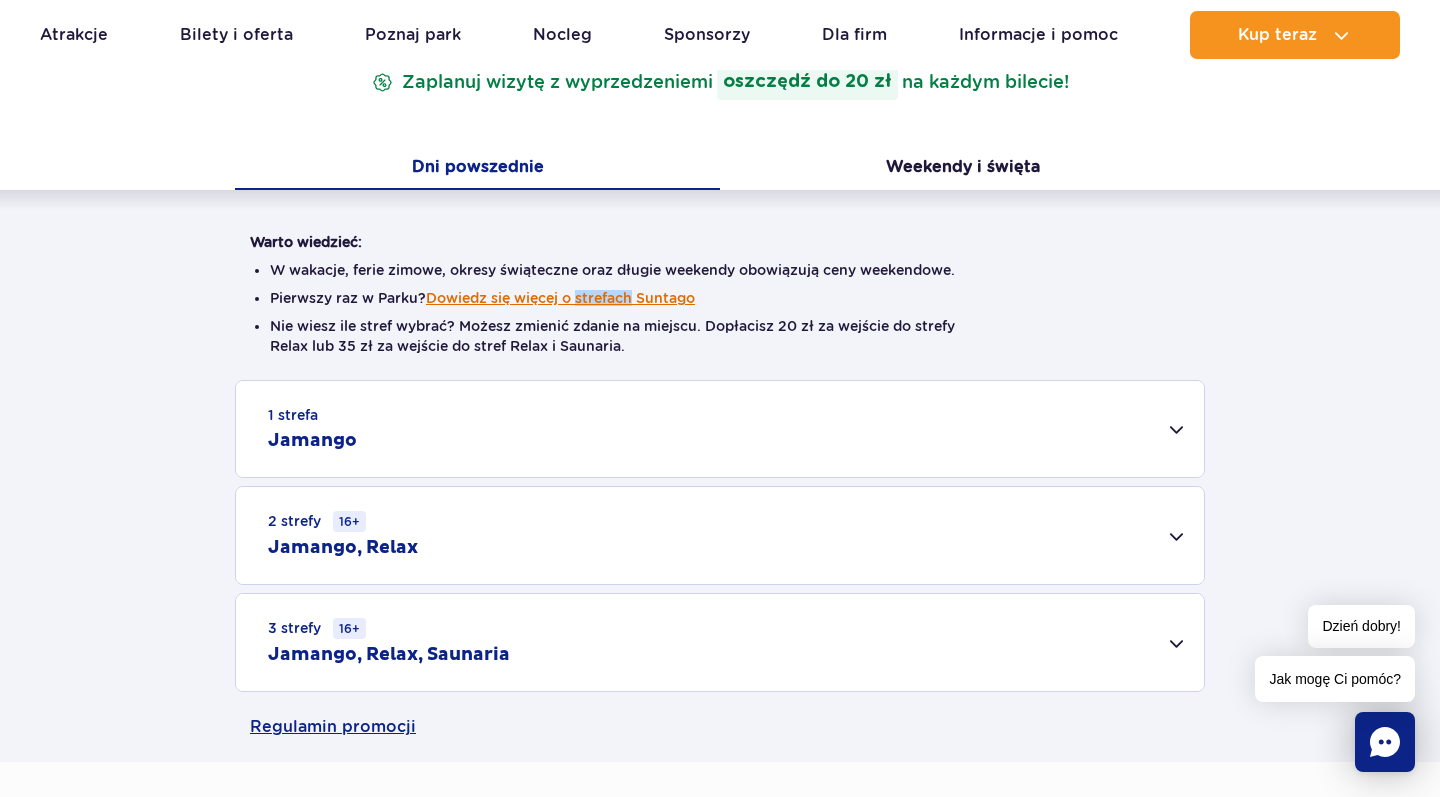 click on "Dowiedz się więcej o strefach Suntago" at bounding box center (560, 298) 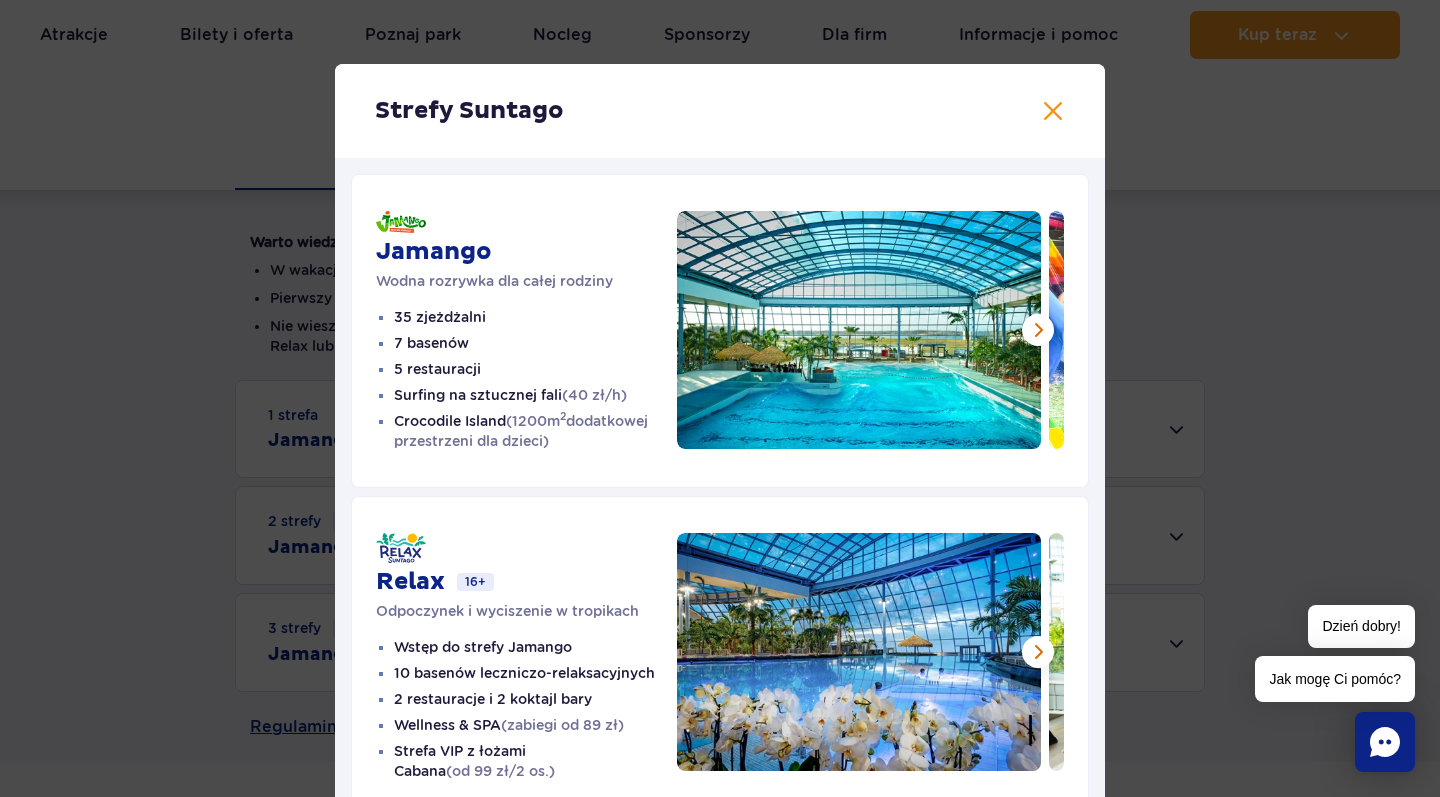 scroll, scrollTop: 0, scrollLeft: 0, axis: both 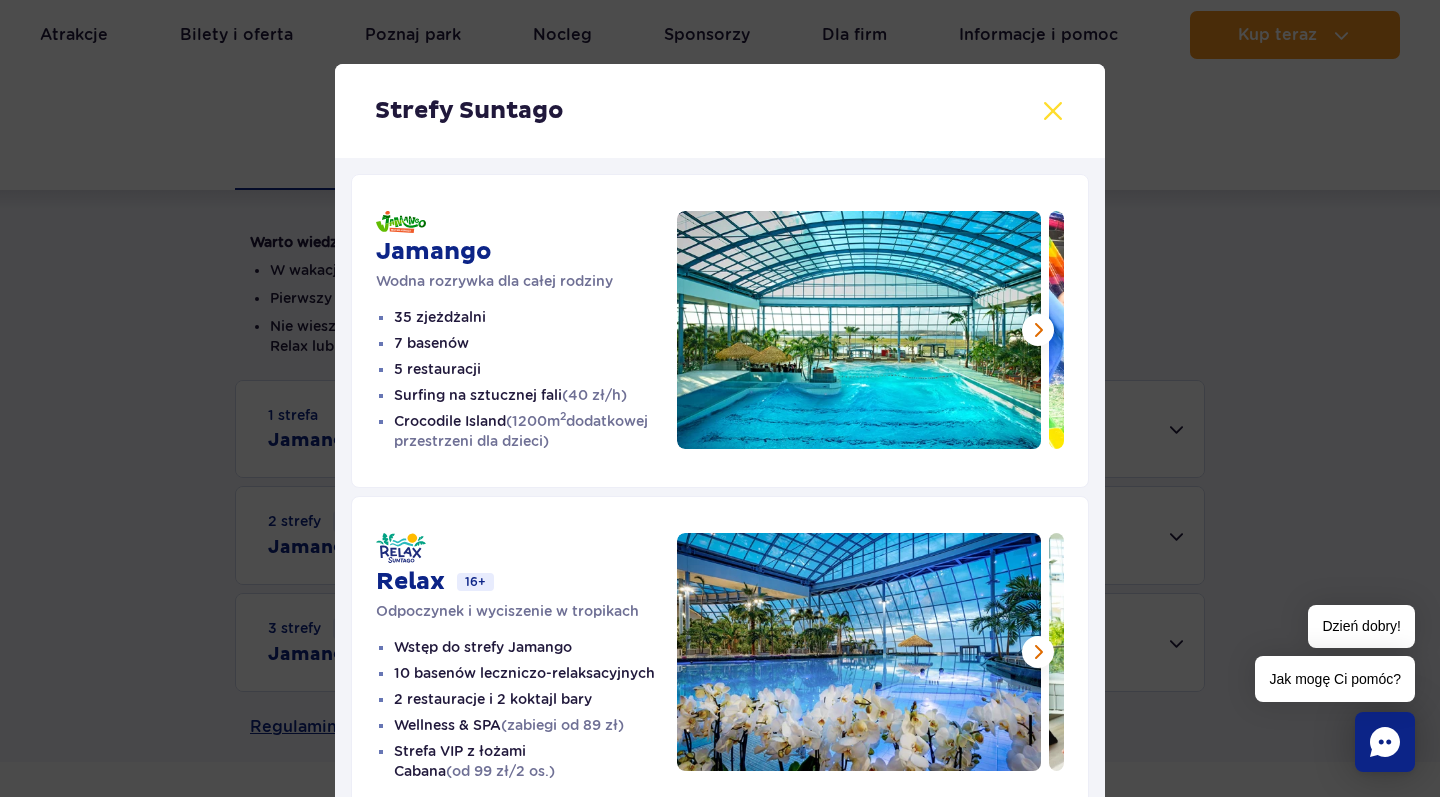 click at bounding box center (1053, 111) 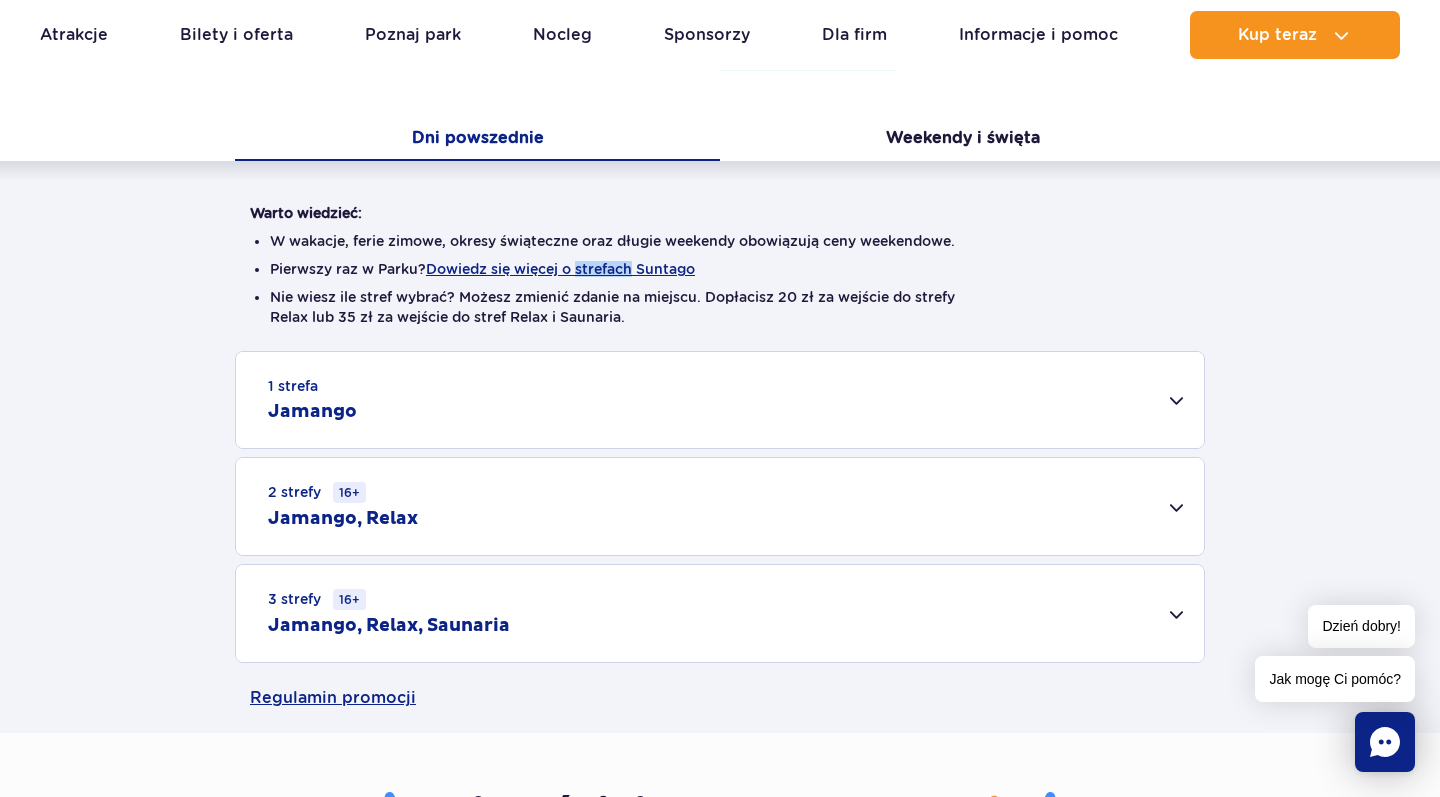 scroll, scrollTop: 401, scrollLeft: 0, axis: vertical 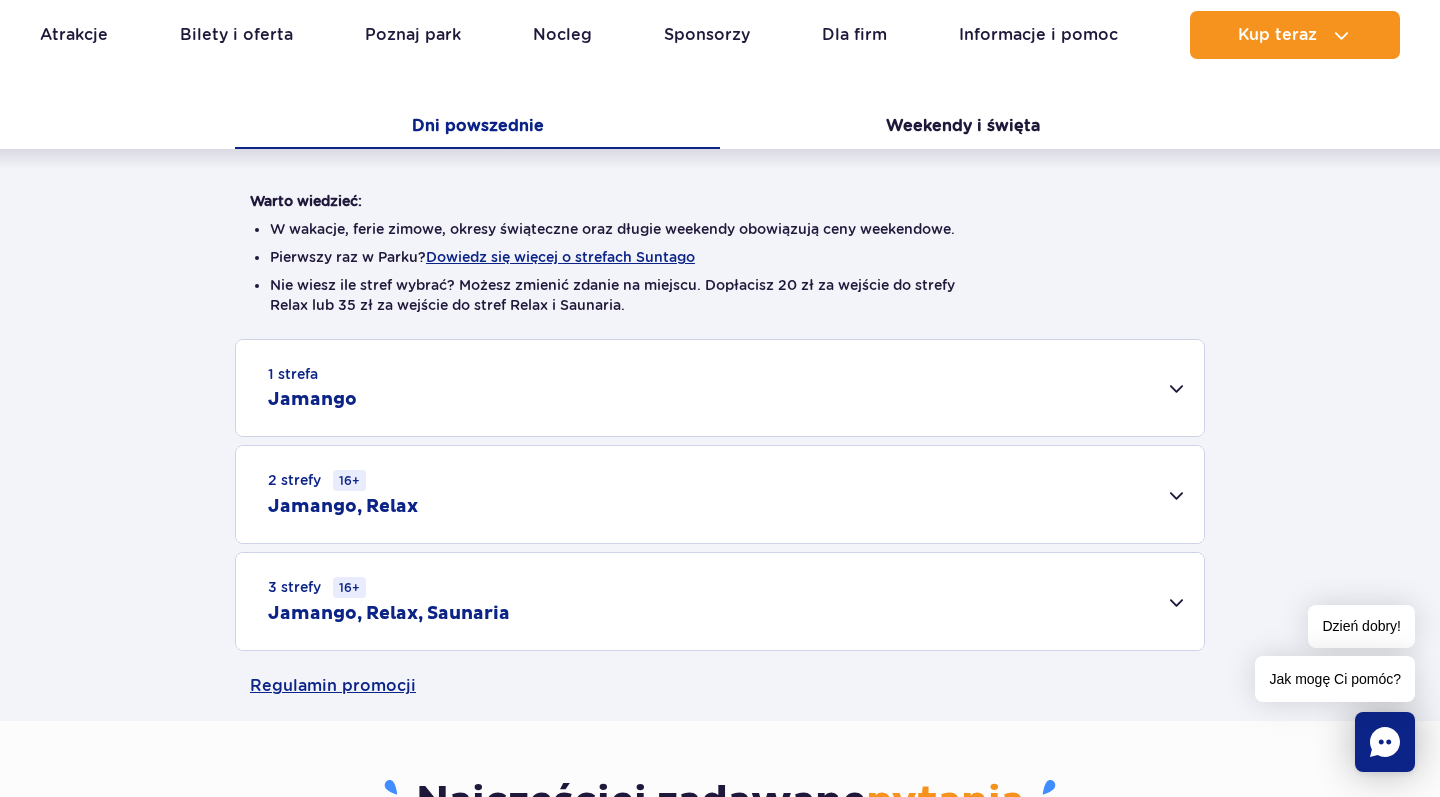 click on "1 strefa
Jamango" at bounding box center (720, 388) 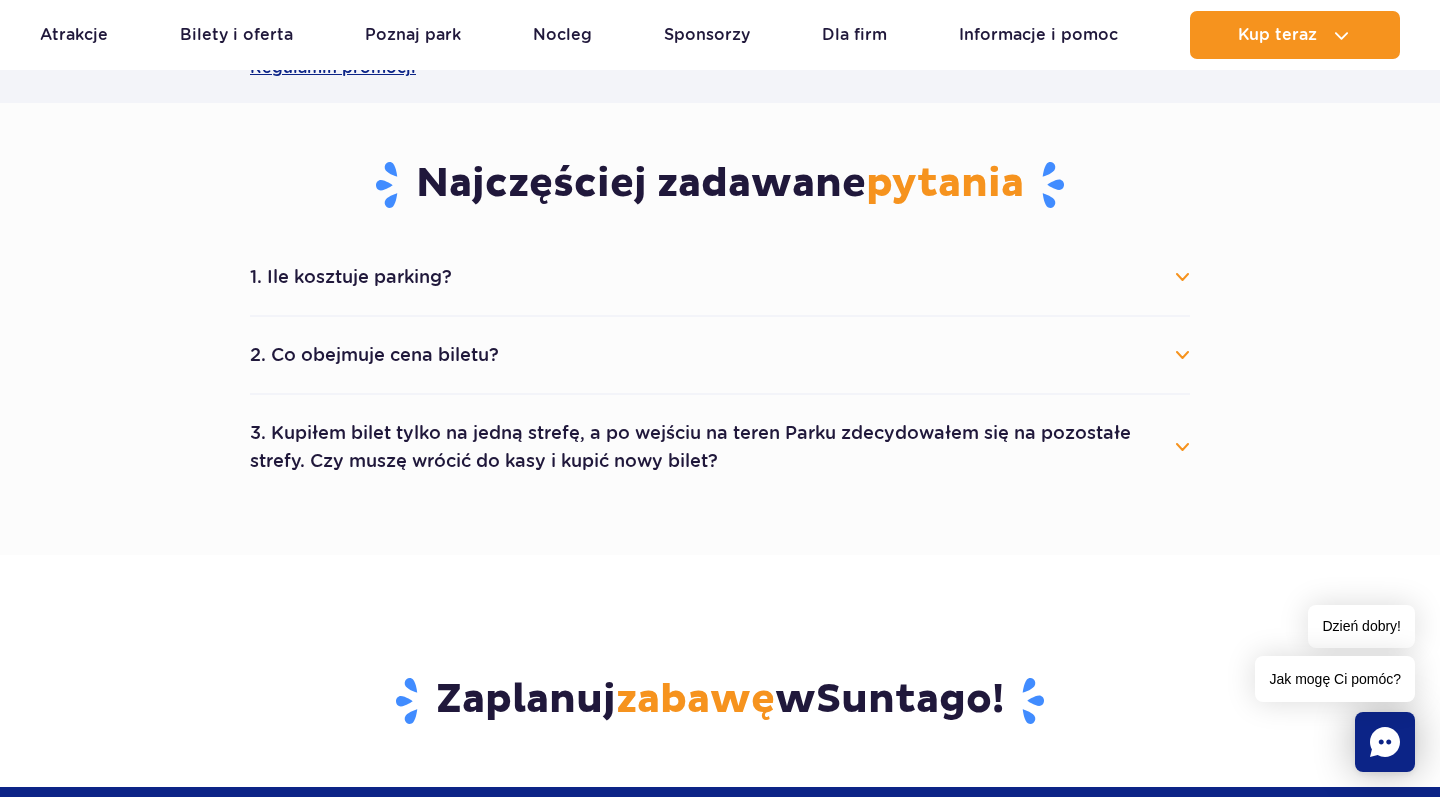 scroll, scrollTop: 1785, scrollLeft: 0, axis: vertical 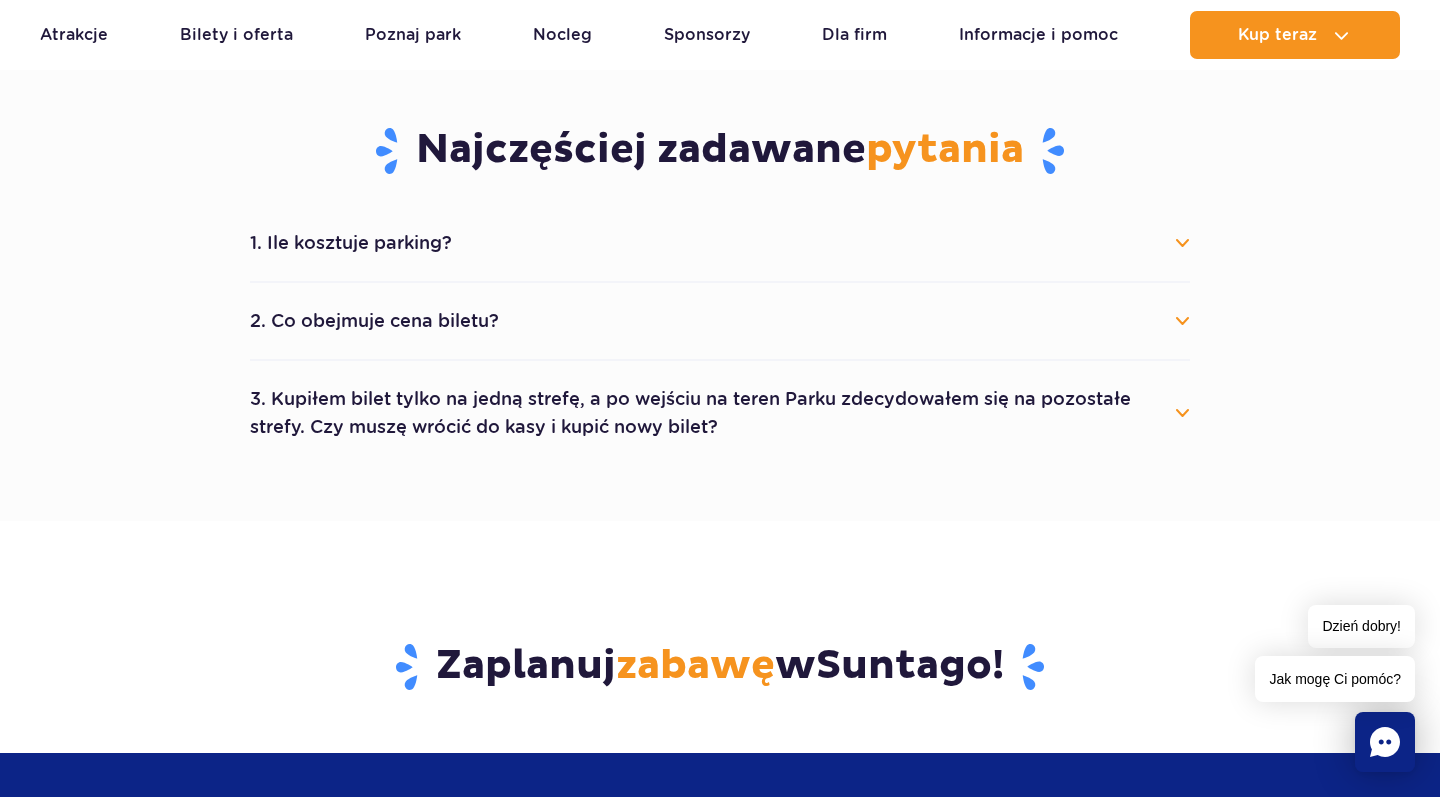 click on "1. Ile kosztuje parking?" at bounding box center [720, 243] 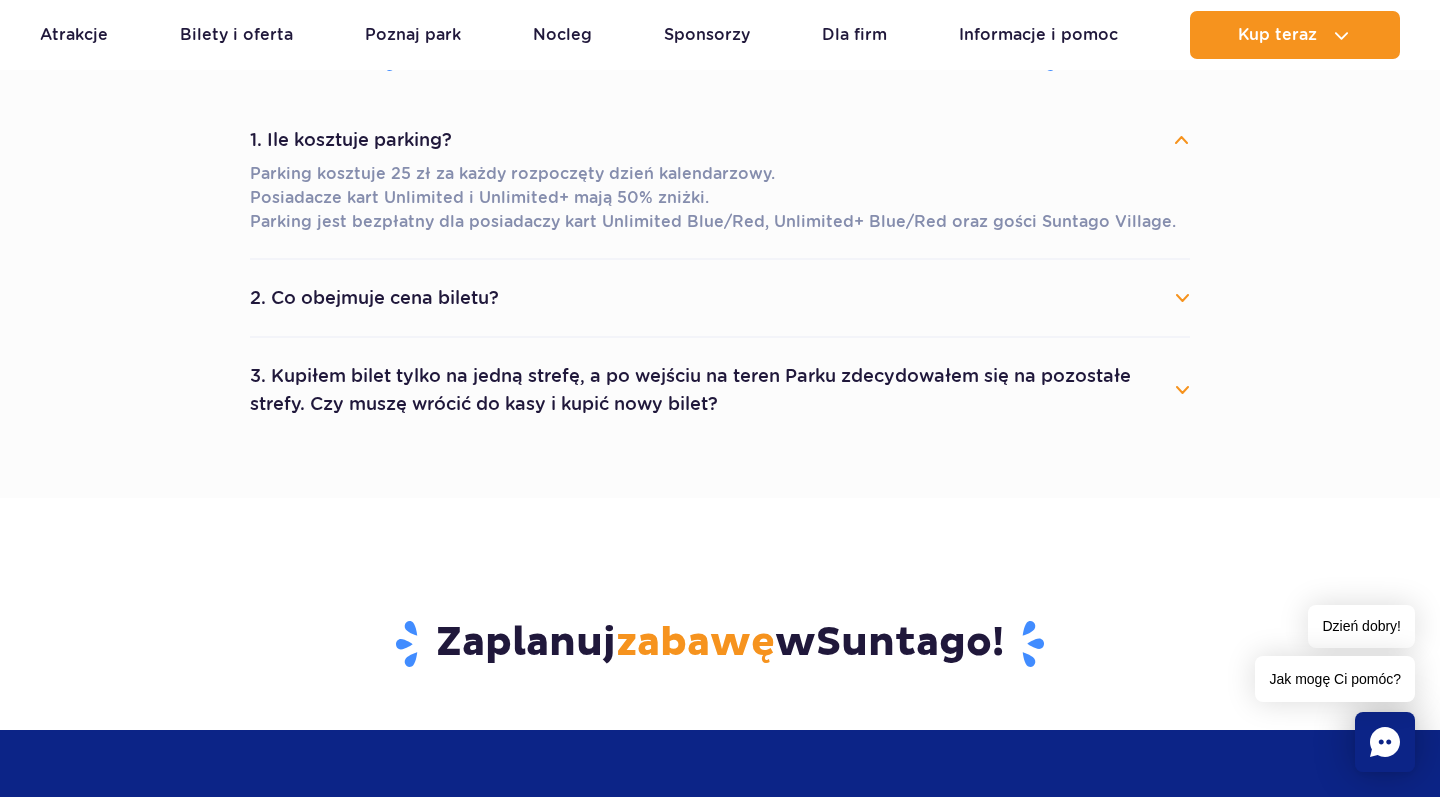 scroll, scrollTop: 1902, scrollLeft: 0, axis: vertical 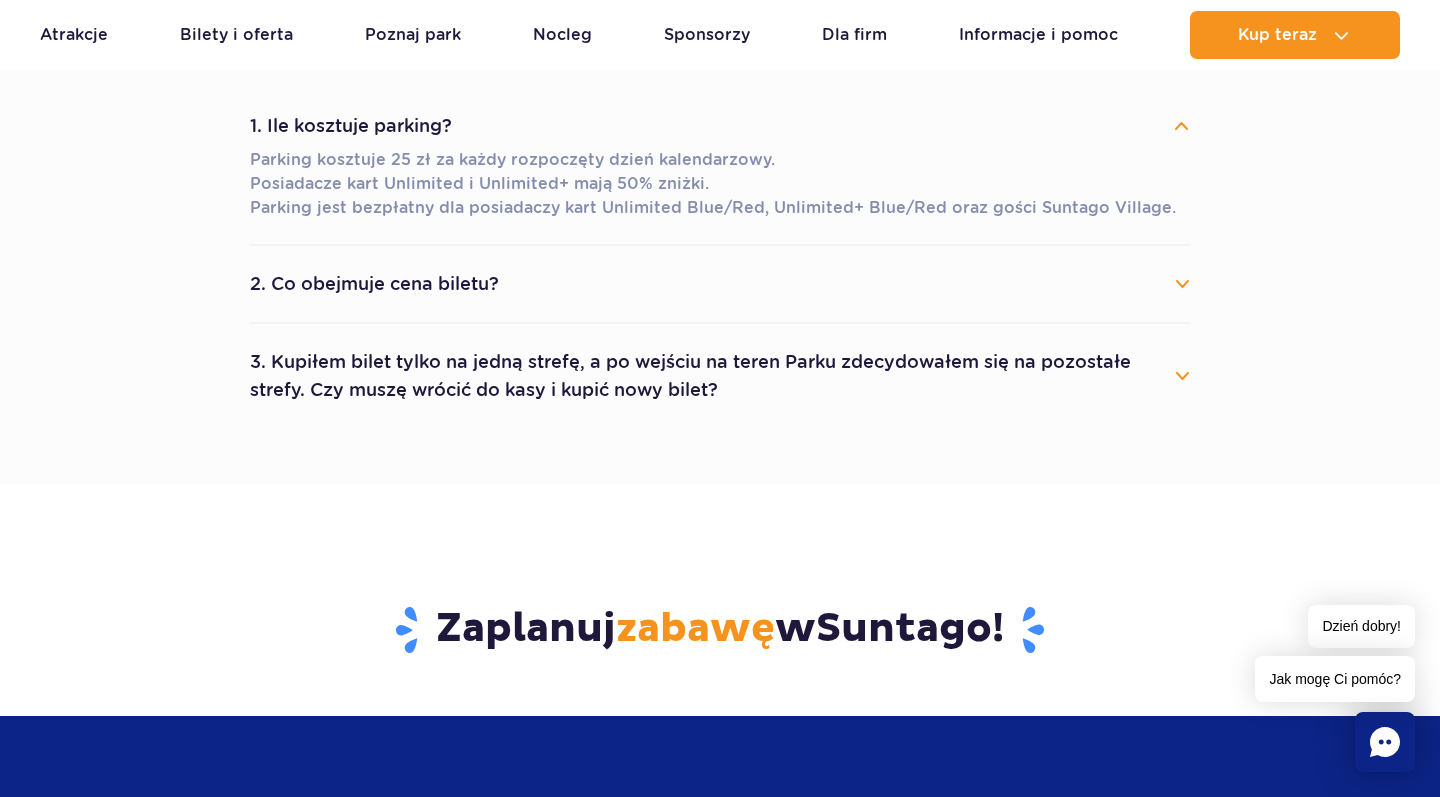 click on "2. Co obejmuje cena biletu?" at bounding box center (720, 284) 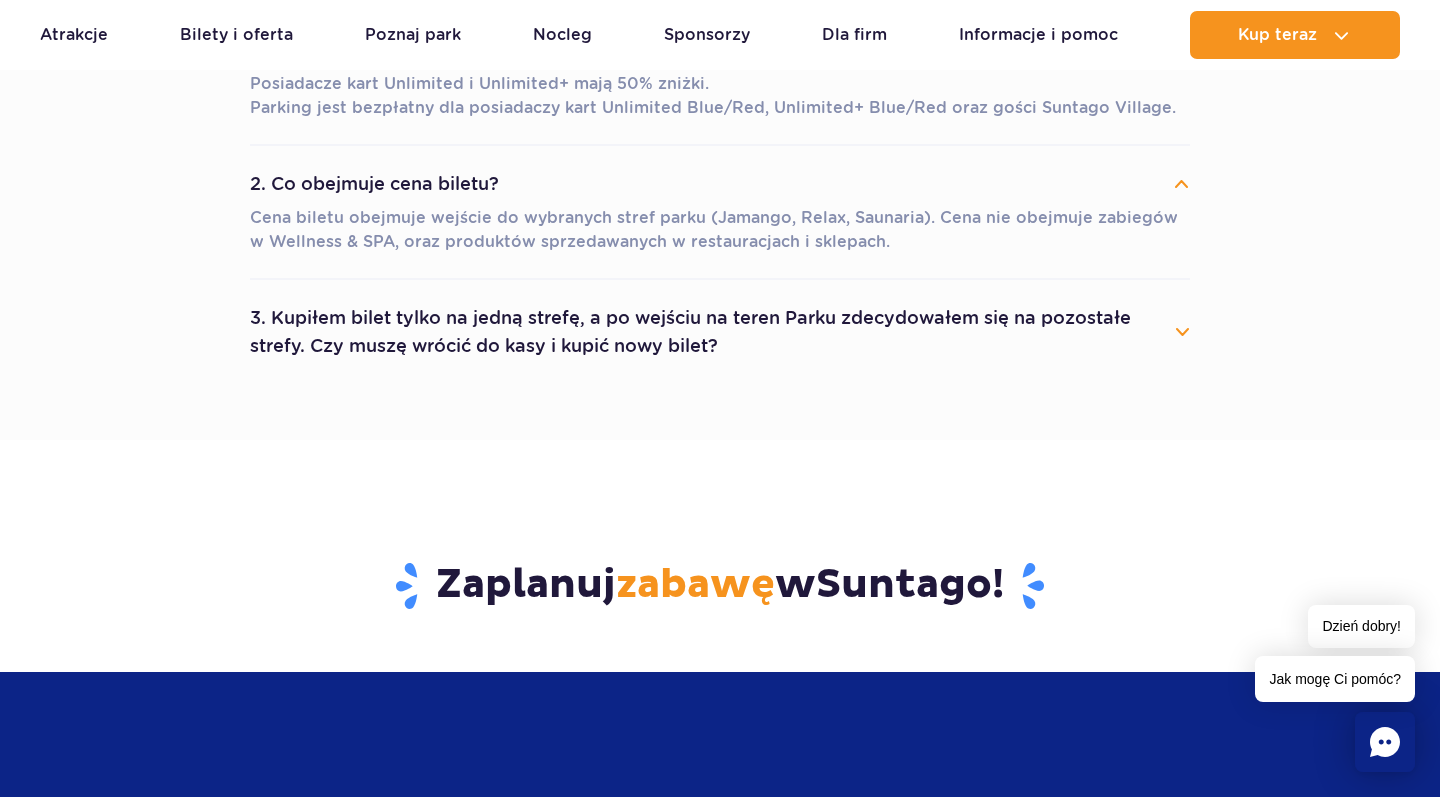 scroll, scrollTop: 2010, scrollLeft: 0, axis: vertical 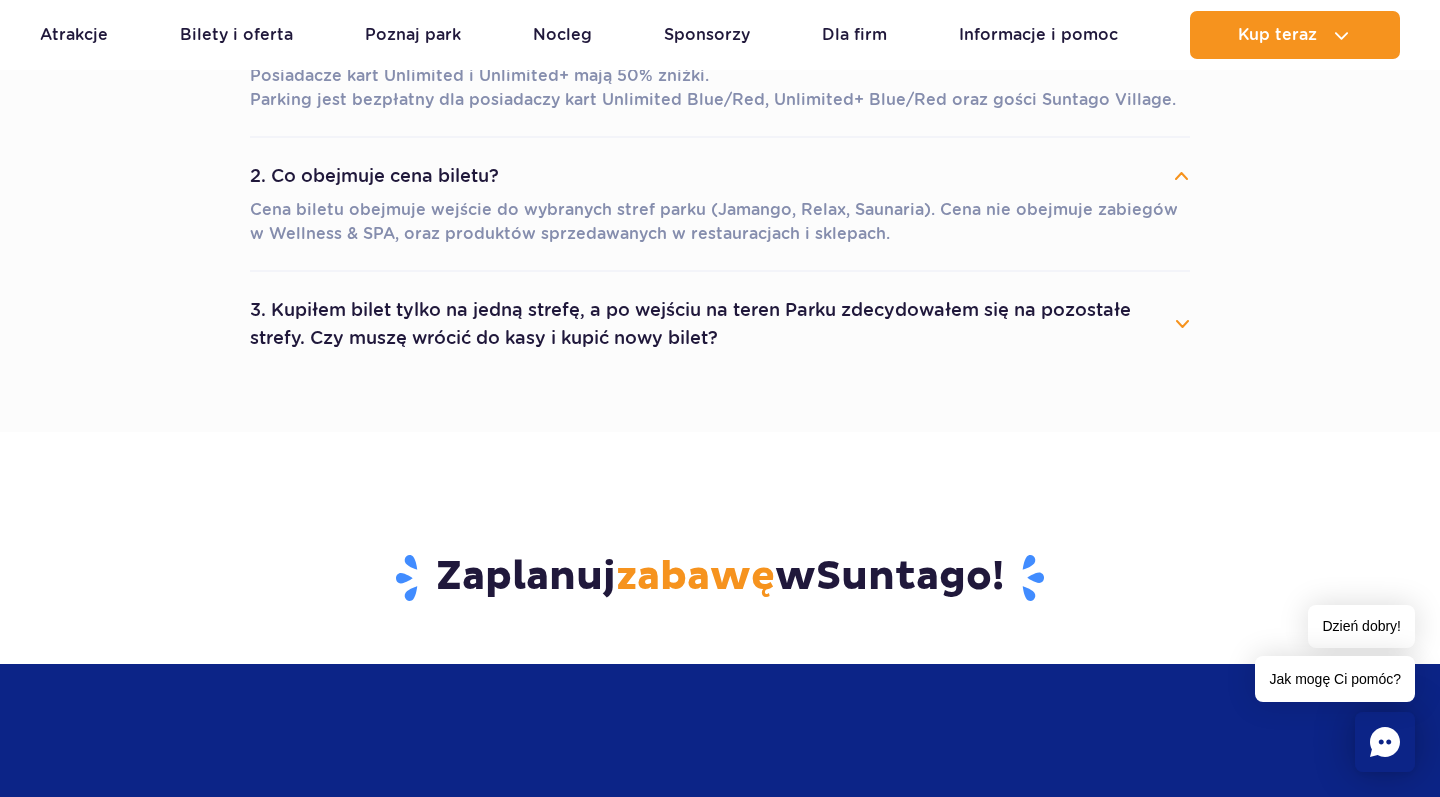 click on "3. Kupiłem bilet tylko na jedną strefę, a po wejściu na teren Parku zdecydowałem się na pozostałe strefy. Czy muszę wrócić do kasy i kupić nowy bilet?" at bounding box center [720, 324] 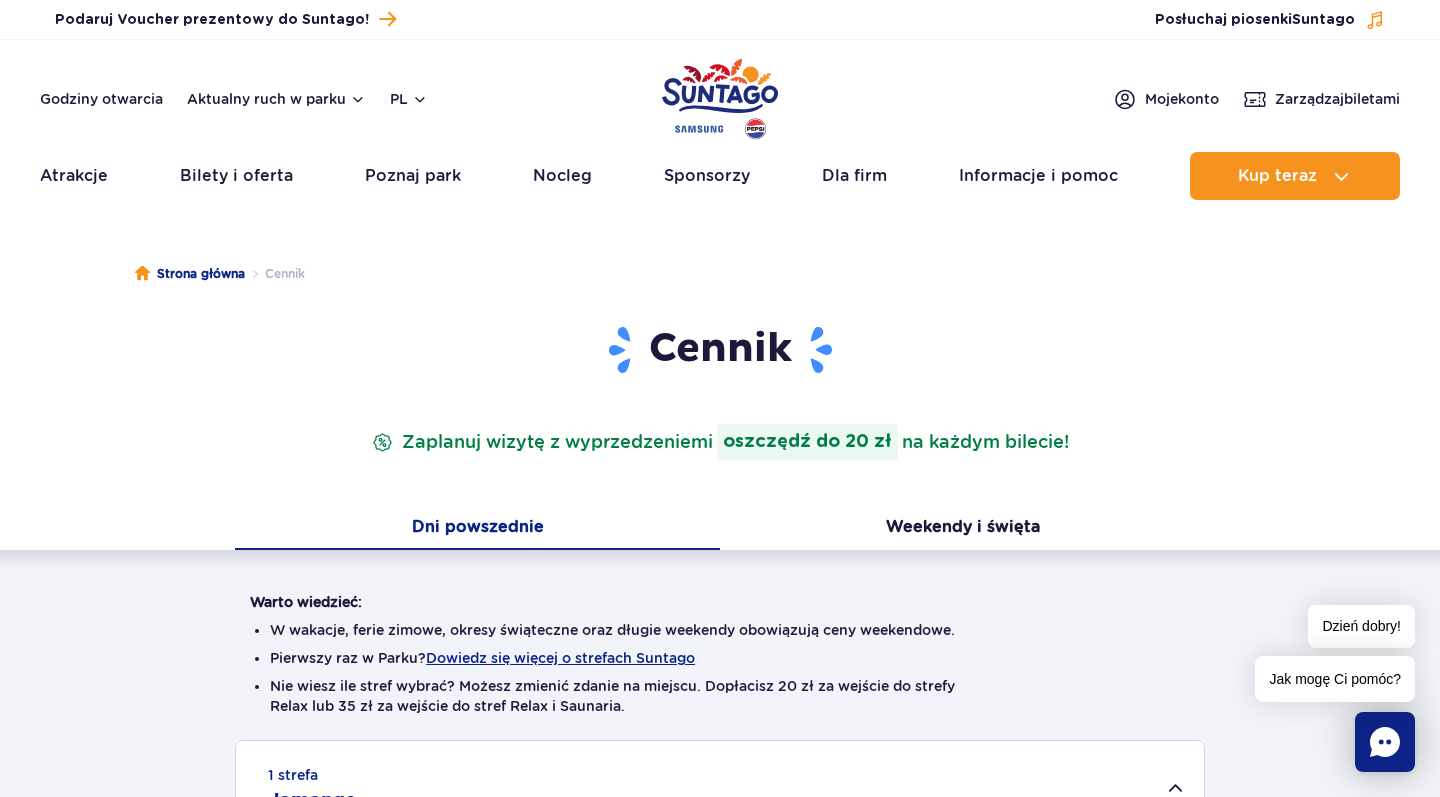 scroll, scrollTop: 0, scrollLeft: 0, axis: both 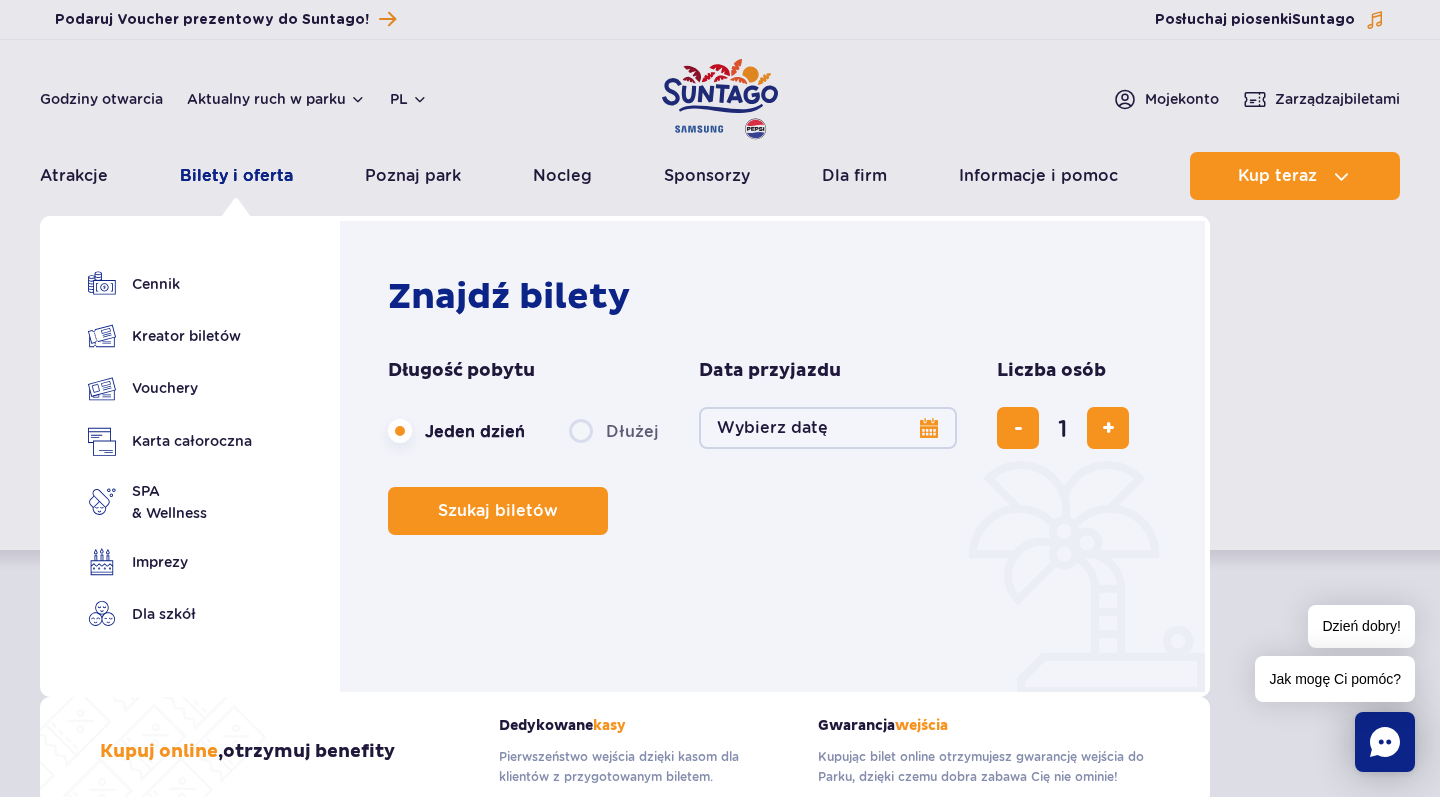 click on "Bilety i oferta" at bounding box center [236, 176] 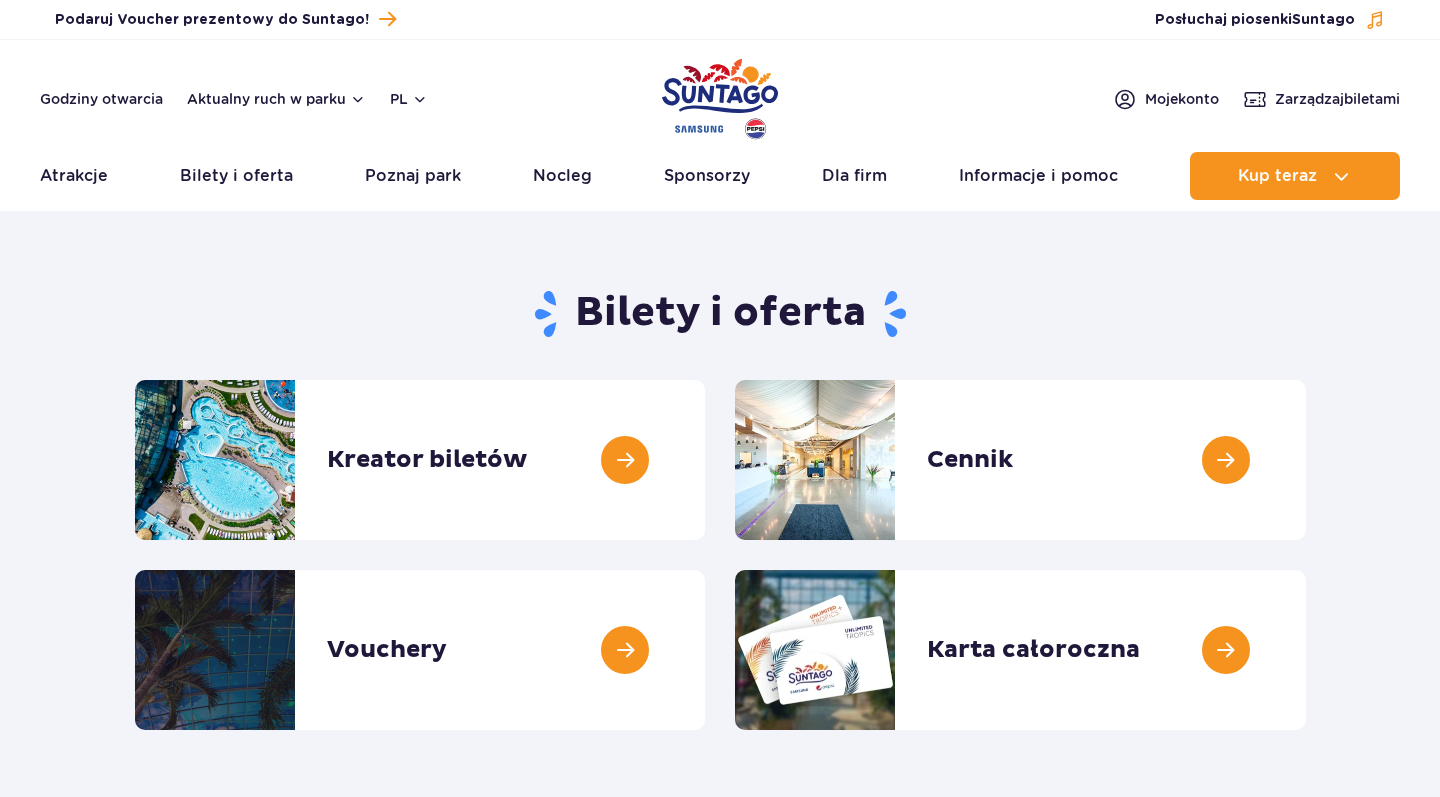 scroll, scrollTop: 0, scrollLeft: 0, axis: both 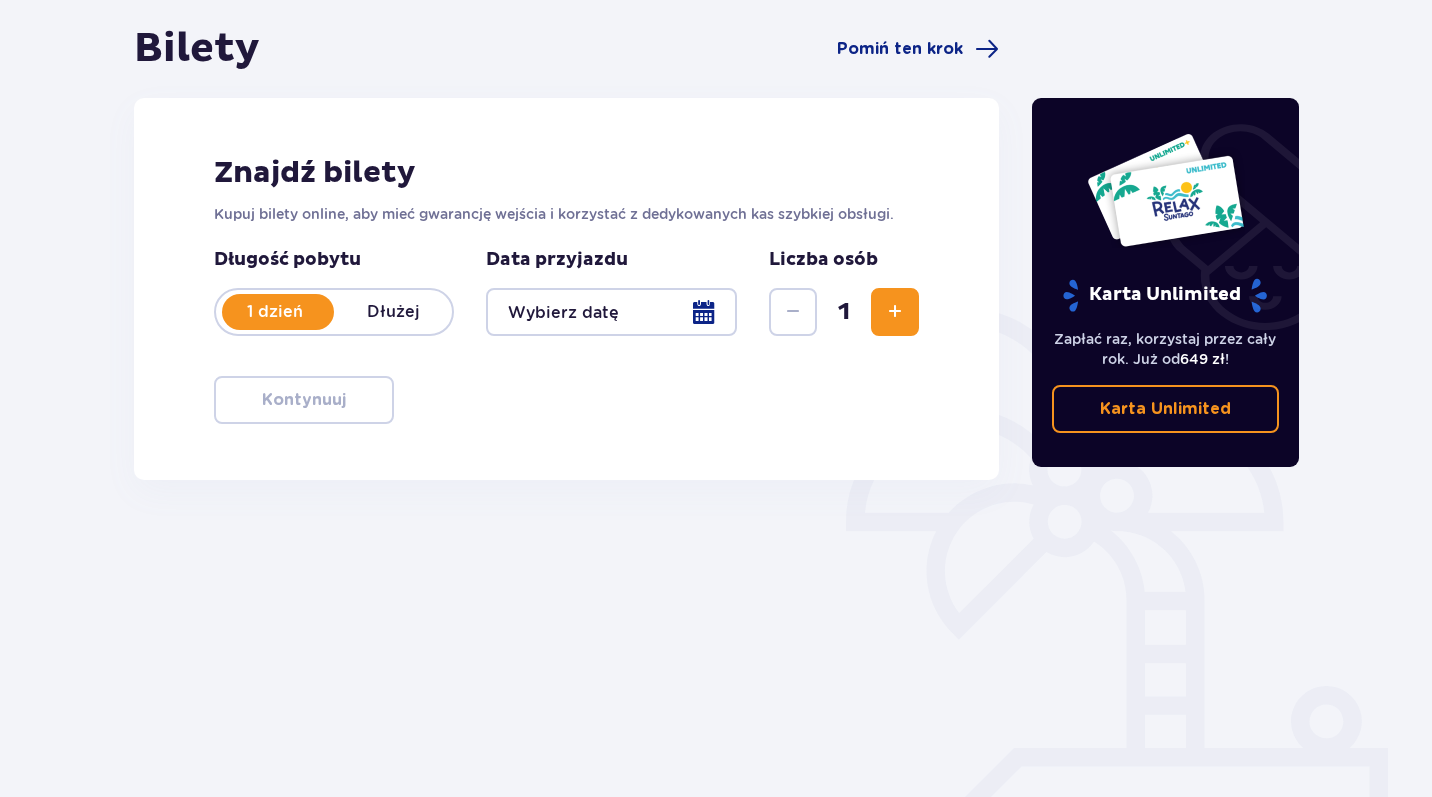click on "Dłużej" at bounding box center (393, 312) 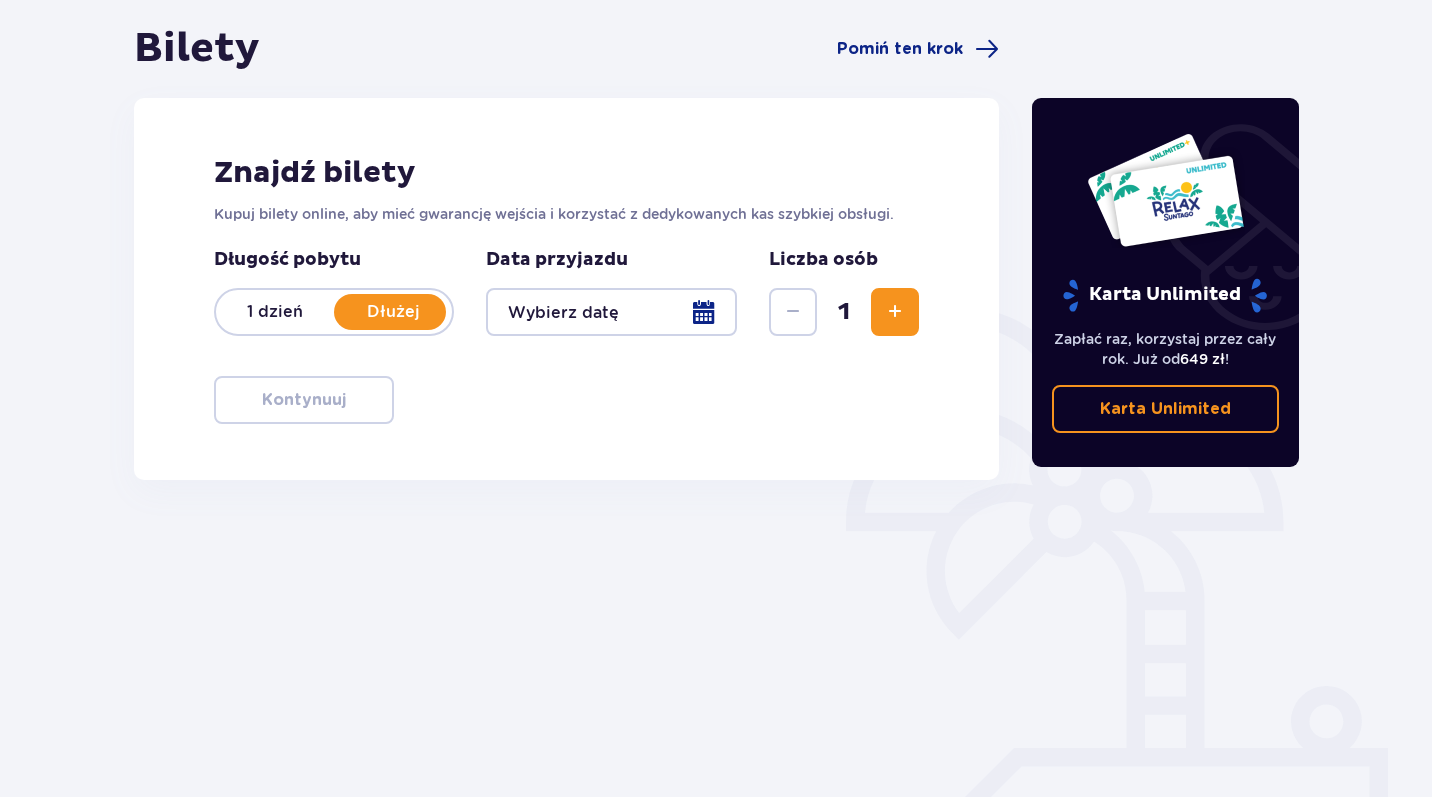 click at bounding box center (611, 312) 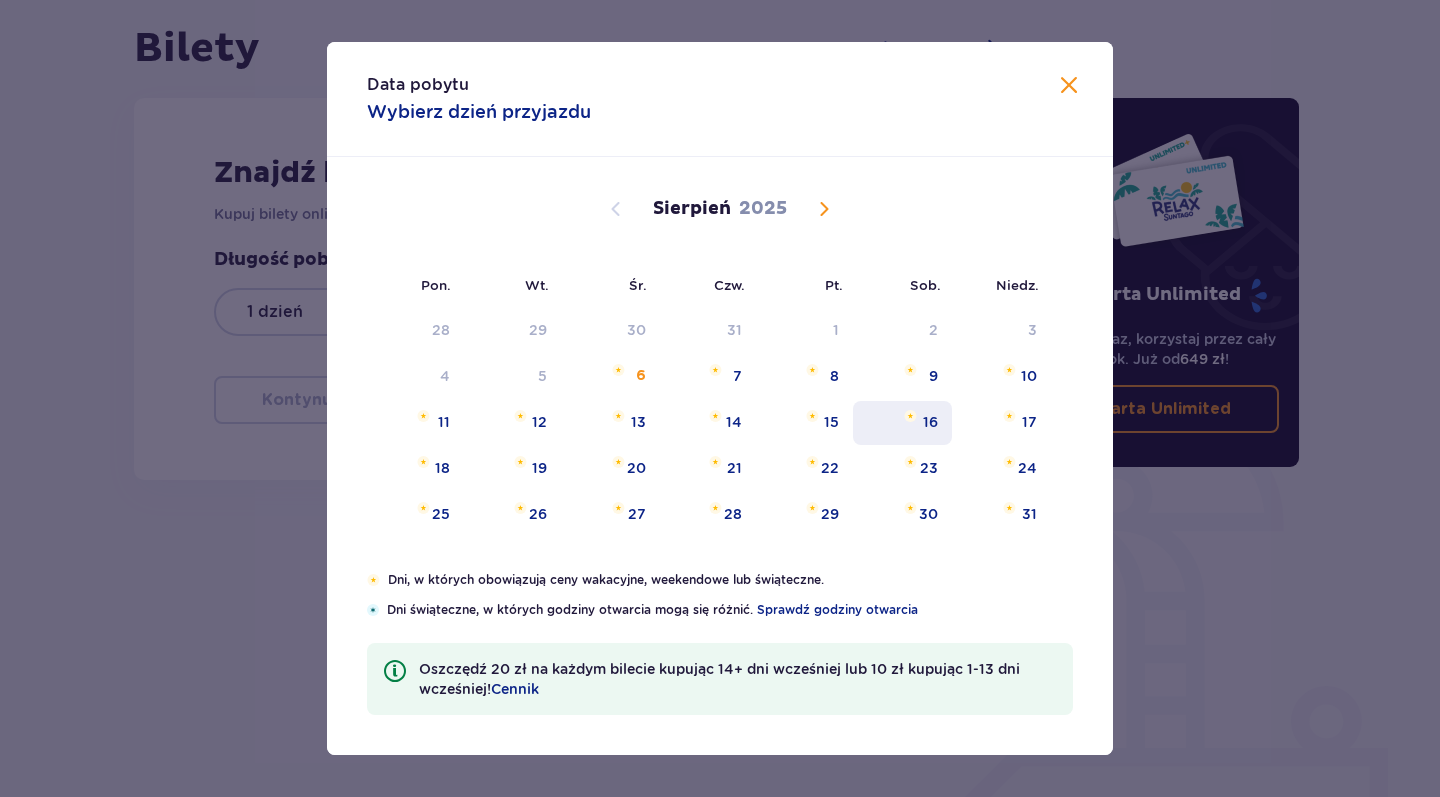 click on "16" at bounding box center (930, 422) 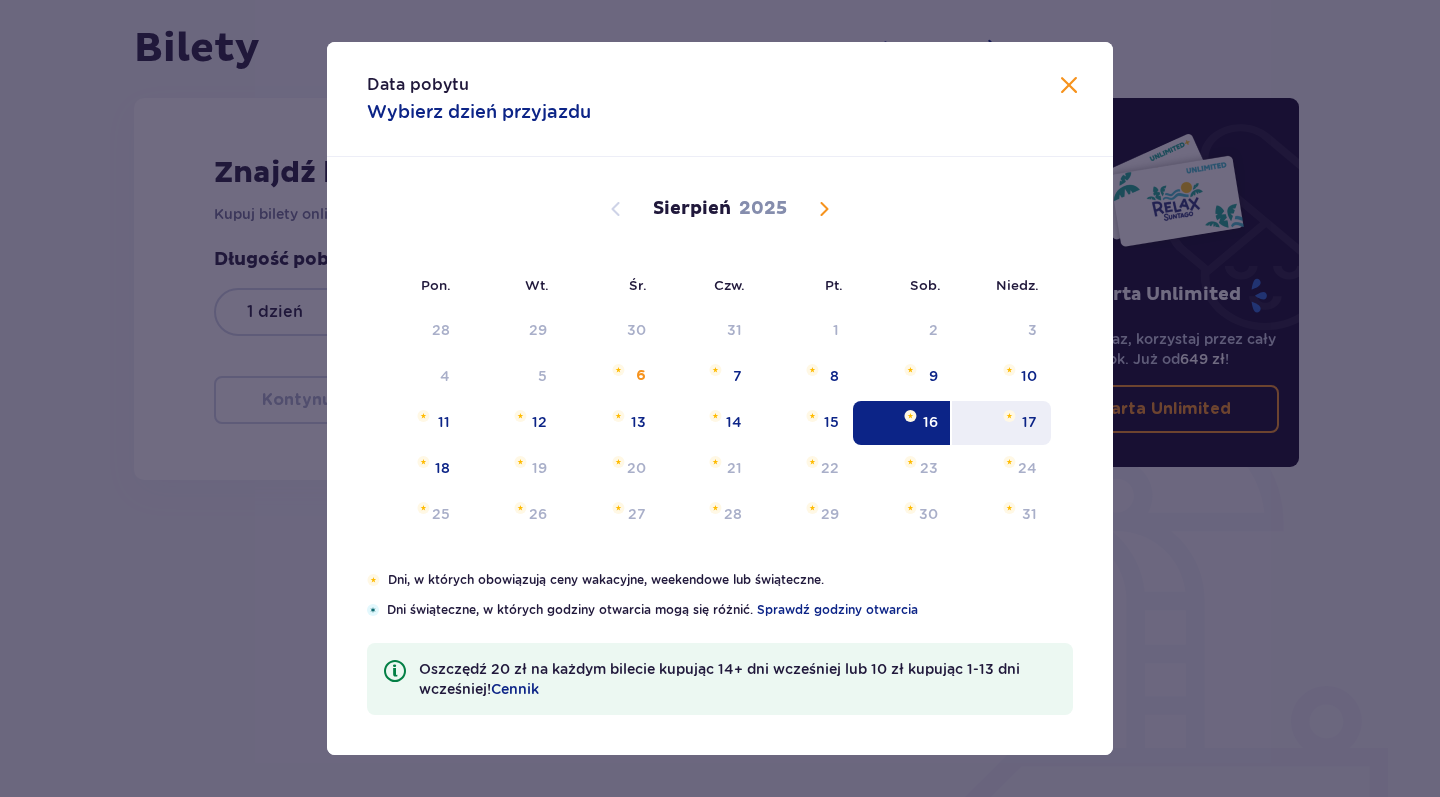 click on "17" at bounding box center (1001, 423) 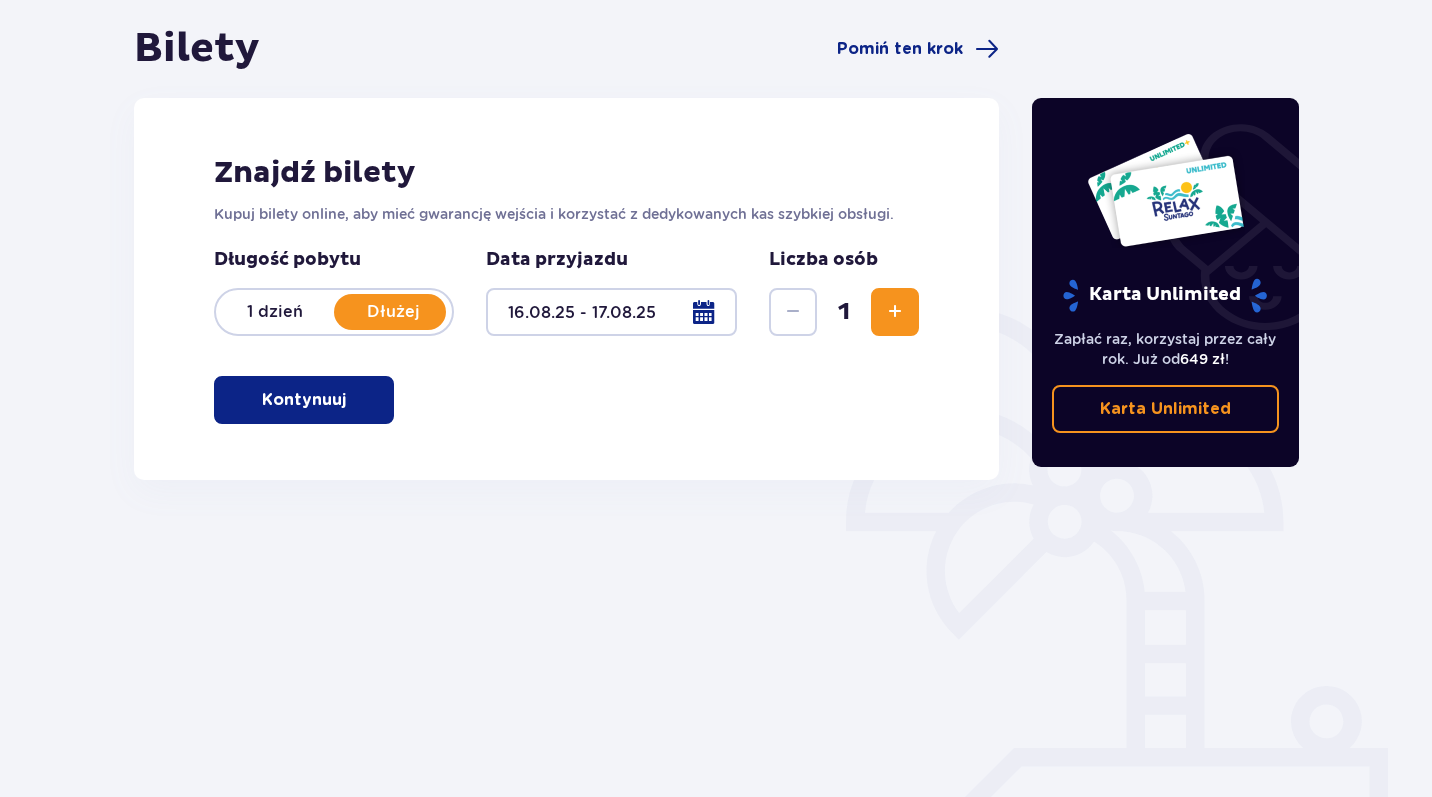 click at bounding box center (895, 312) 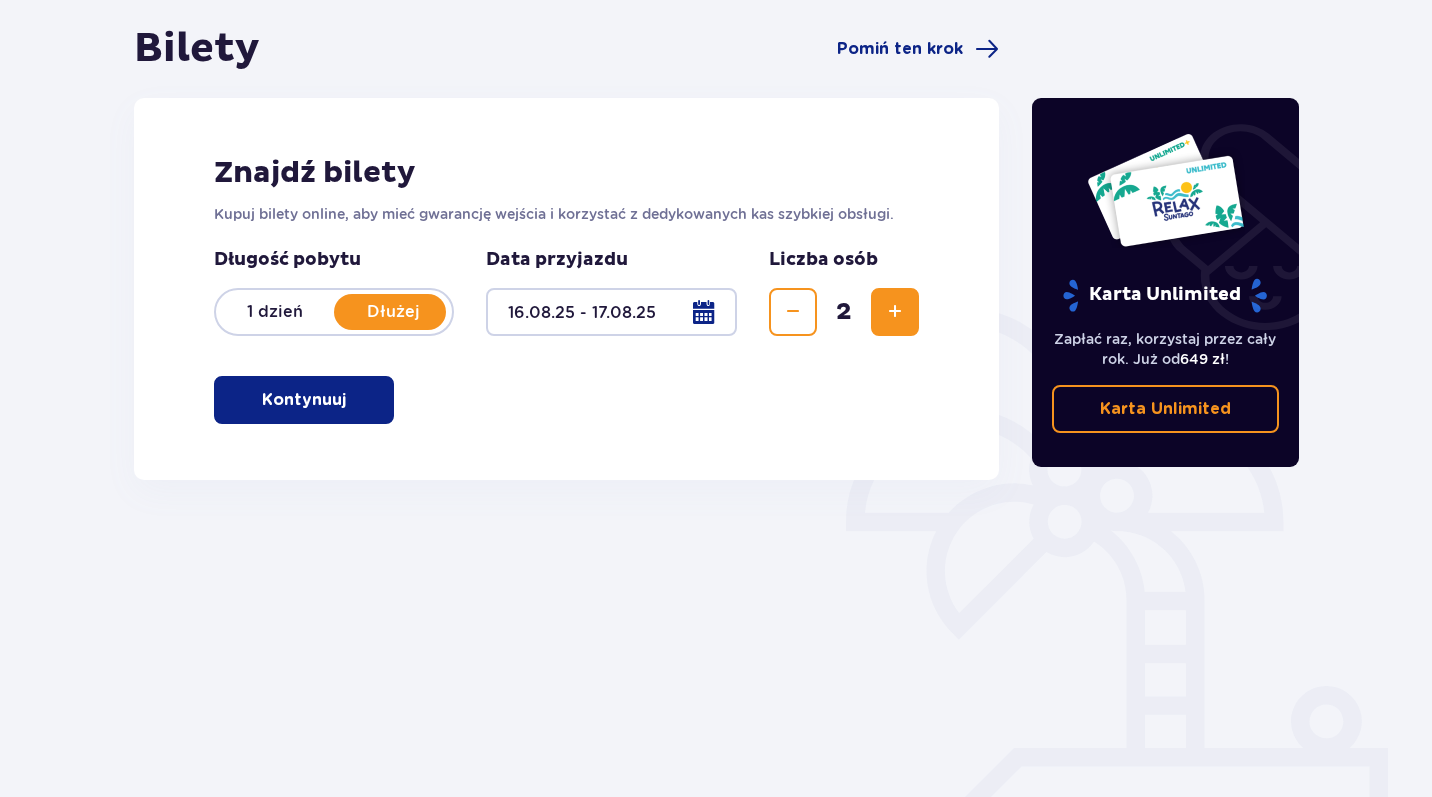 click at bounding box center [895, 312] 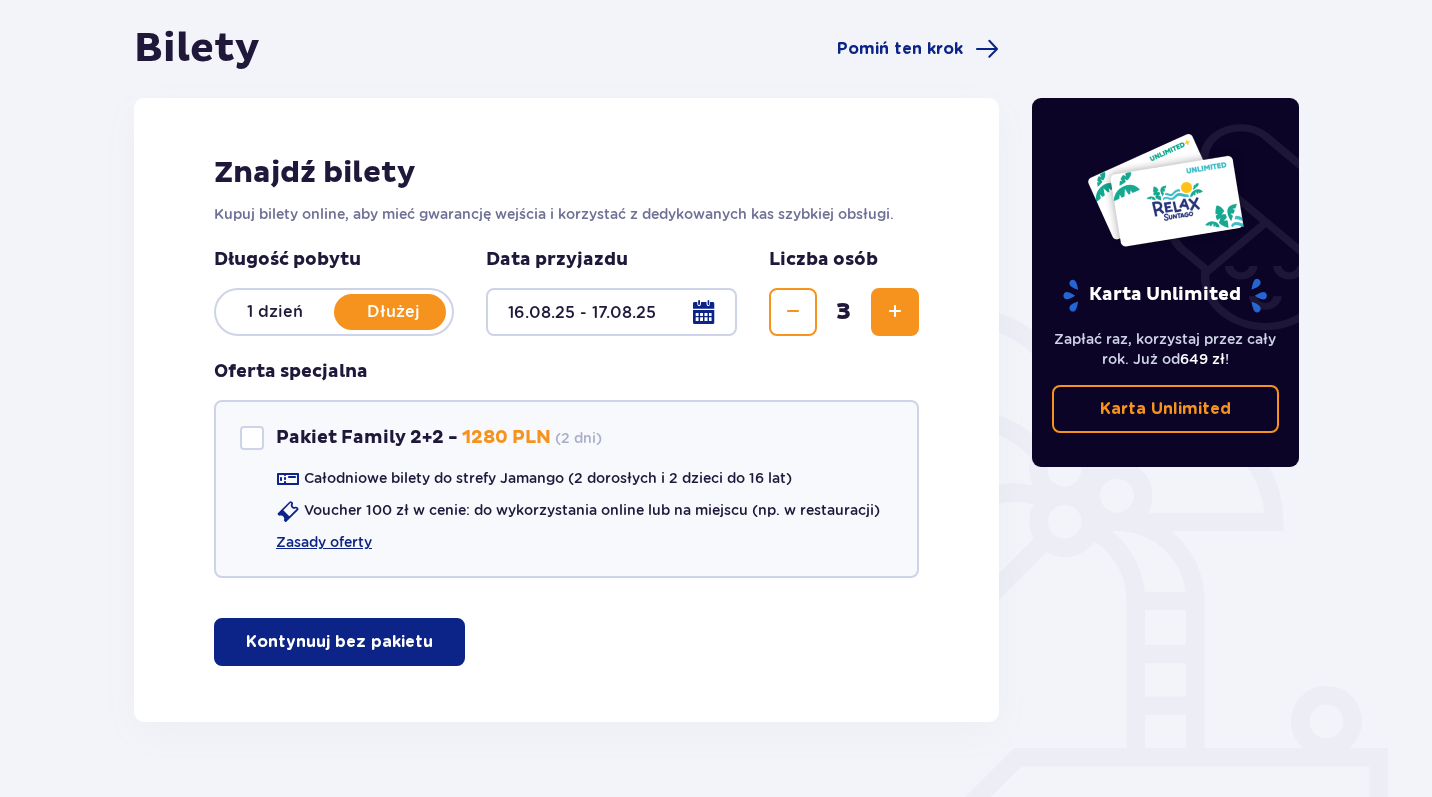 click at bounding box center [895, 312] 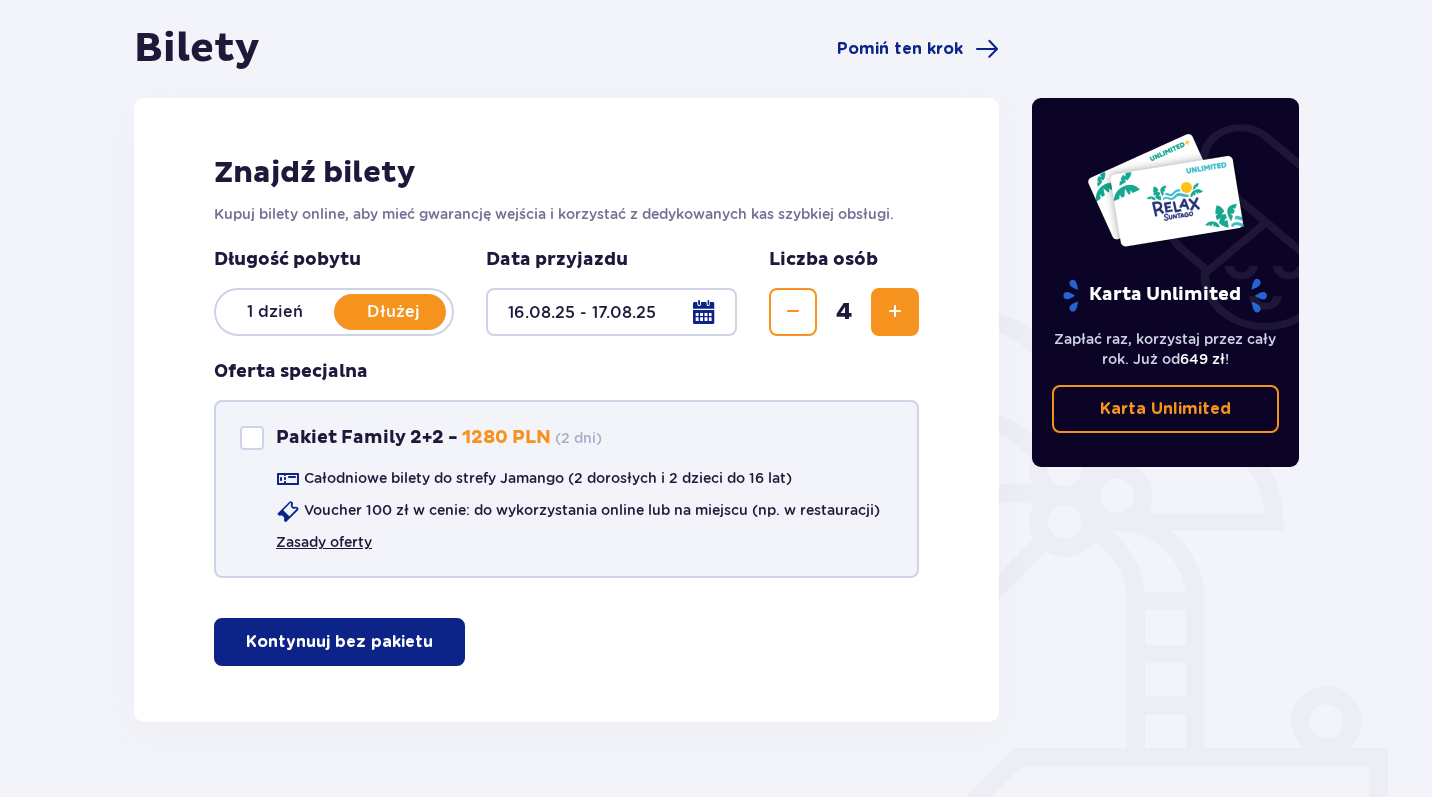 click on "Zasady oferty" at bounding box center (324, 542) 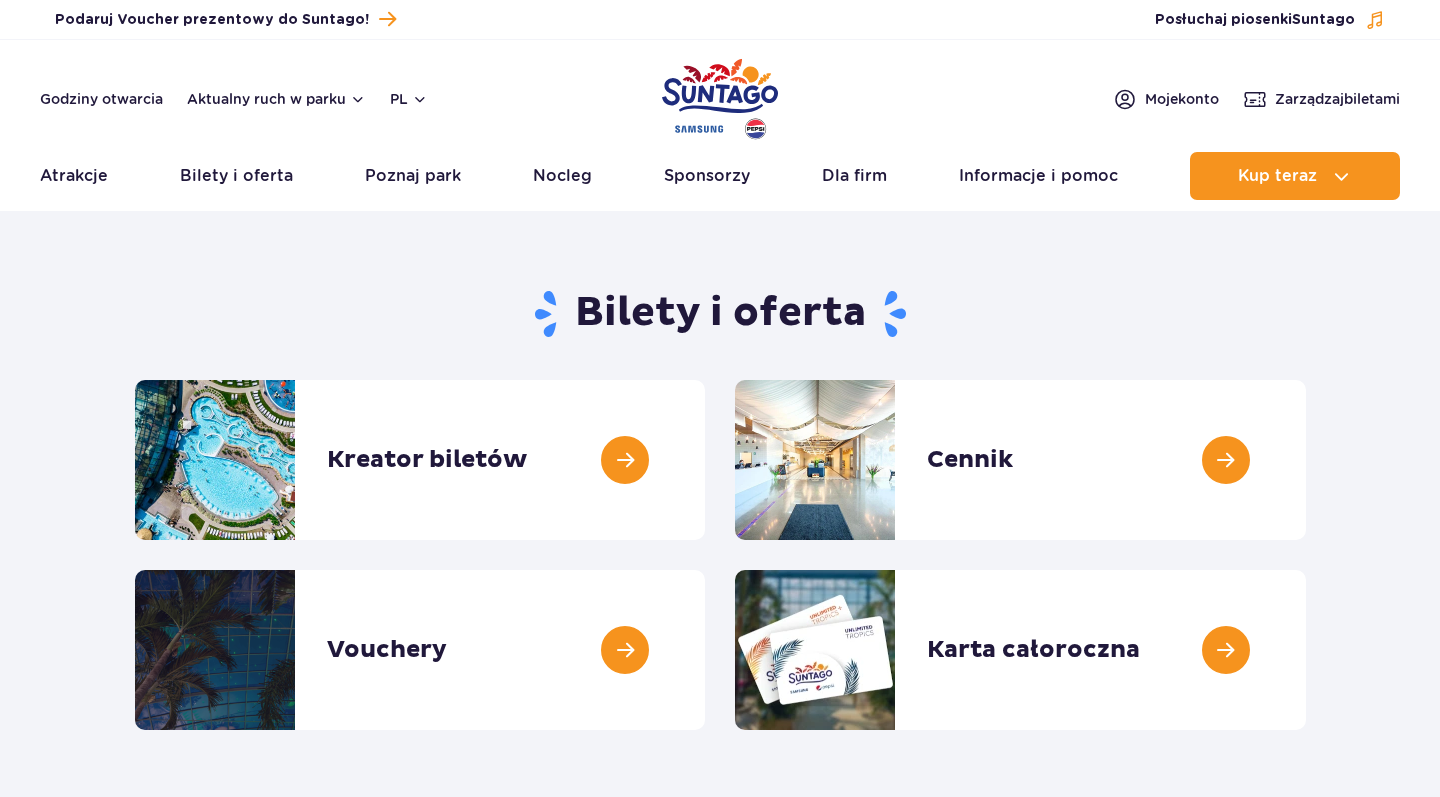 scroll, scrollTop: 0, scrollLeft: 0, axis: both 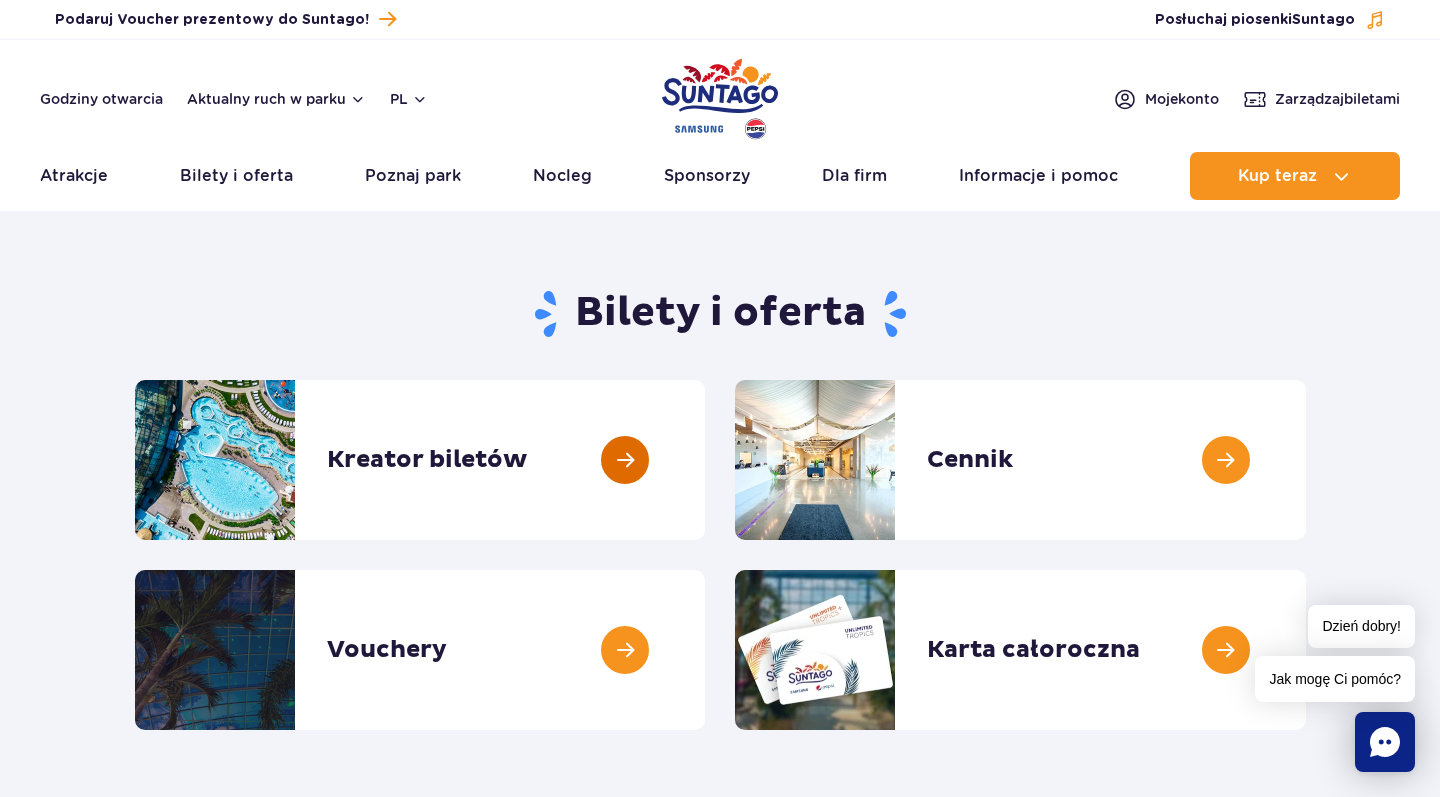 click at bounding box center (705, 460) 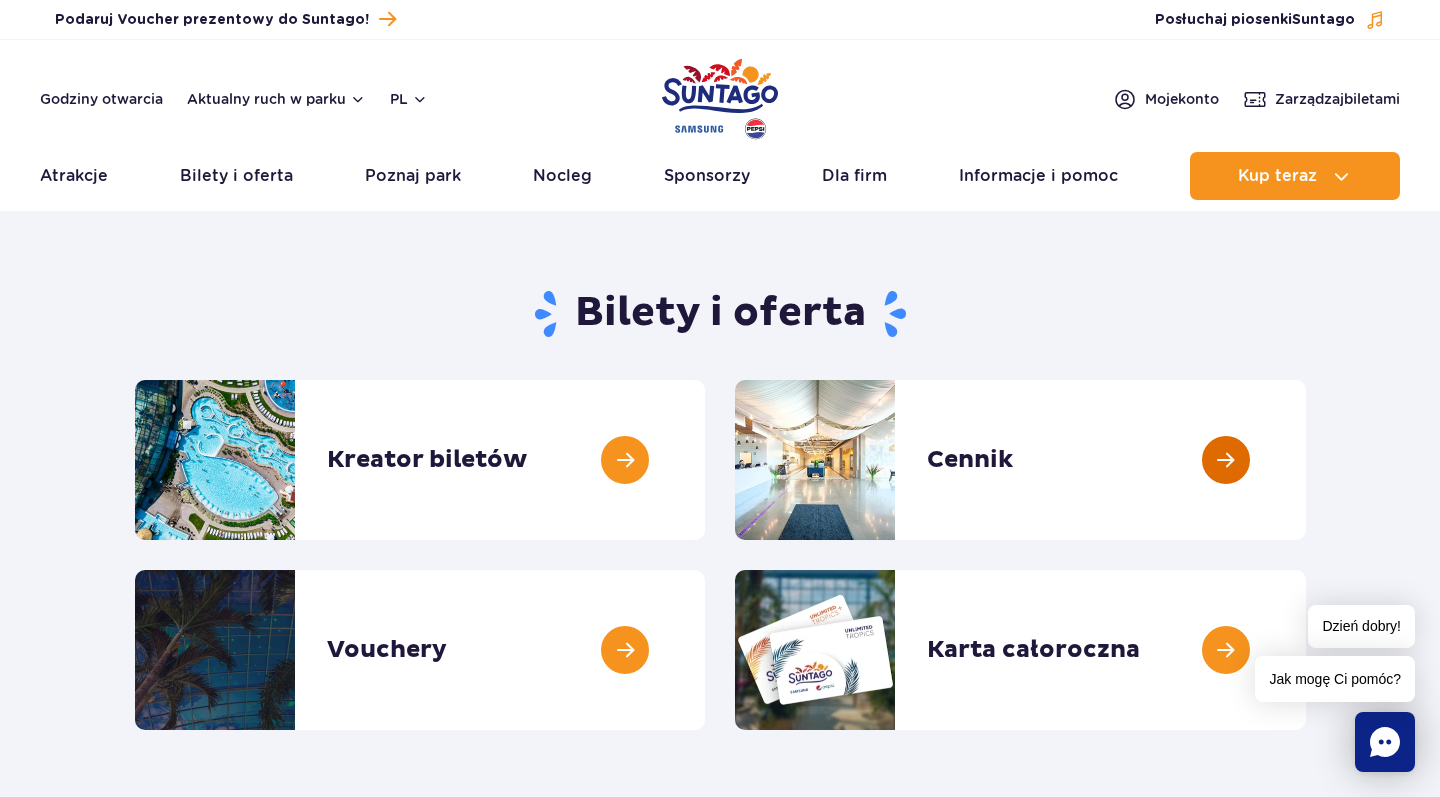 click at bounding box center (1306, 460) 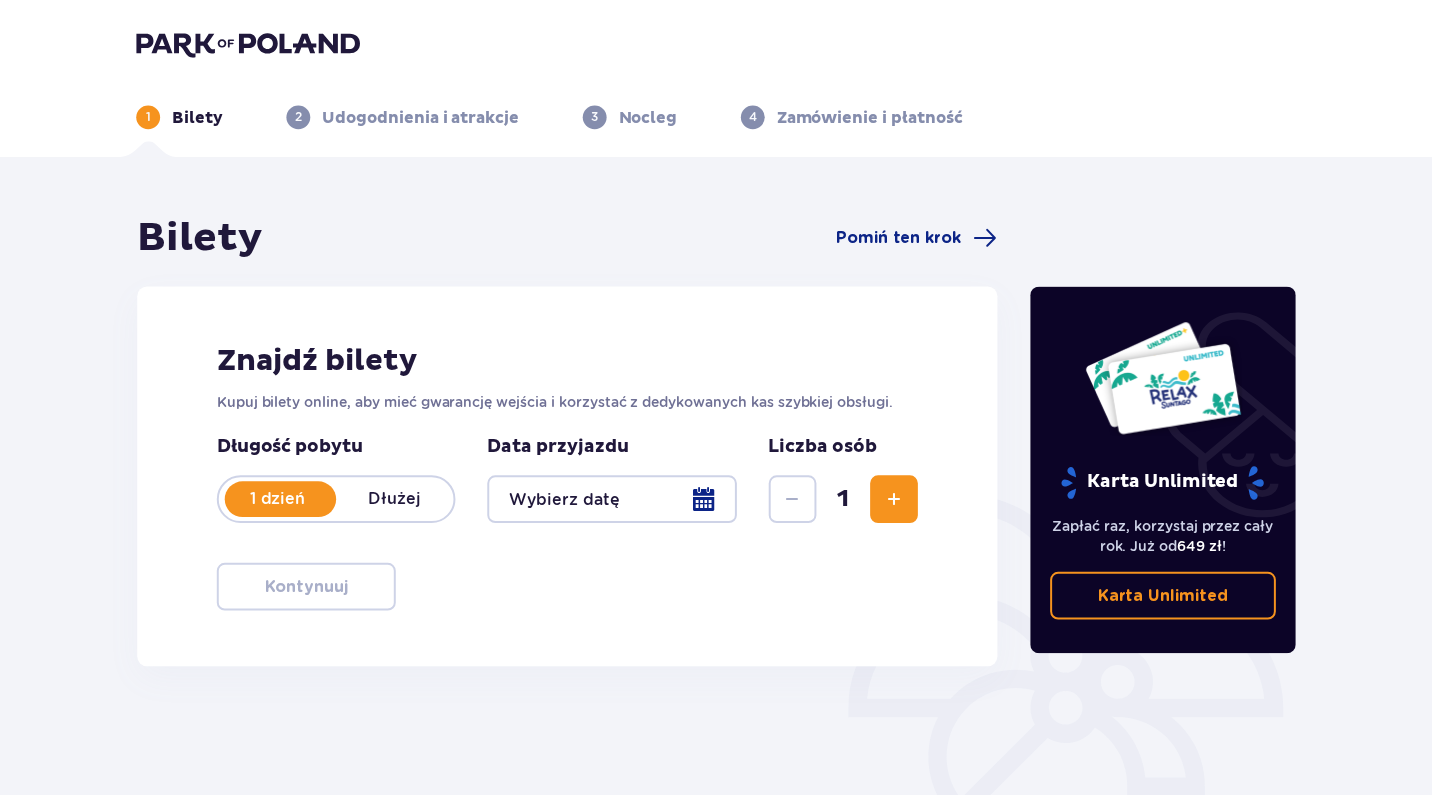 scroll, scrollTop: 0, scrollLeft: 0, axis: both 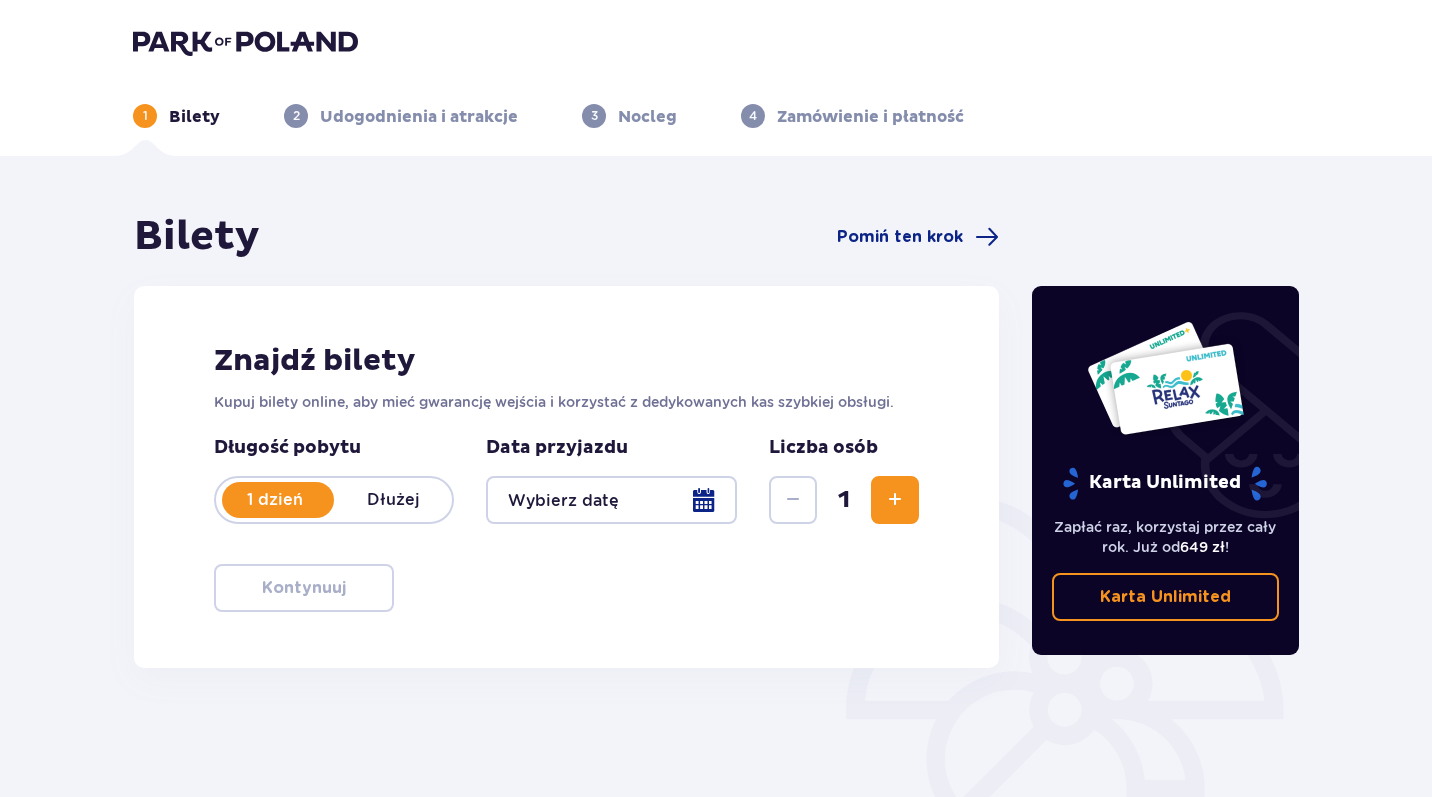 click on "Dłużej" at bounding box center [393, 500] 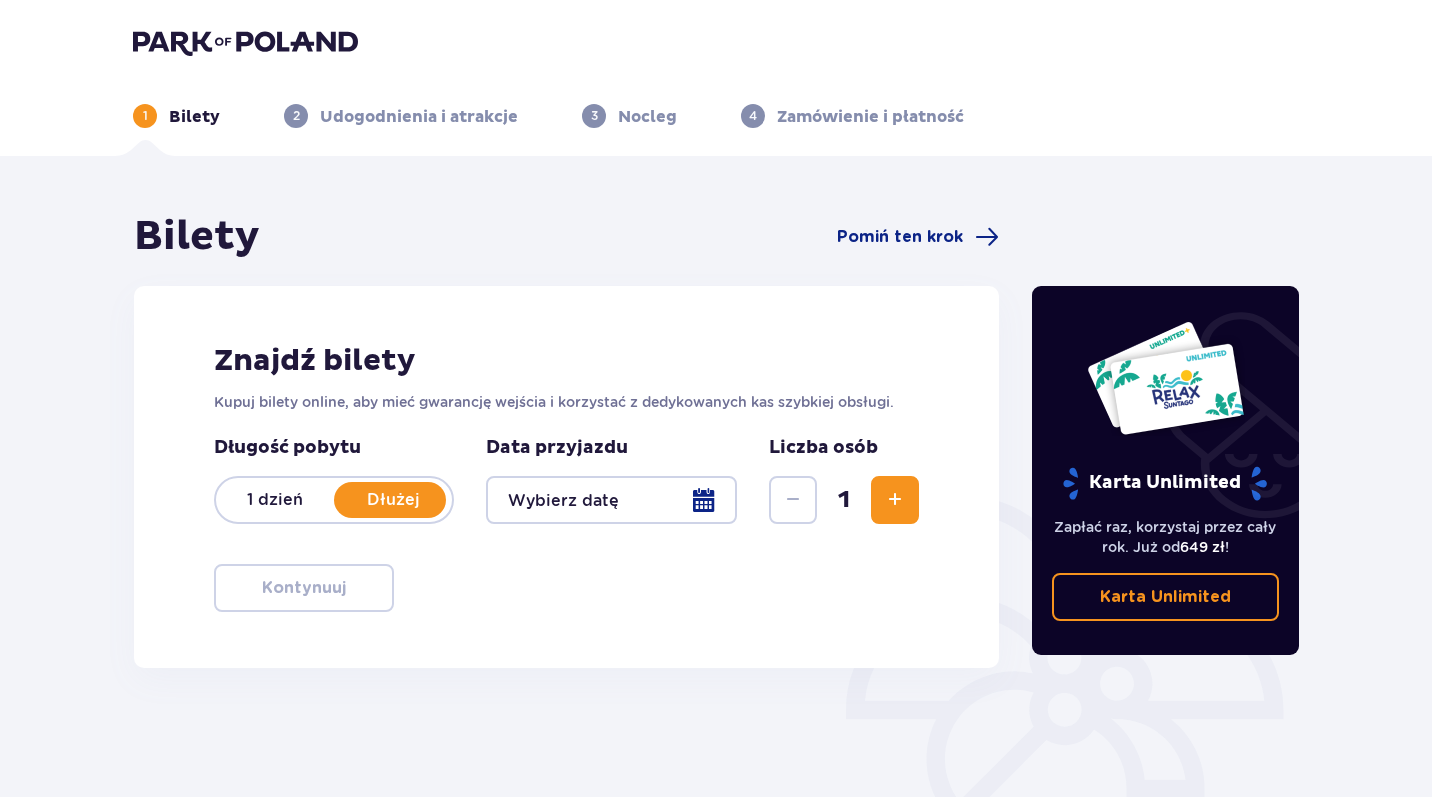 click at bounding box center (611, 500) 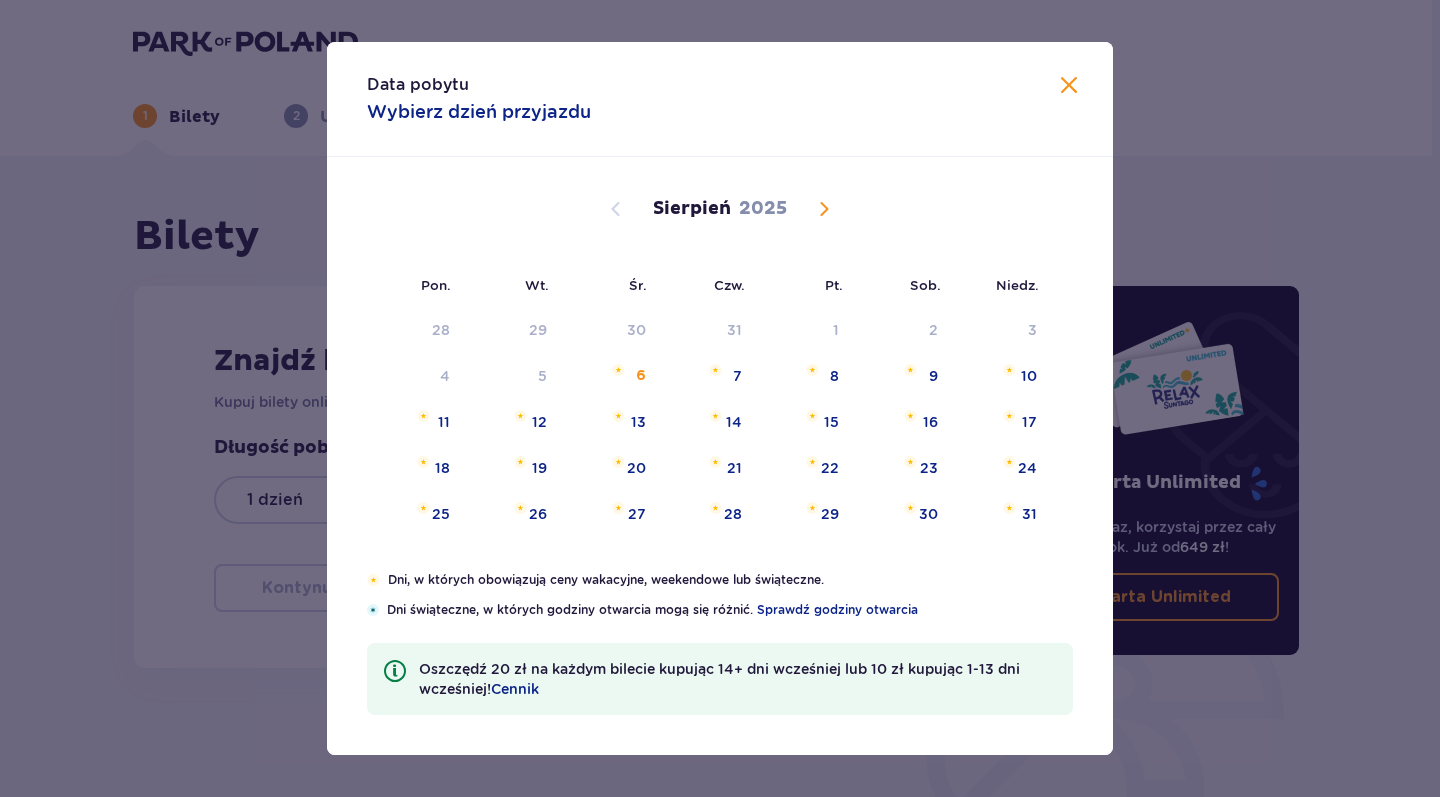 click at bounding box center (824, 209) 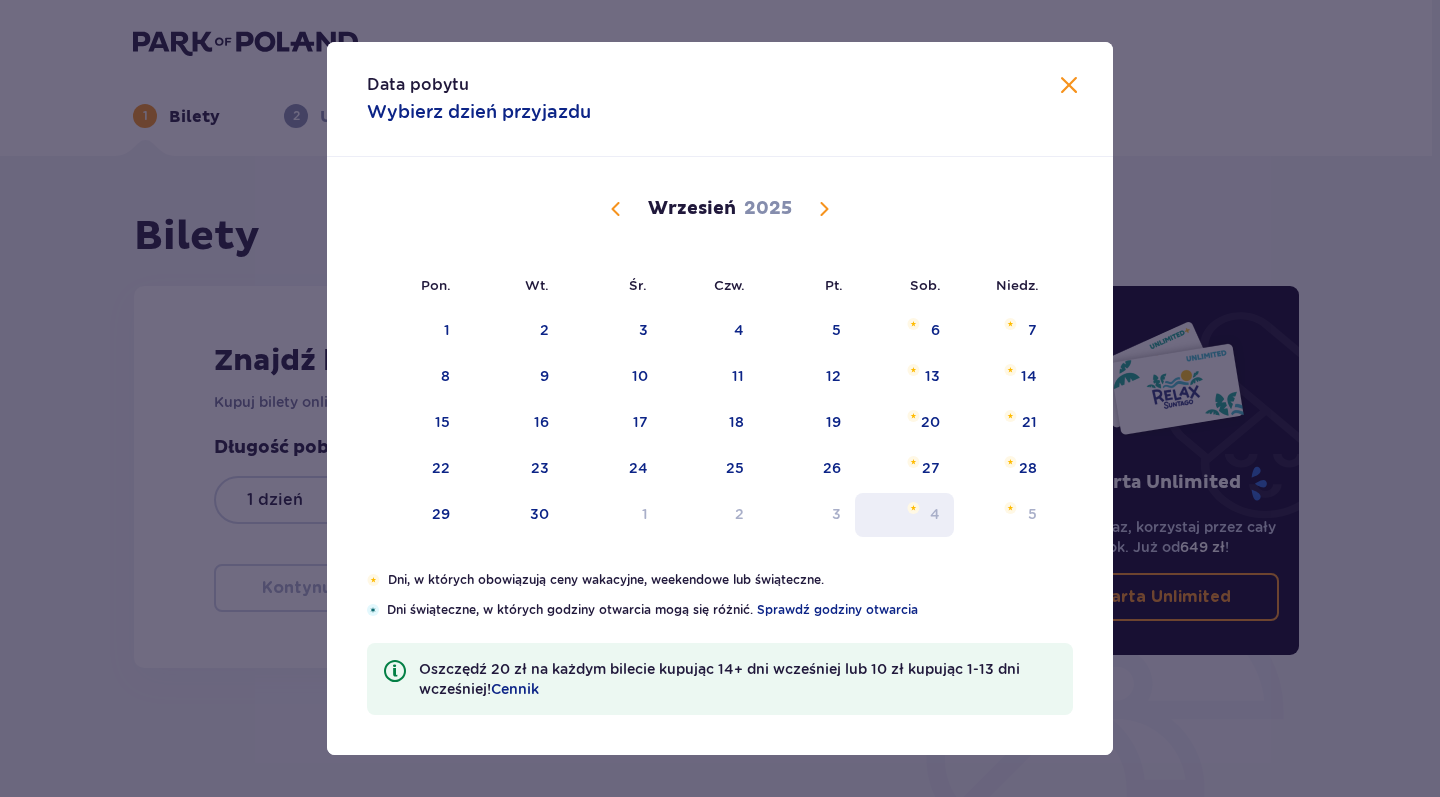 click on "4" at bounding box center (904, 515) 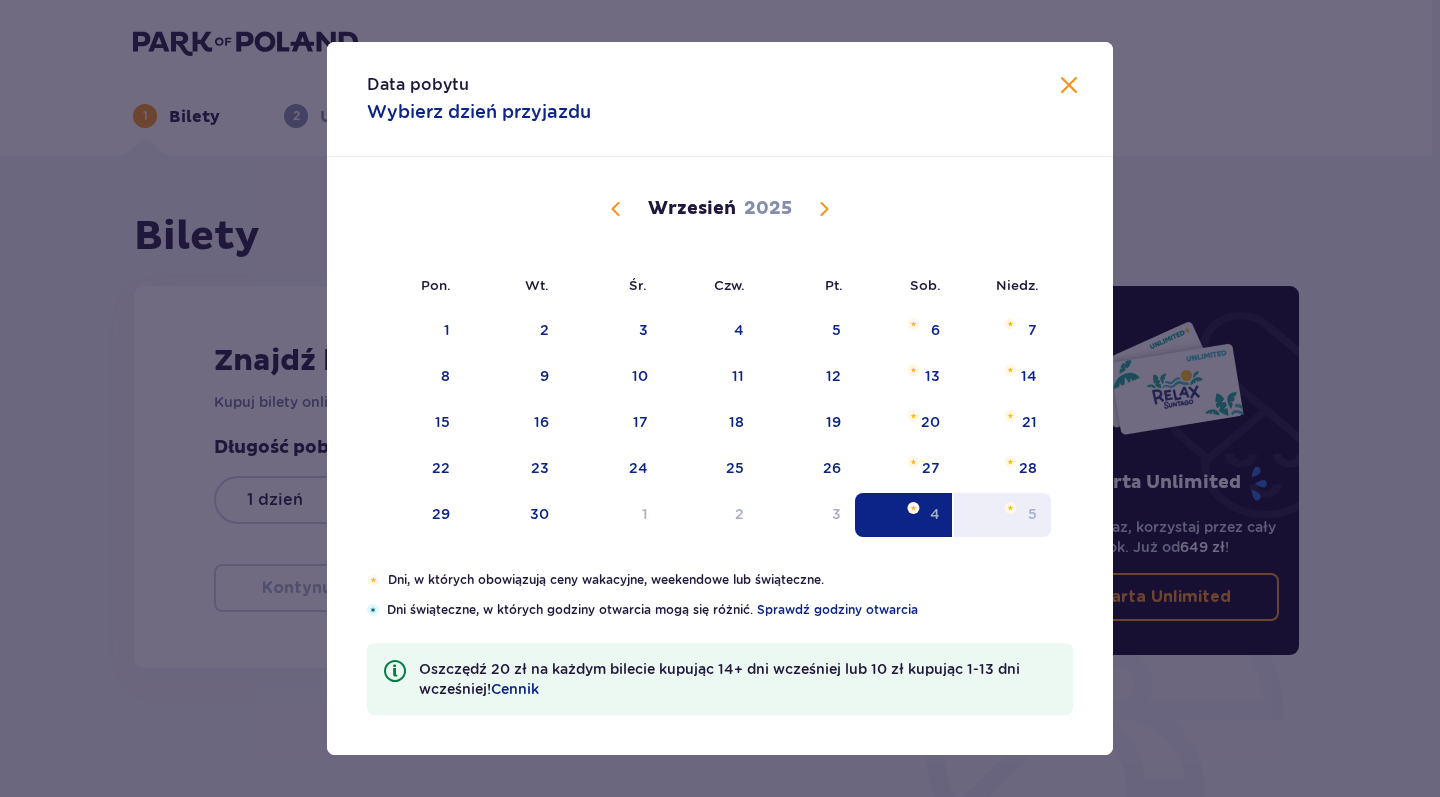 click on "5" at bounding box center (1002, 515) 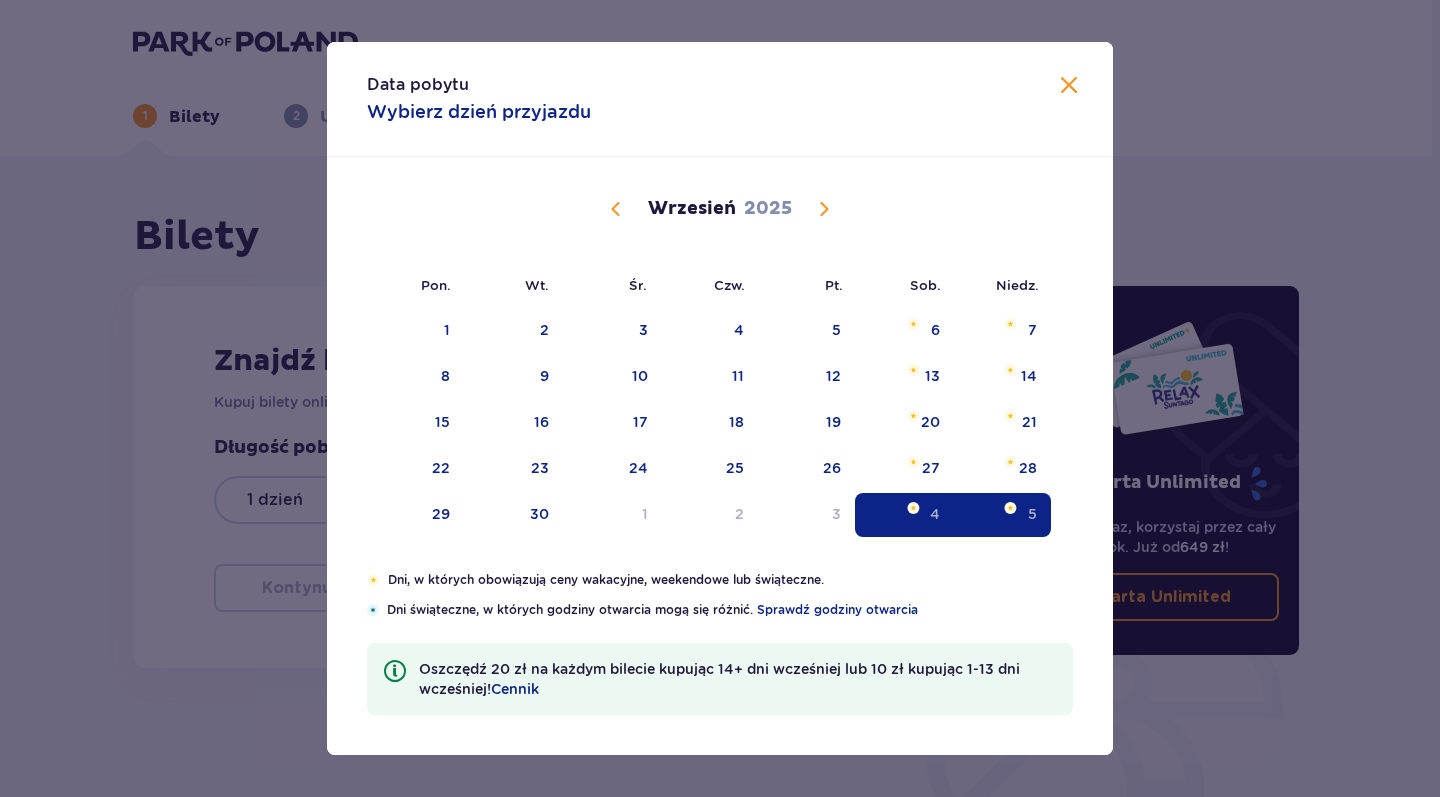 type on "04.10.25 - 05.10.25" 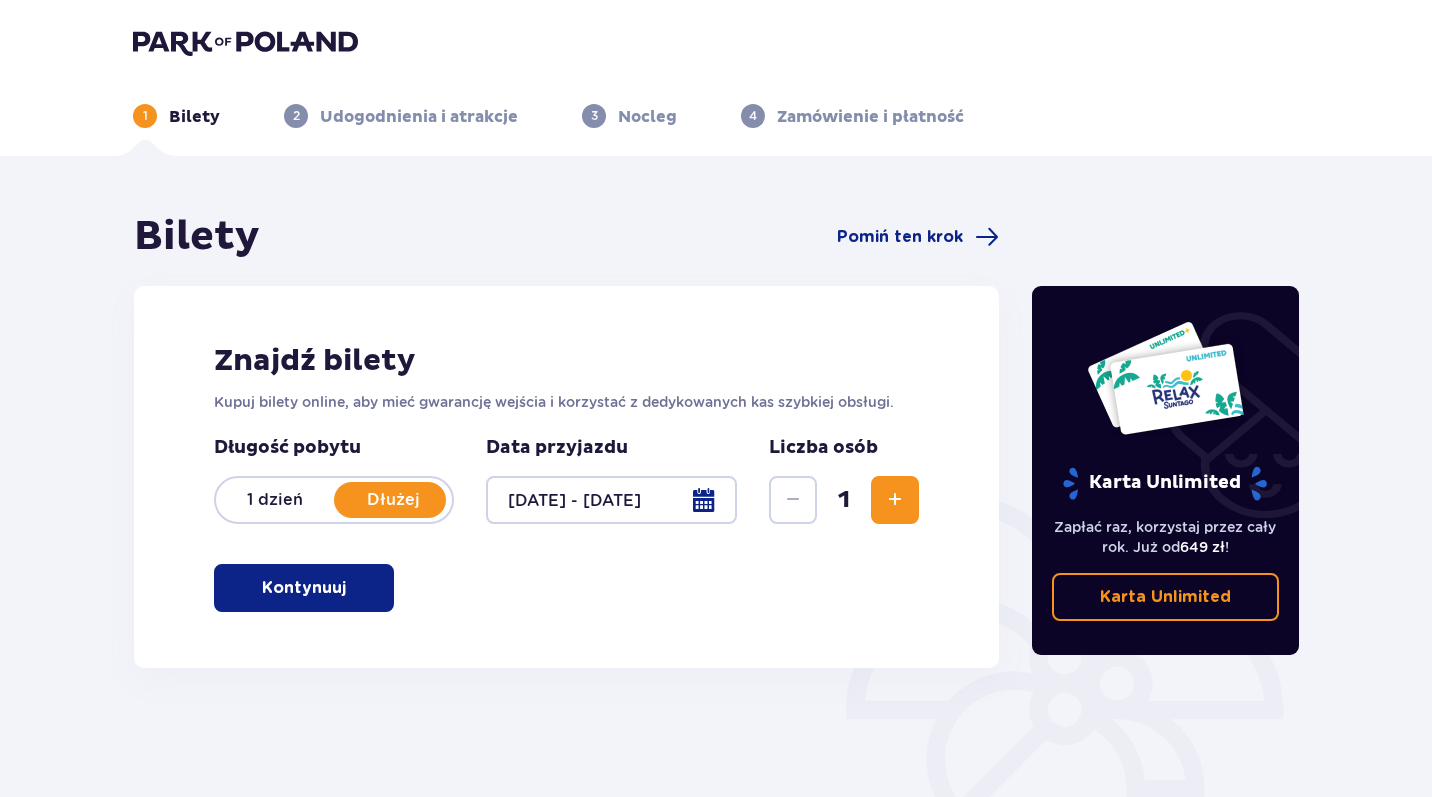 click at bounding box center (895, 500) 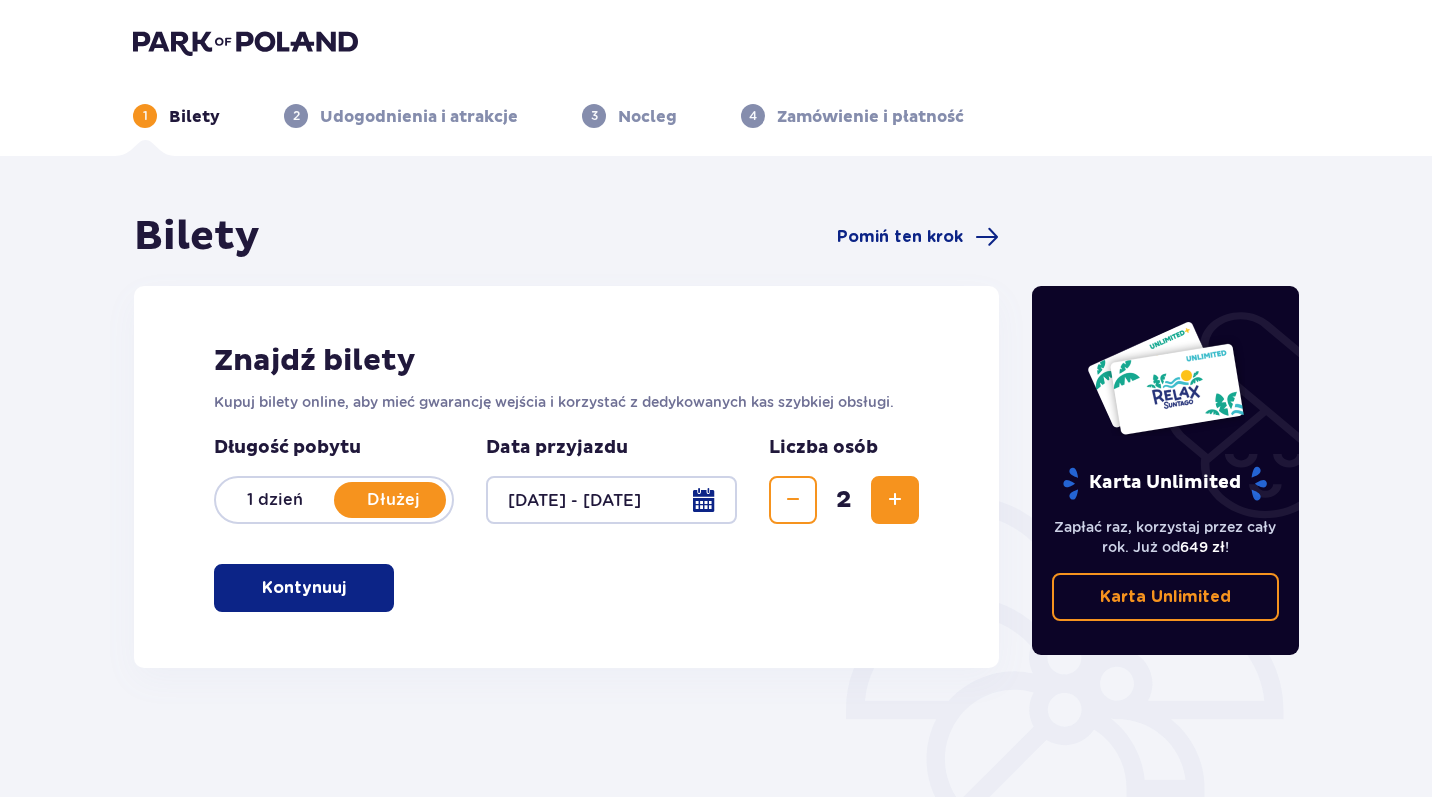 click at bounding box center (895, 500) 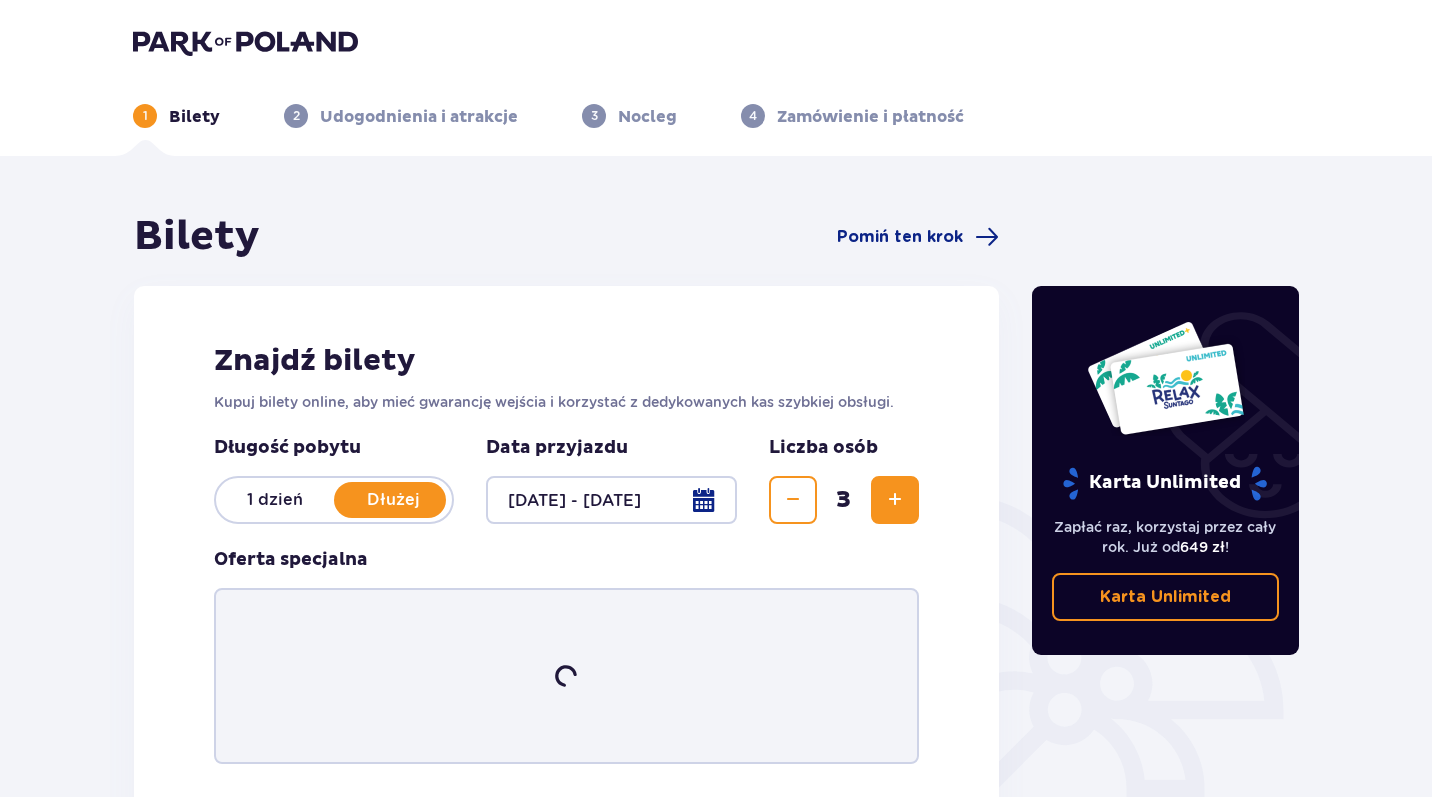 click at bounding box center (895, 500) 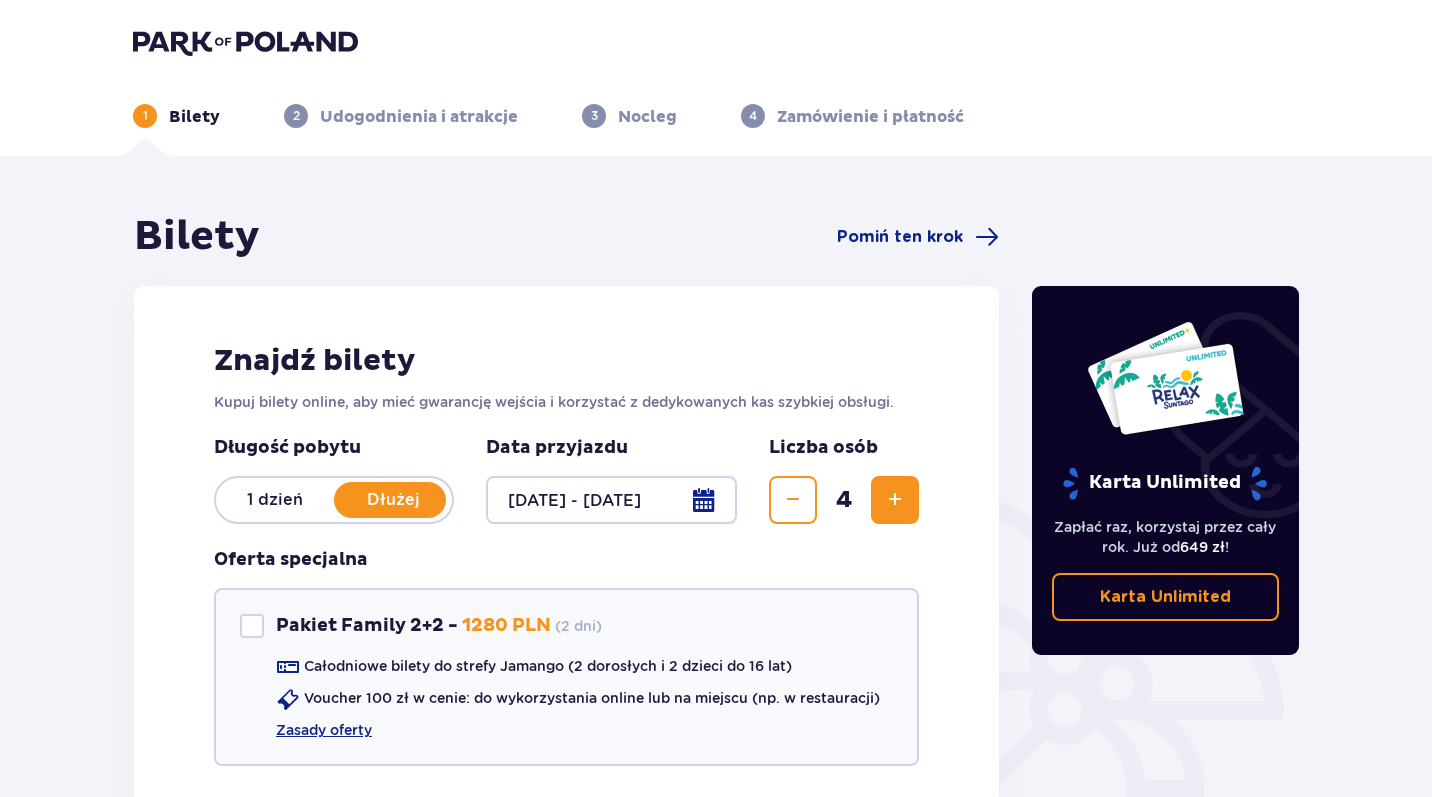 scroll, scrollTop: 0, scrollLeft: 0, axis: both 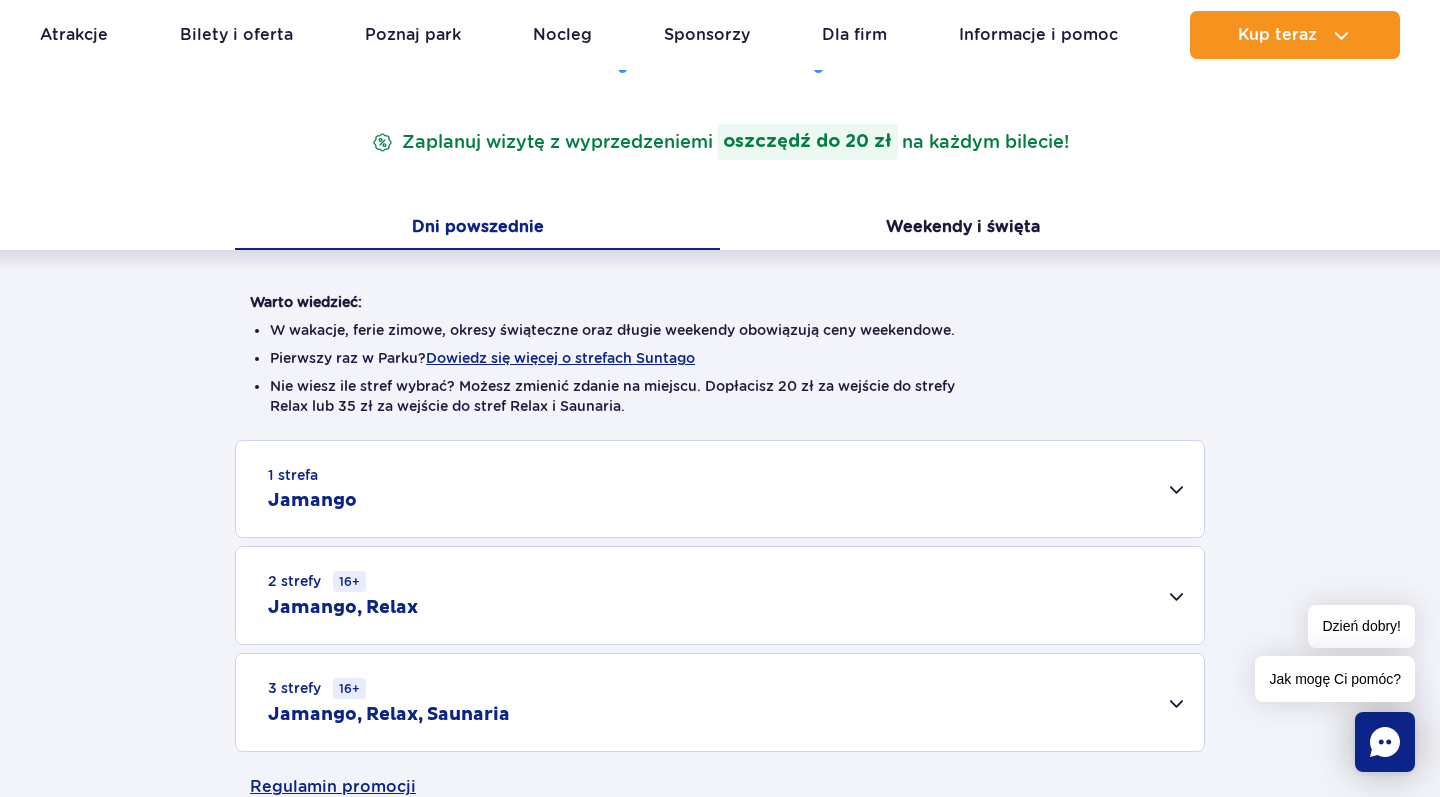 click on "1 strefa
Jamango" at bounding box center (720, 489) 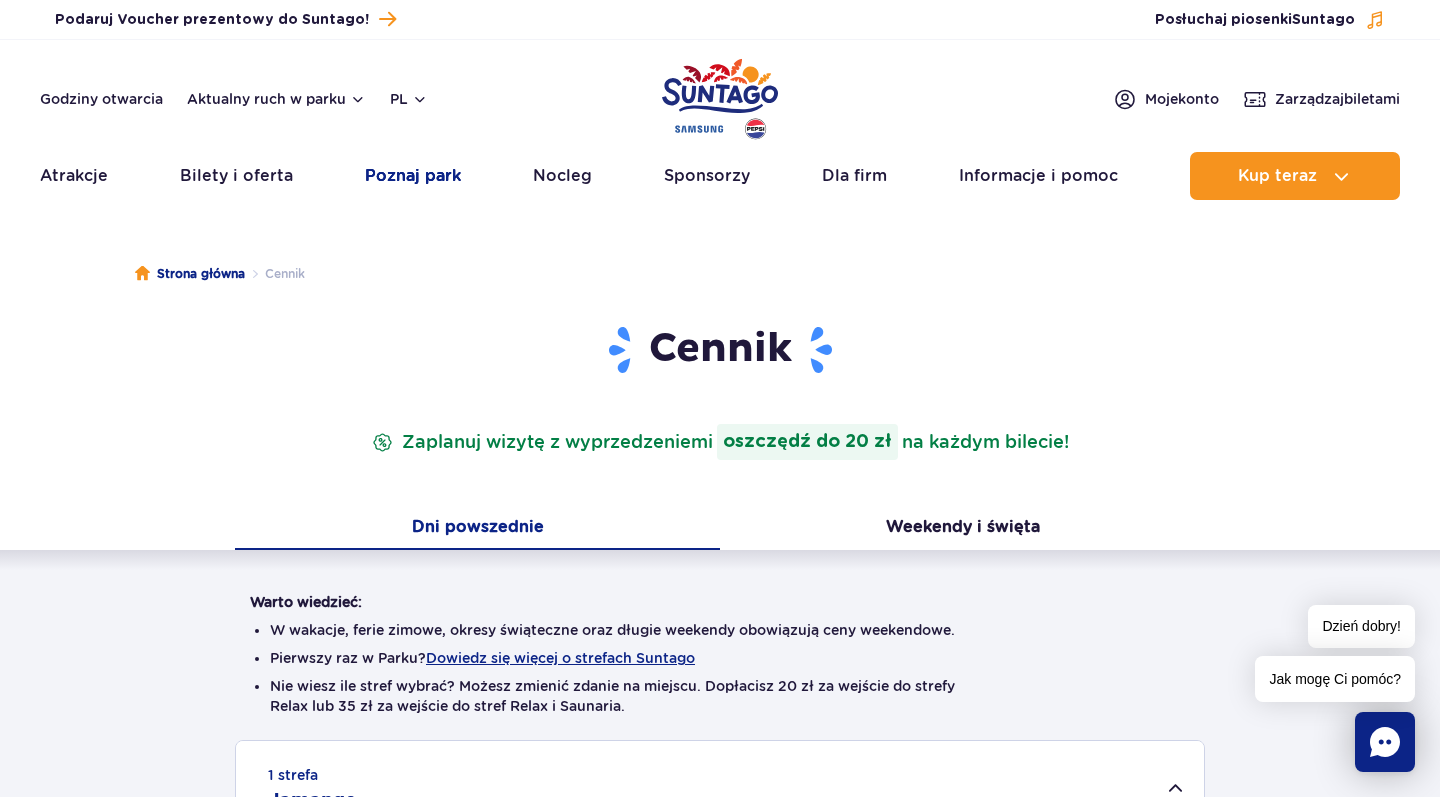 scroll, scrollTop: 0, scrollLeft: 0, axis: both 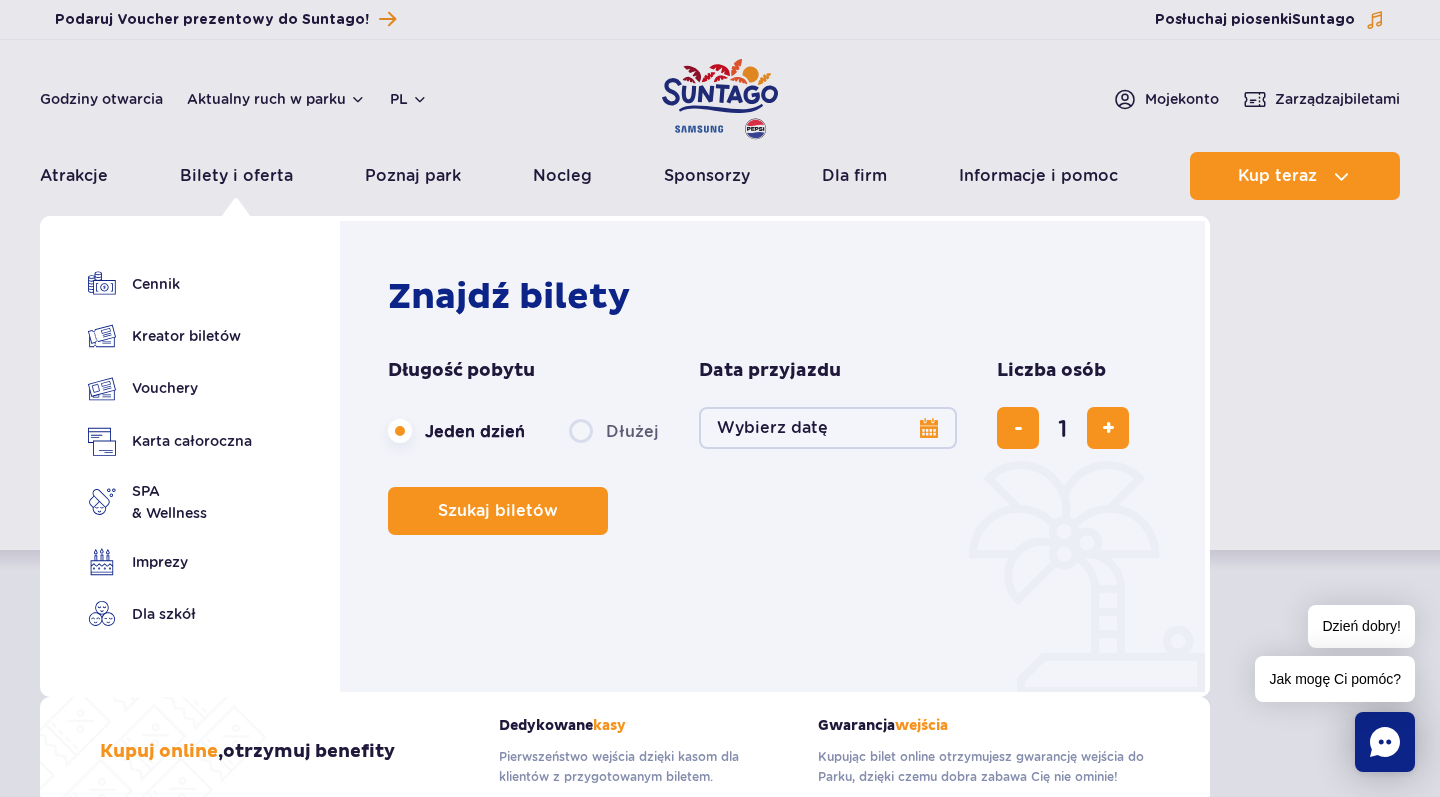 click on "Dłużej" at bounding box center (614, 431) 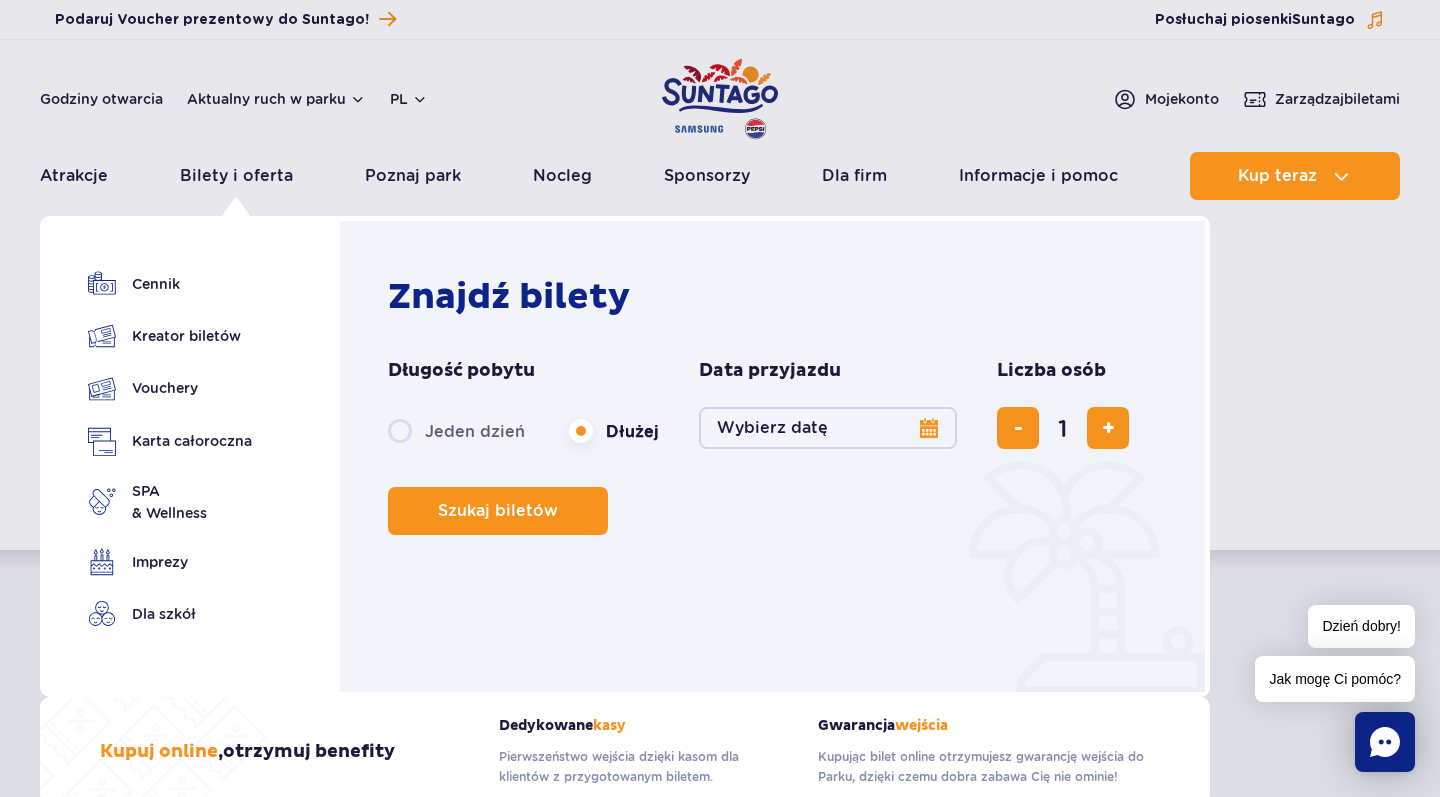 click on "Wybierz datę" at bounding box center (828, 428) 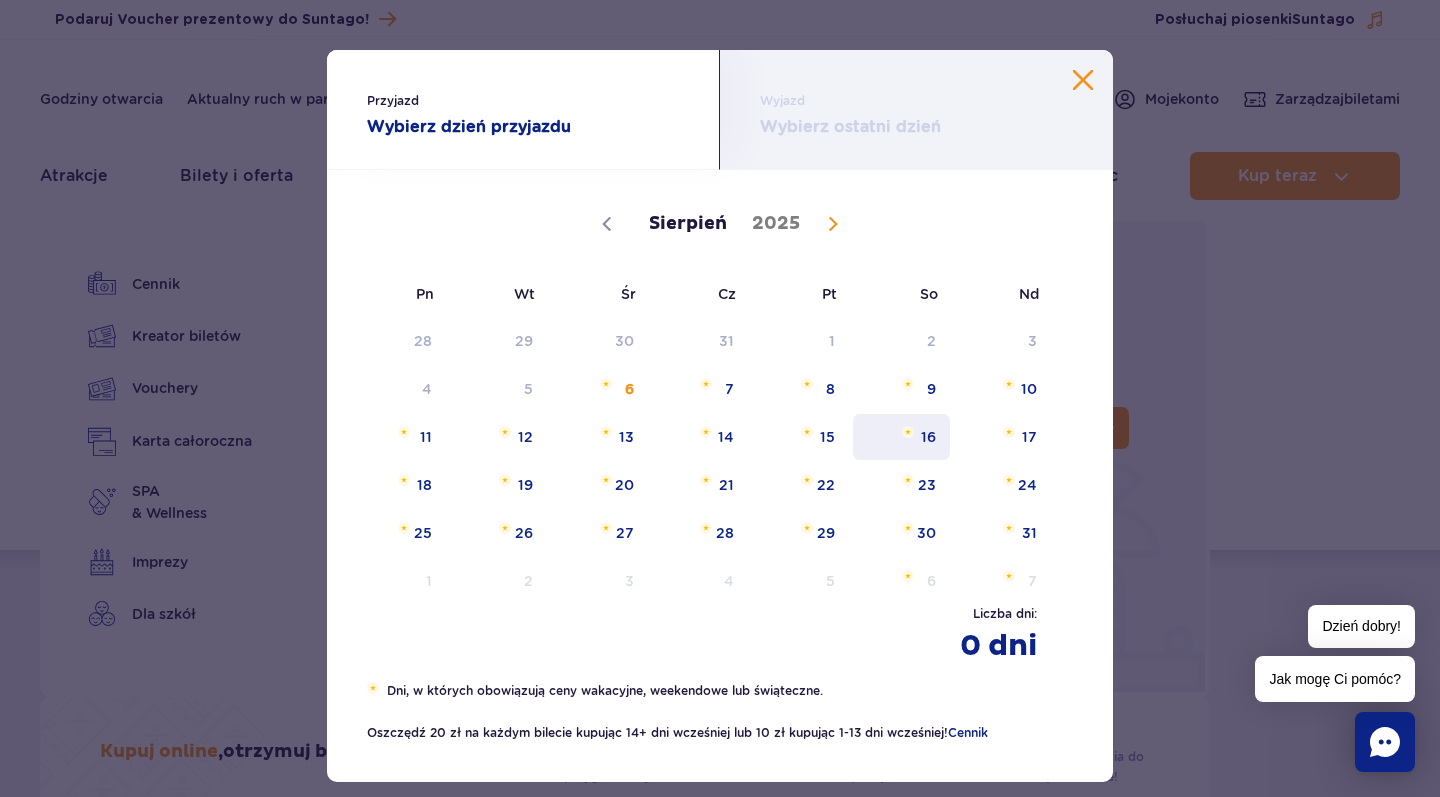click on "16" at bounding box center (901, 437) 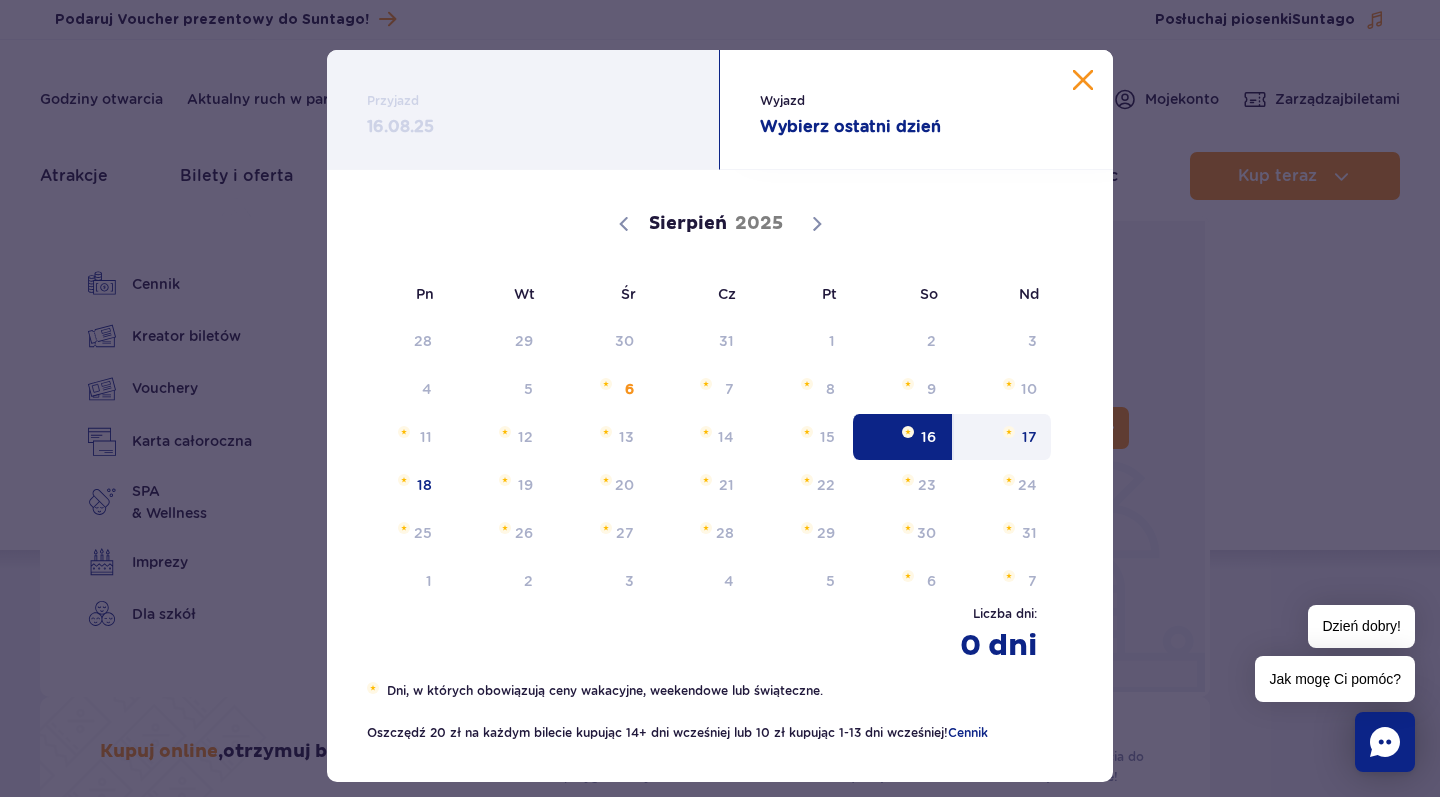 click on "17" at bounding box center [1002, 437] 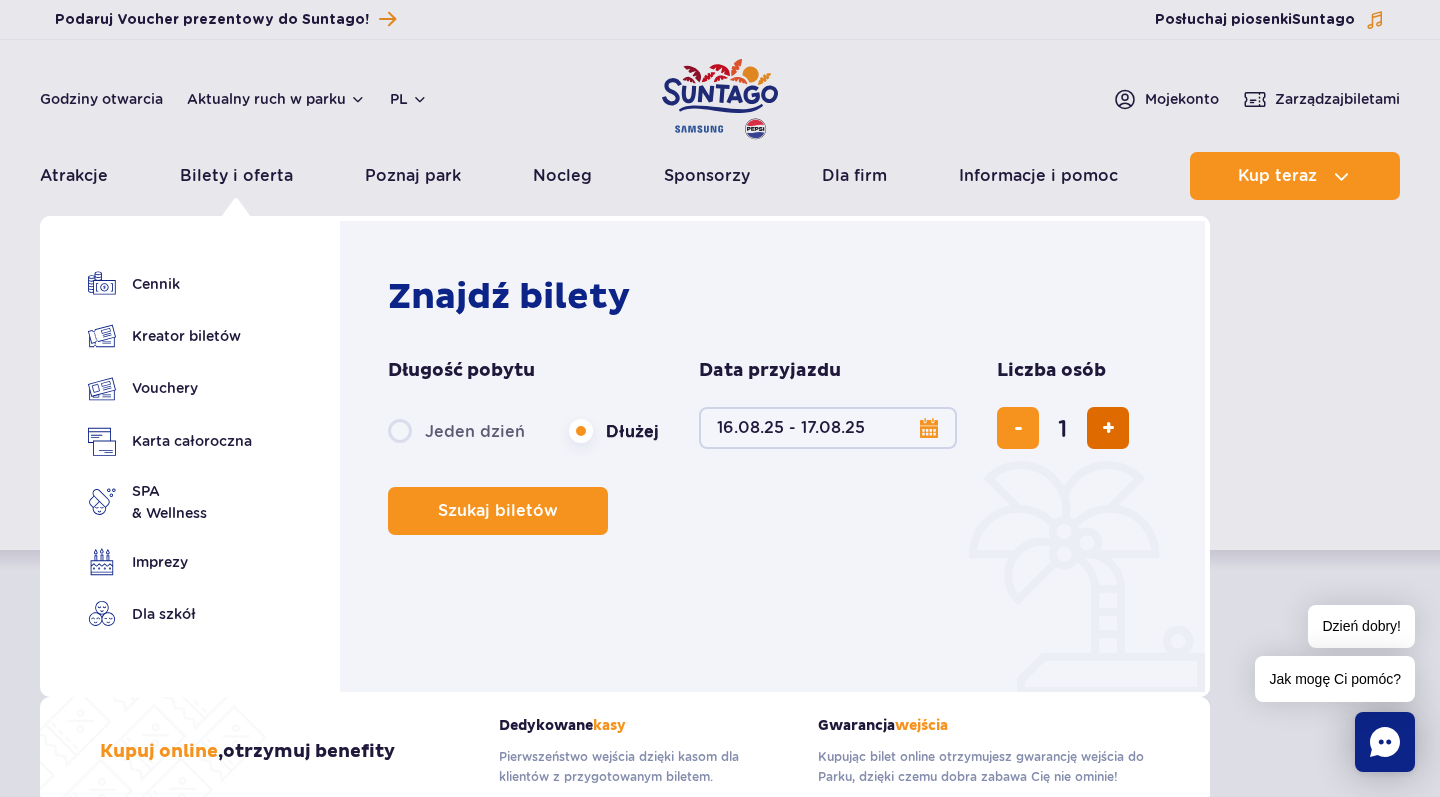 click at bounding box center [1108, 428] 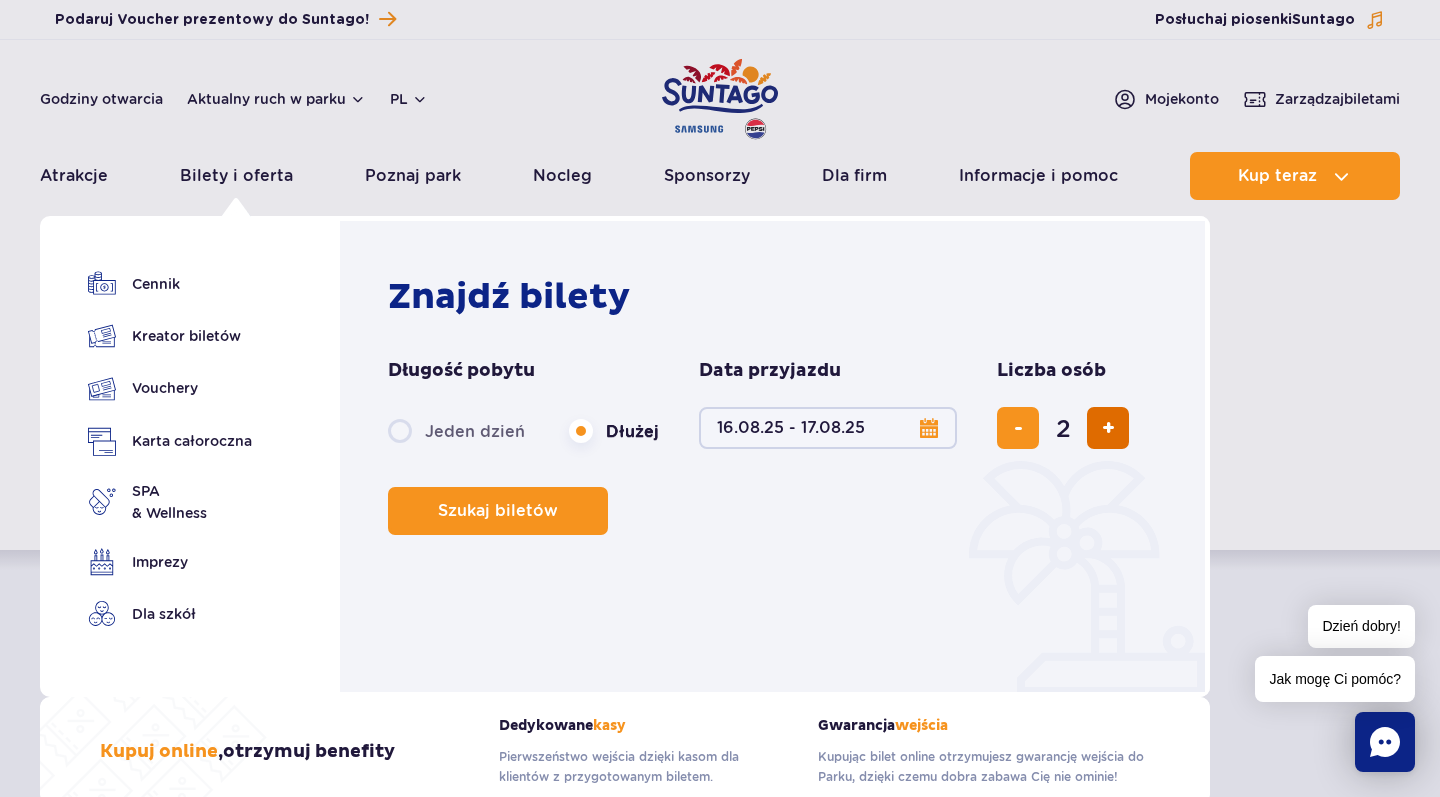 click at bounding box center (1108, 428) 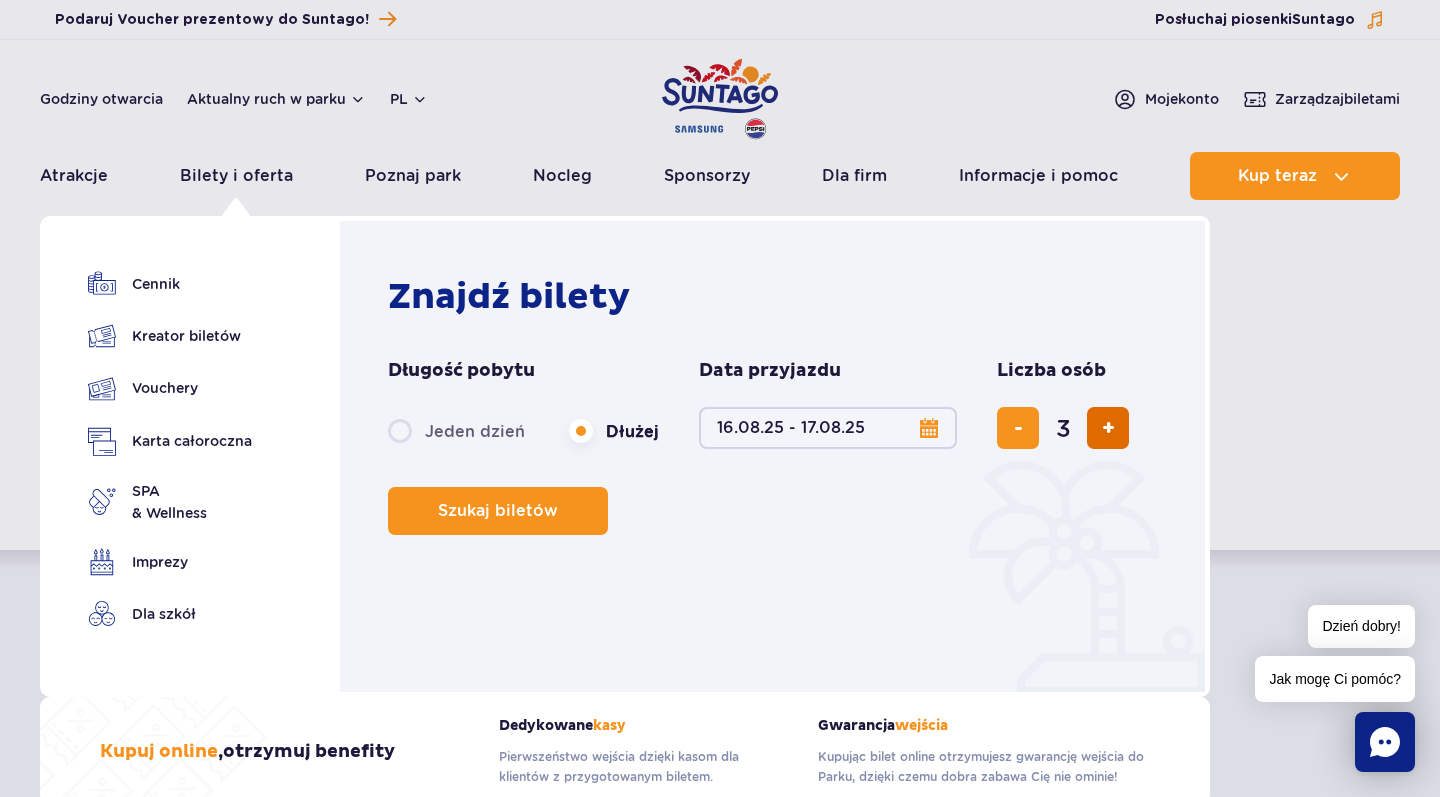 click at bounding box center [1108, 428] 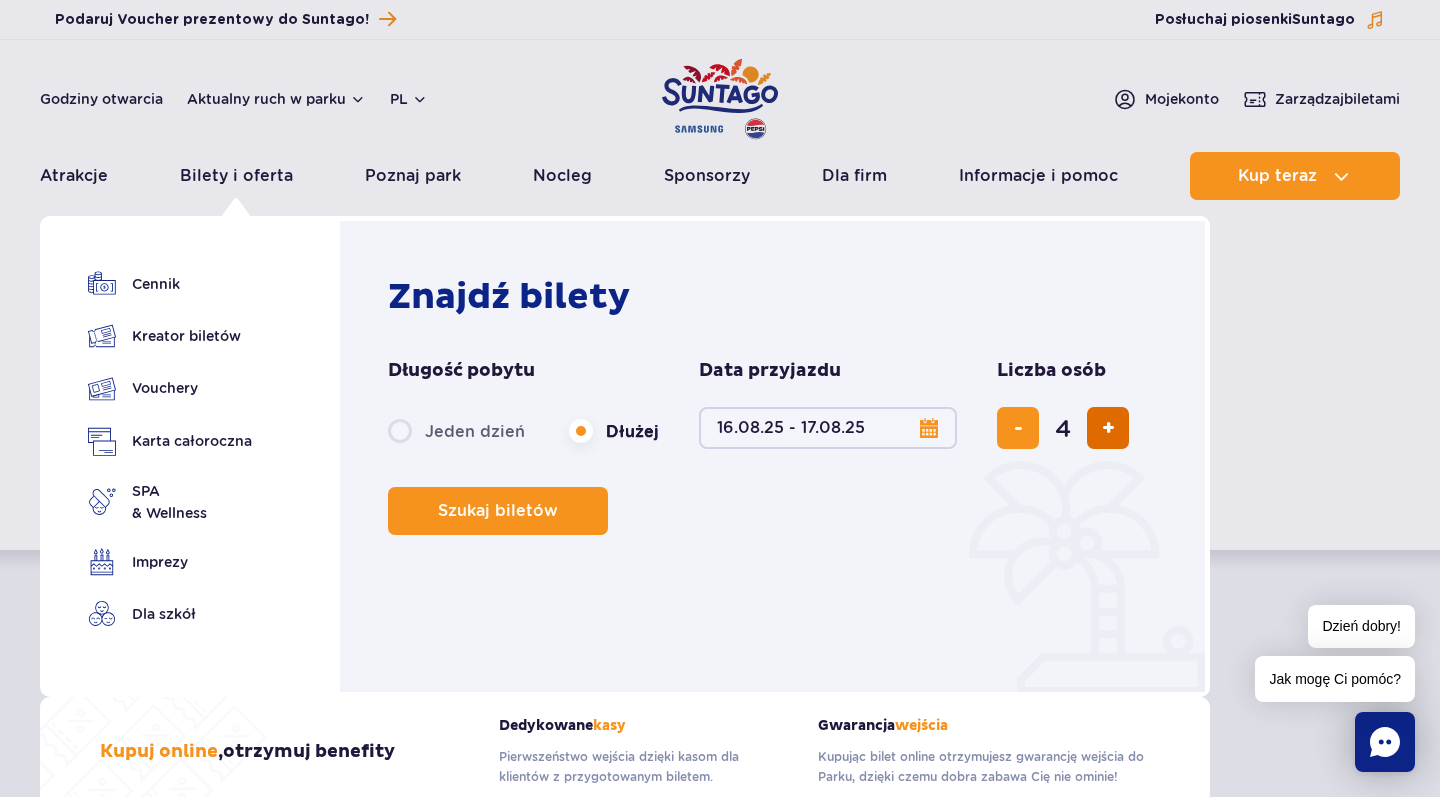 click at bounding box center [1108, 428] 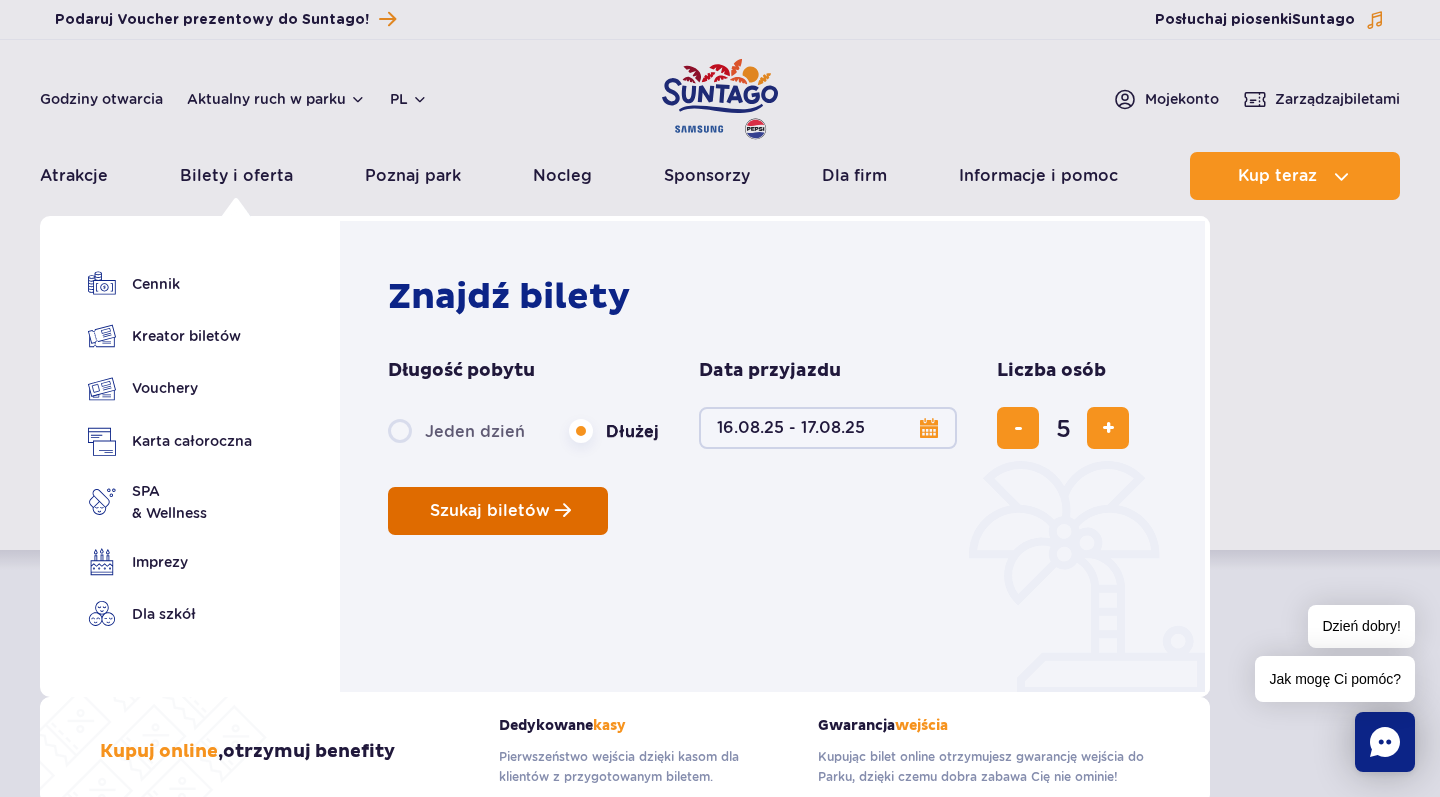click on "Szukaj biletów" at bounding box center [498, 511] 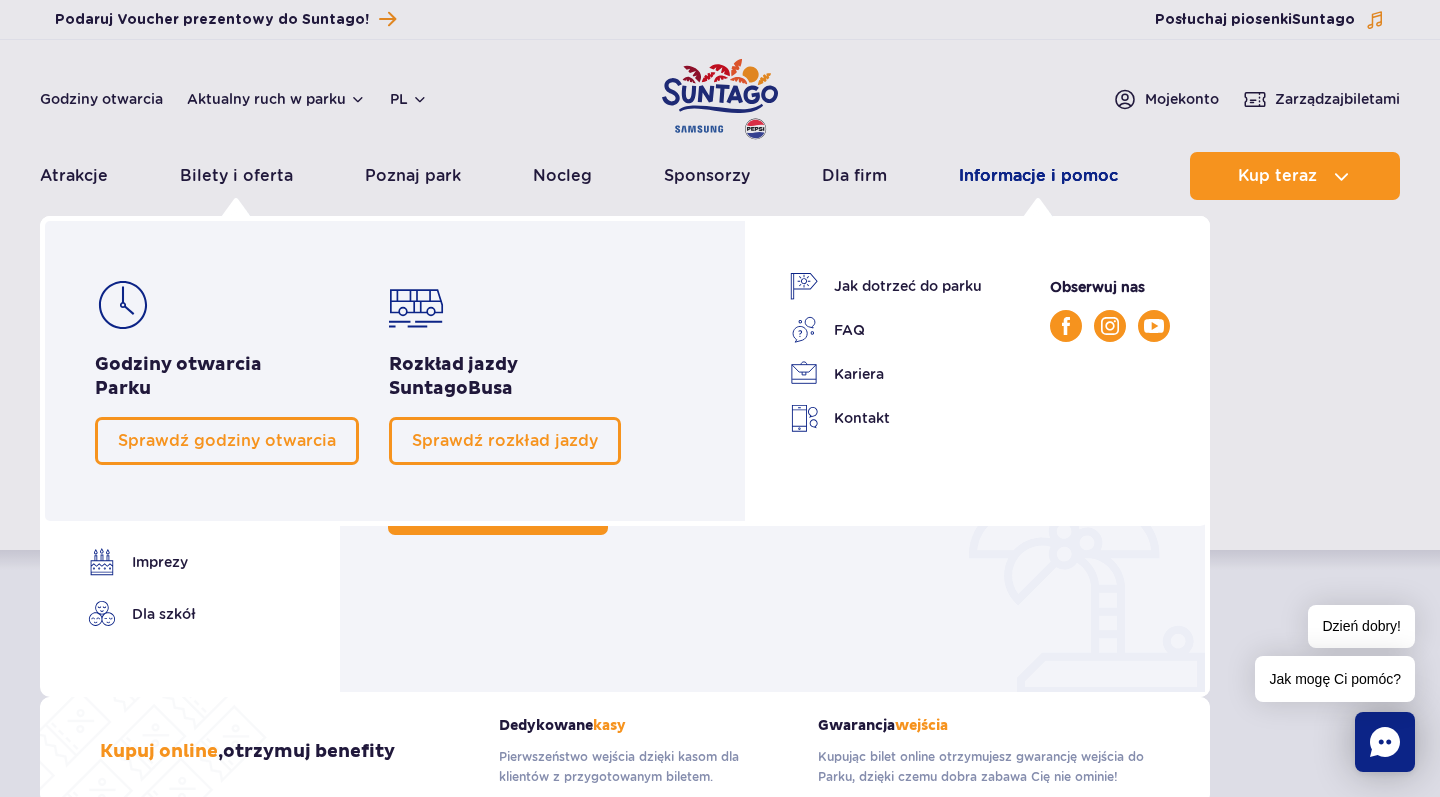 click on "Informacje i pomoc" at bounding box center (1038, 176) 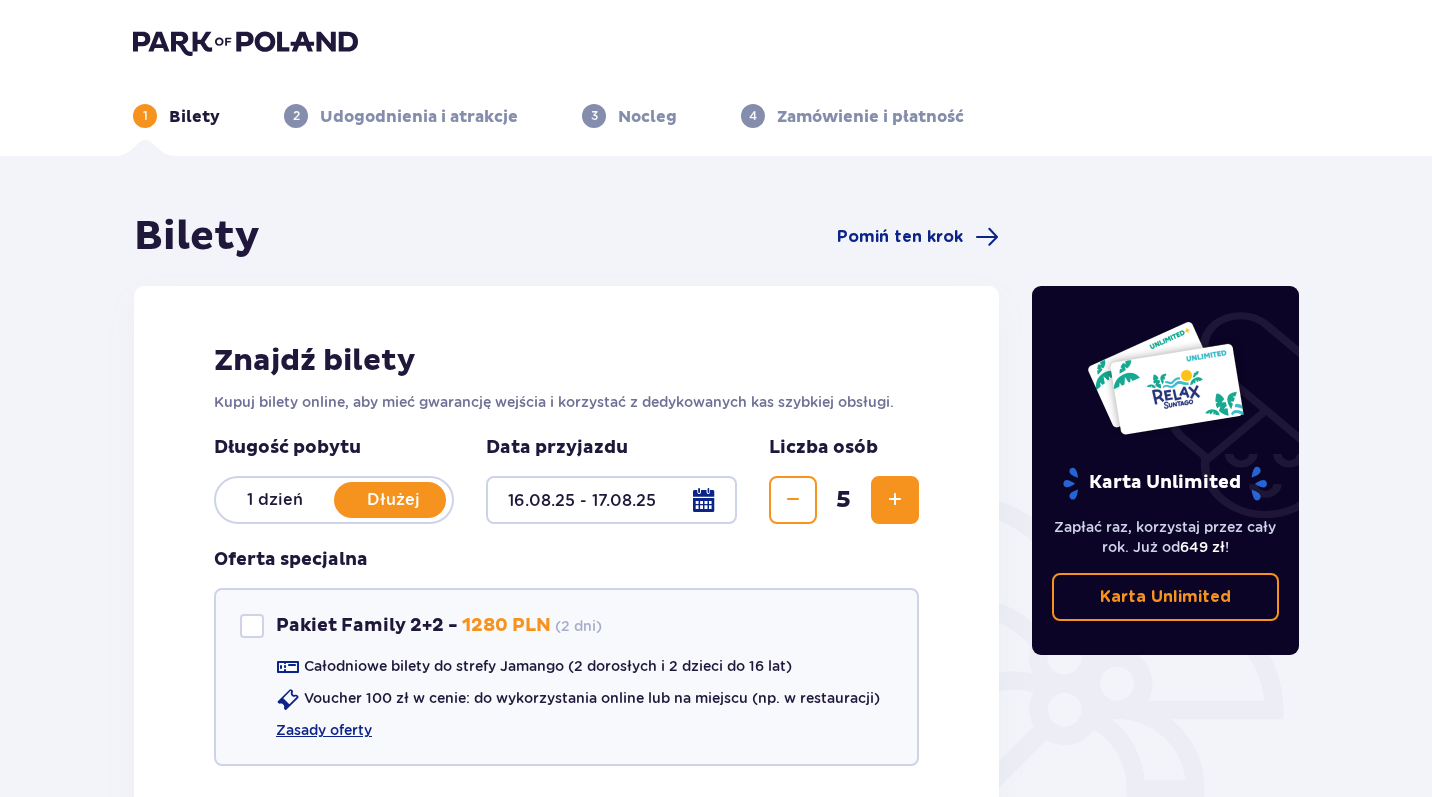 scroll, scrollTop: 0, scrollLeft: 0, axis: both 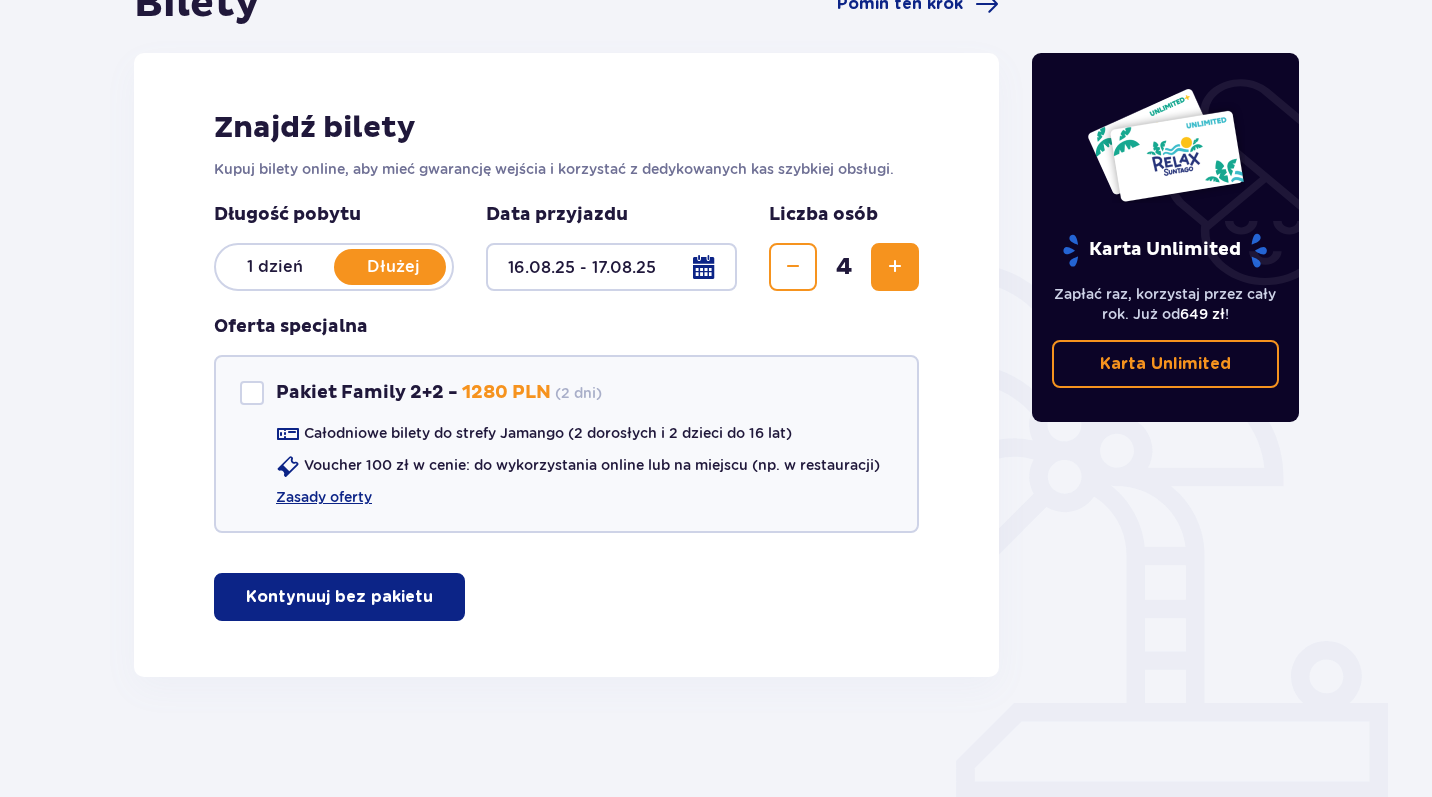 click on "Kontynuuj bez pakietu" at bounding box center [339, 597] 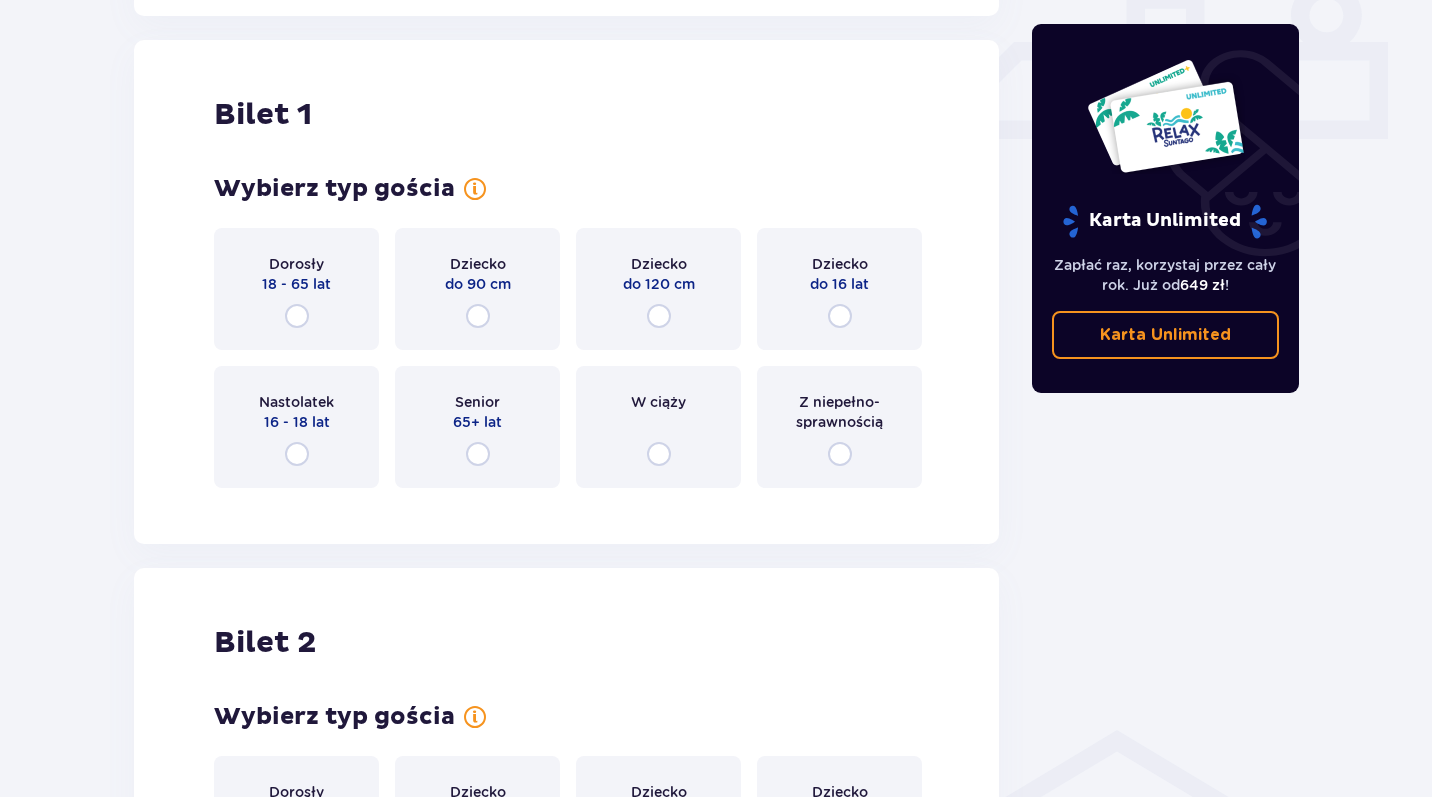 scroll, scrollTop: 910, scrollLeft: 0, axis: vertical 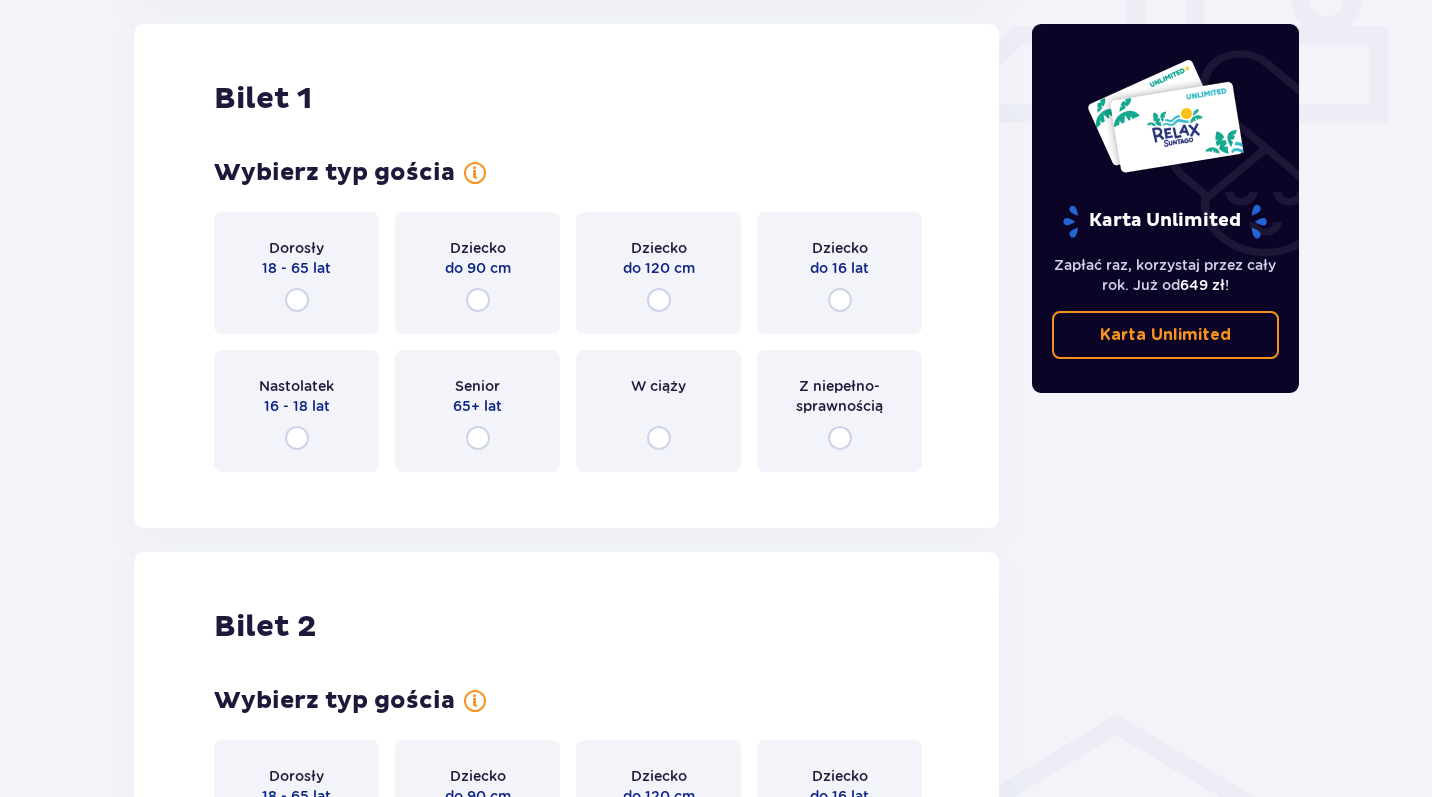 click at bounding box center (297, 300) 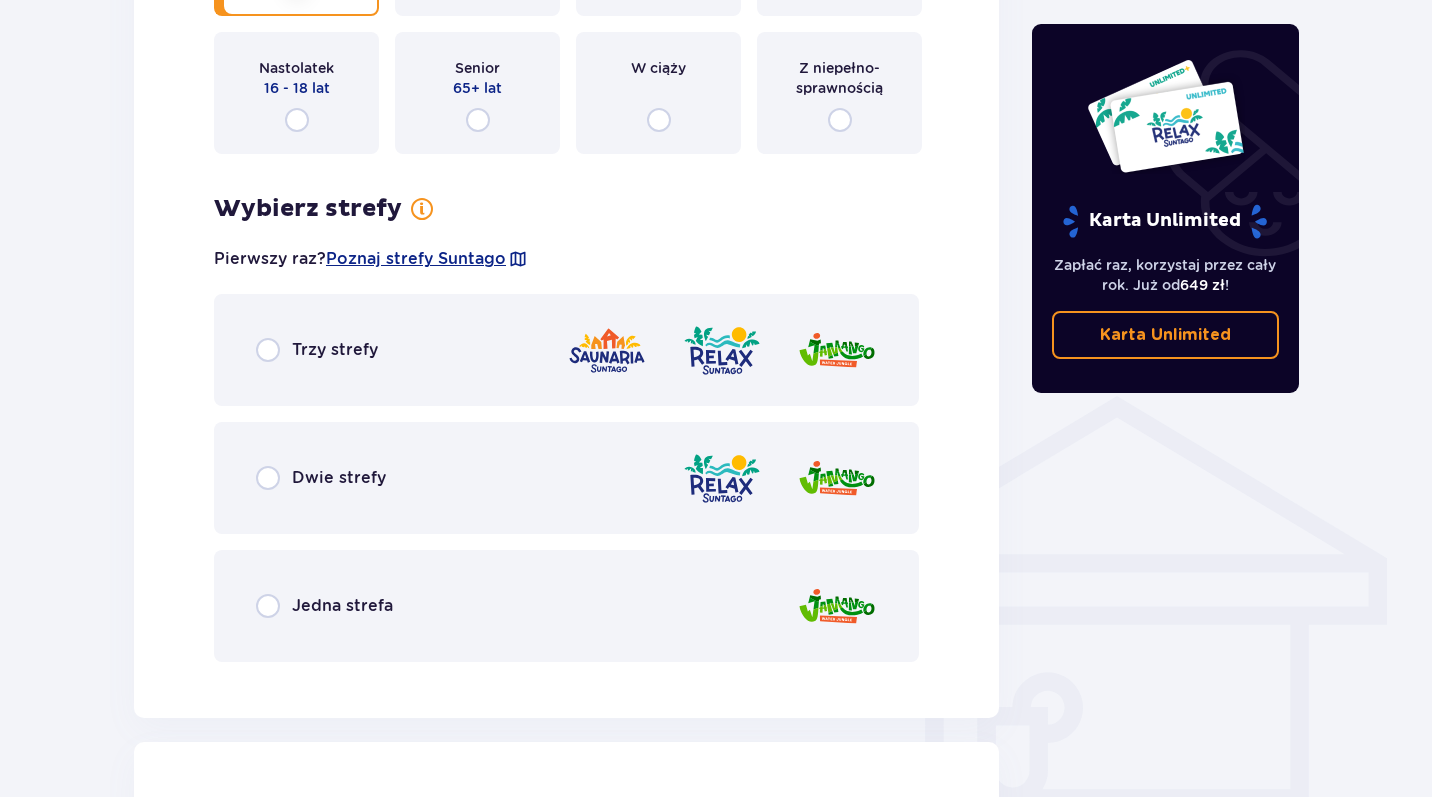 scroll, scrollTop: 1262, scrollLeft: 0, axis: vertical 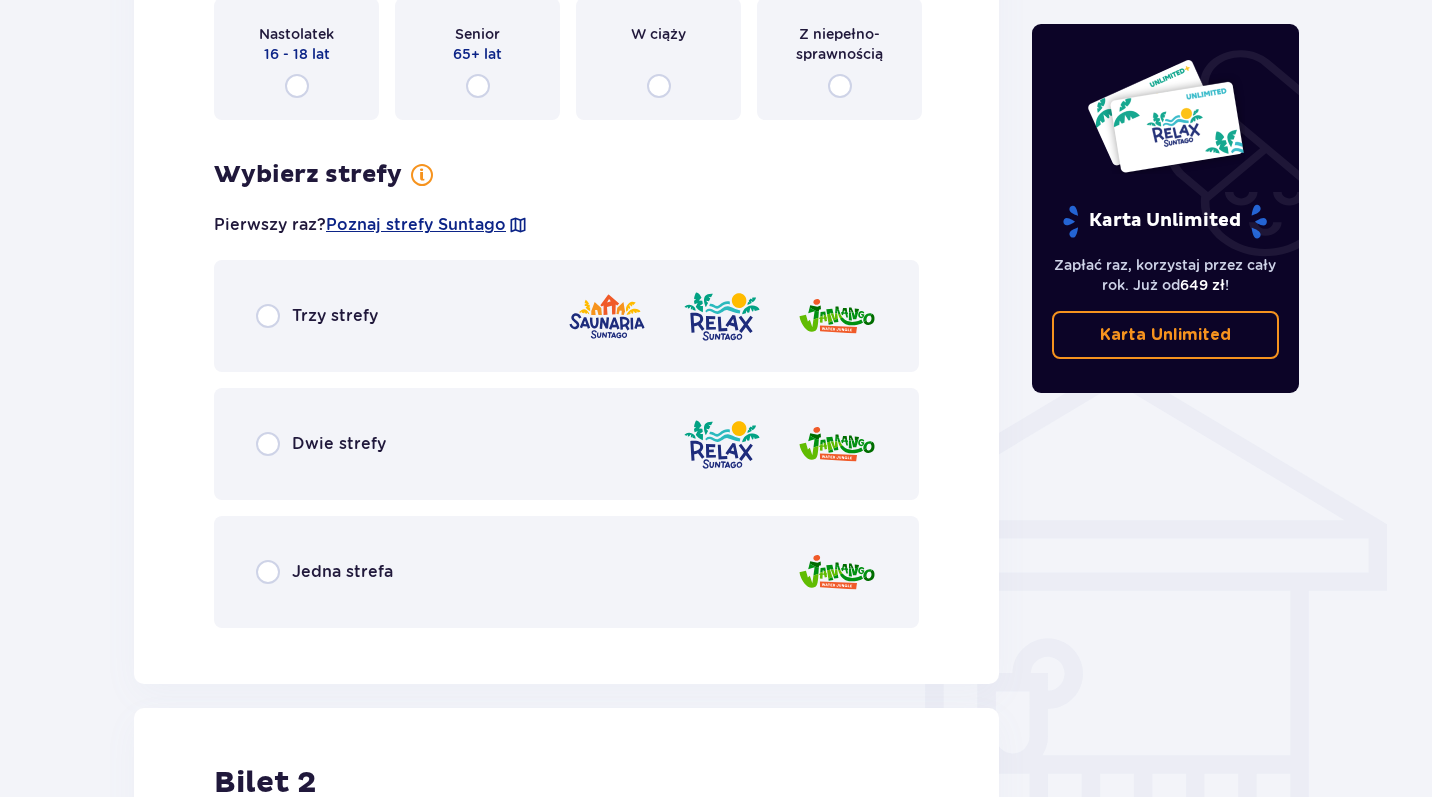 click at bounding box center [268, 572] 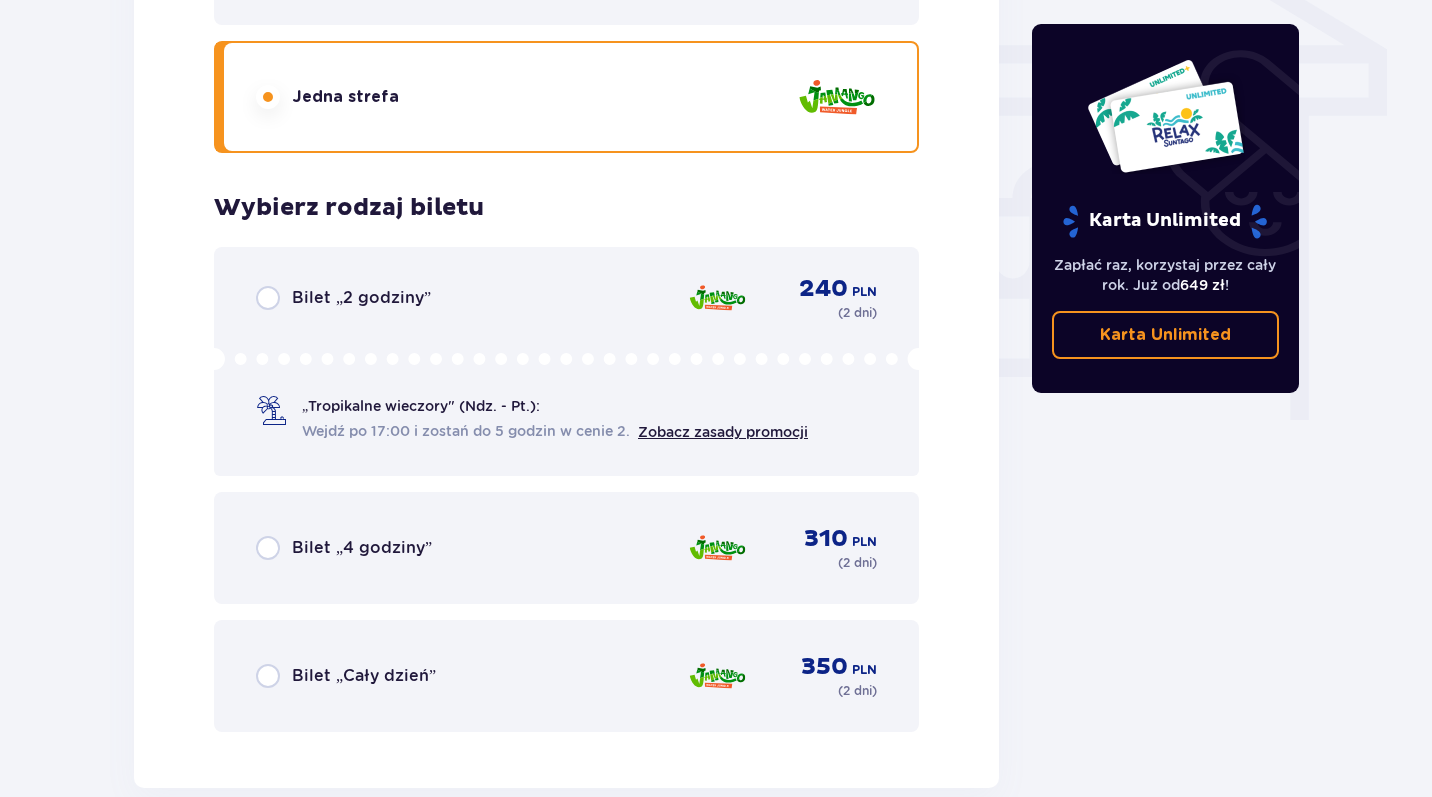 scroll, scrollTop: 1725, scrollLeft: 0, axis: vertical 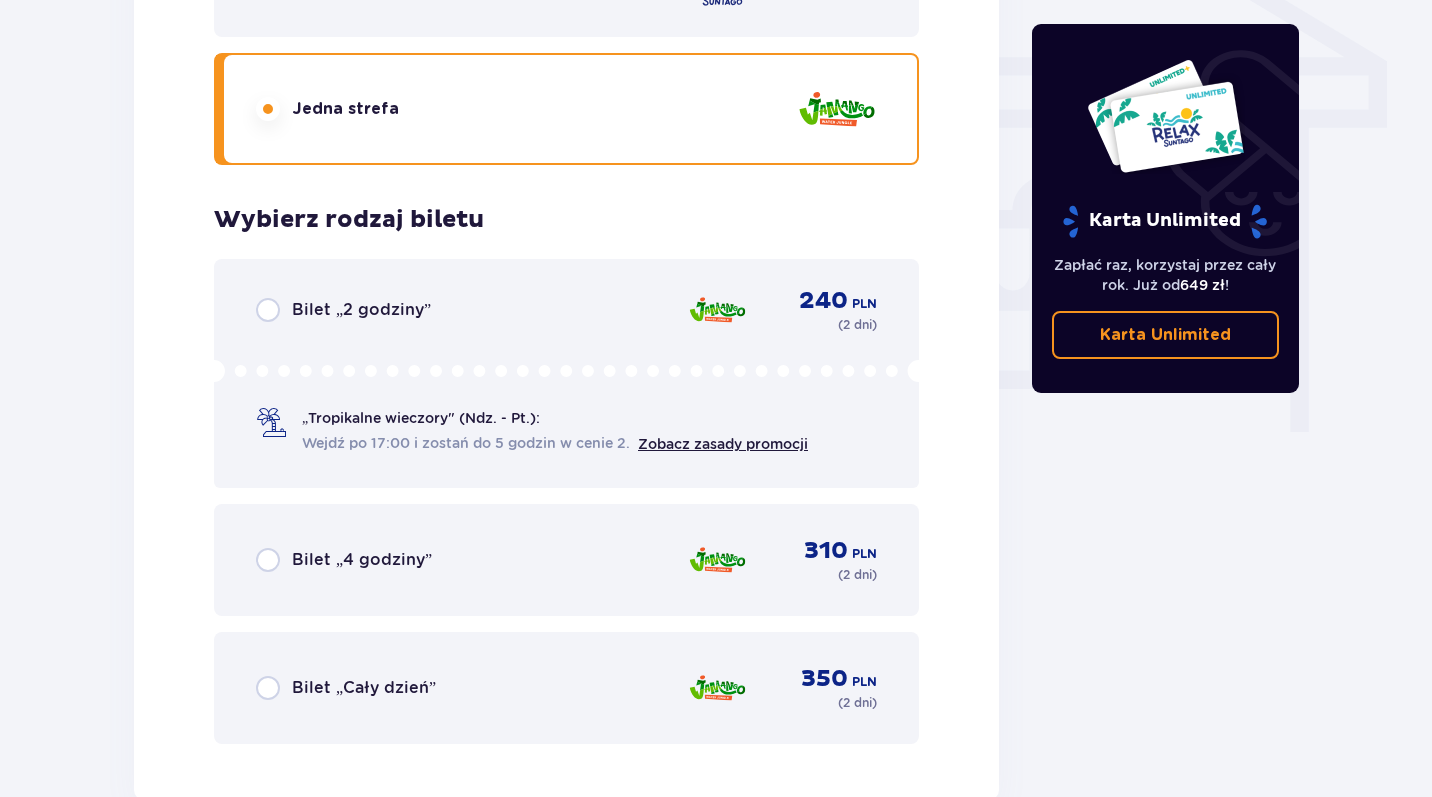 click at bounding box center [268, 688] 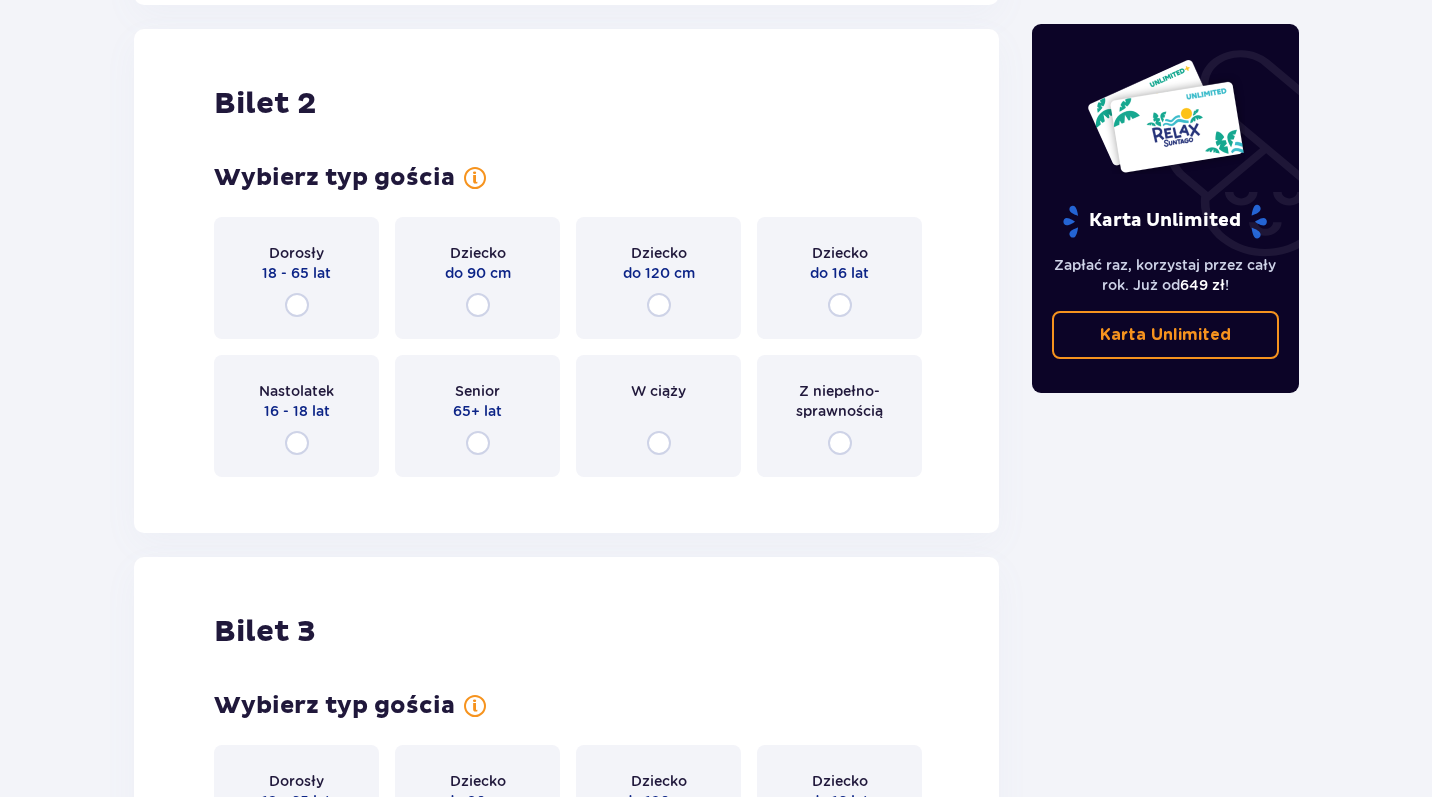 scroll, scrollTop: 2525, scrollLeft: 0, axis: vertical 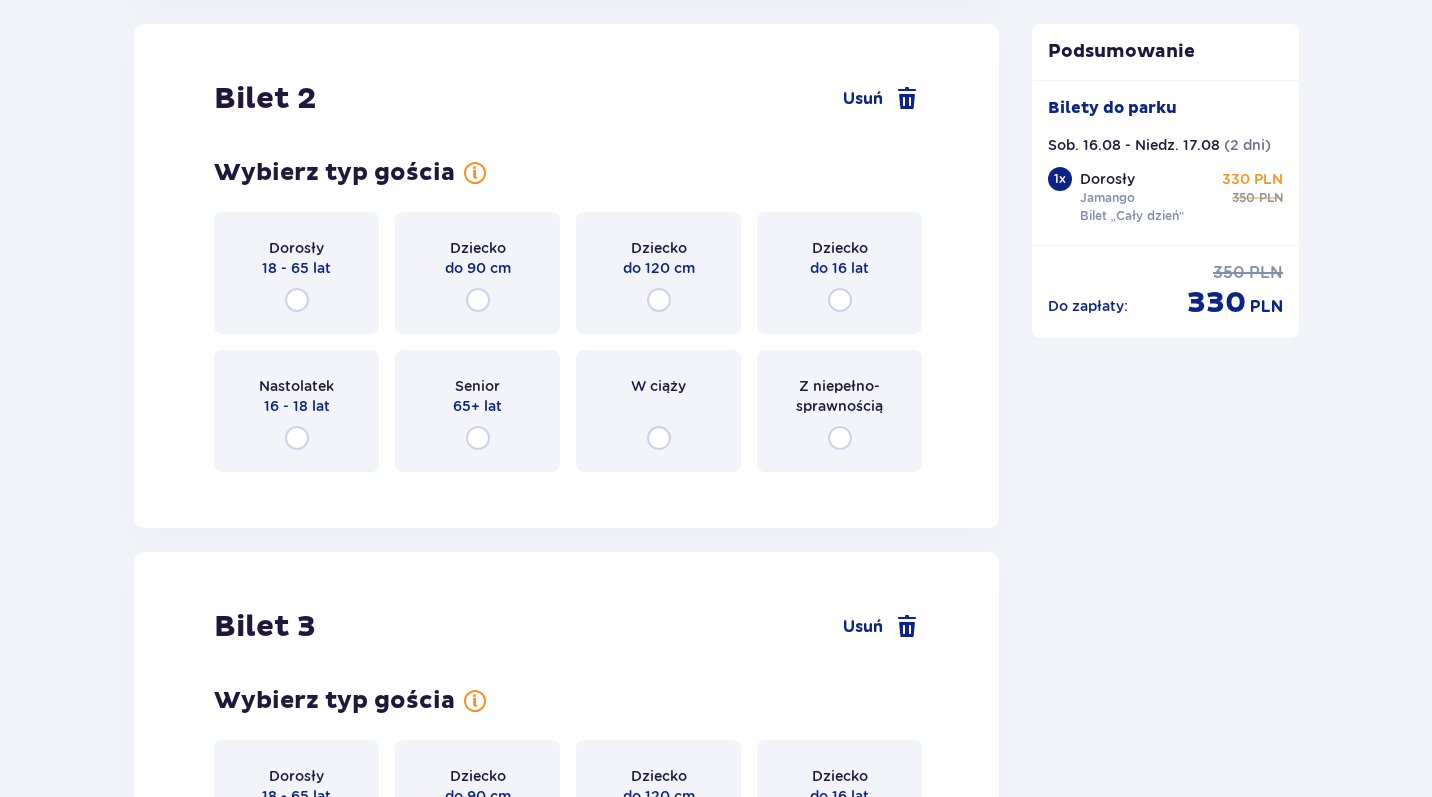 click at bounding box center (297, 300) 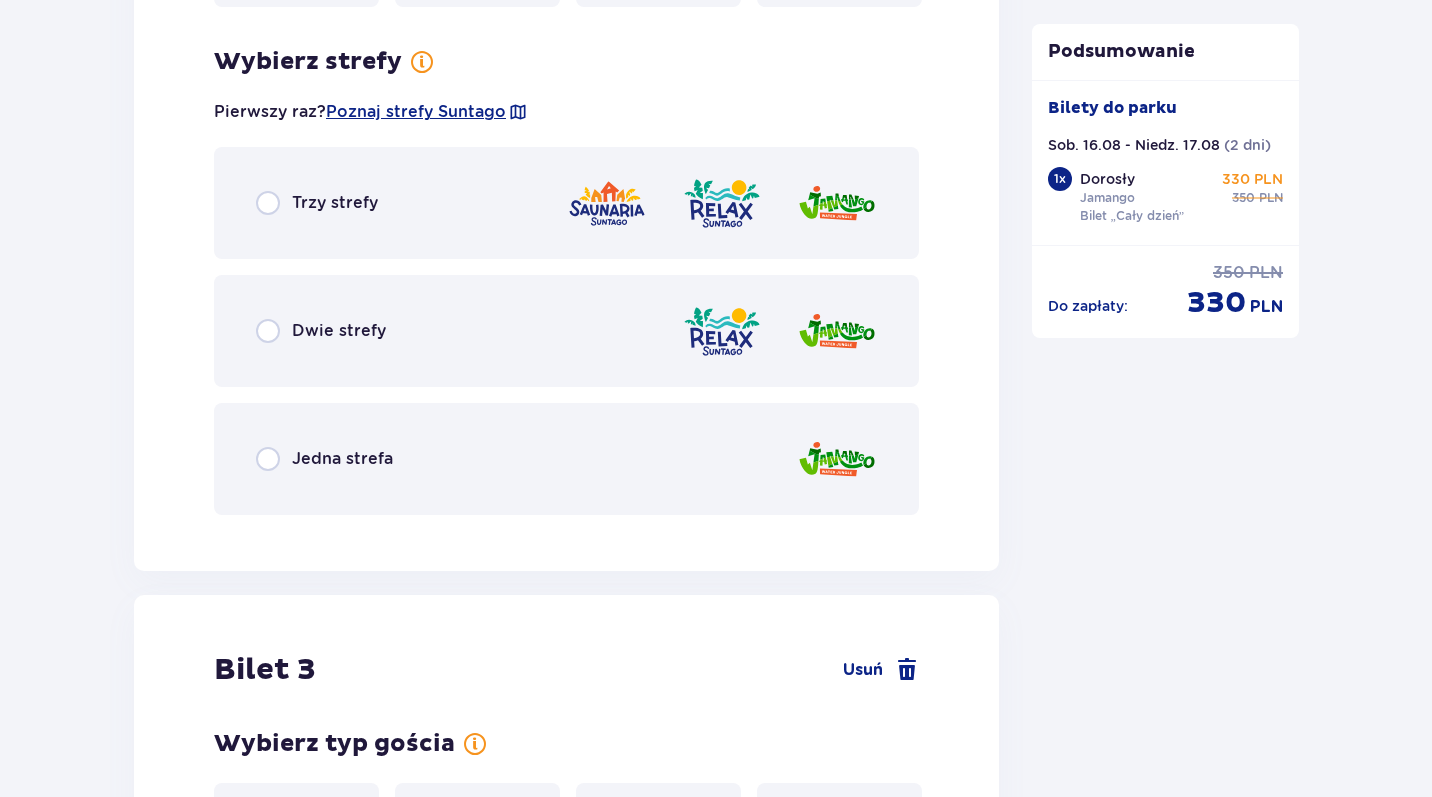 scroll, scrollTop: 3013, scrollLeft: 0, axis: vertical 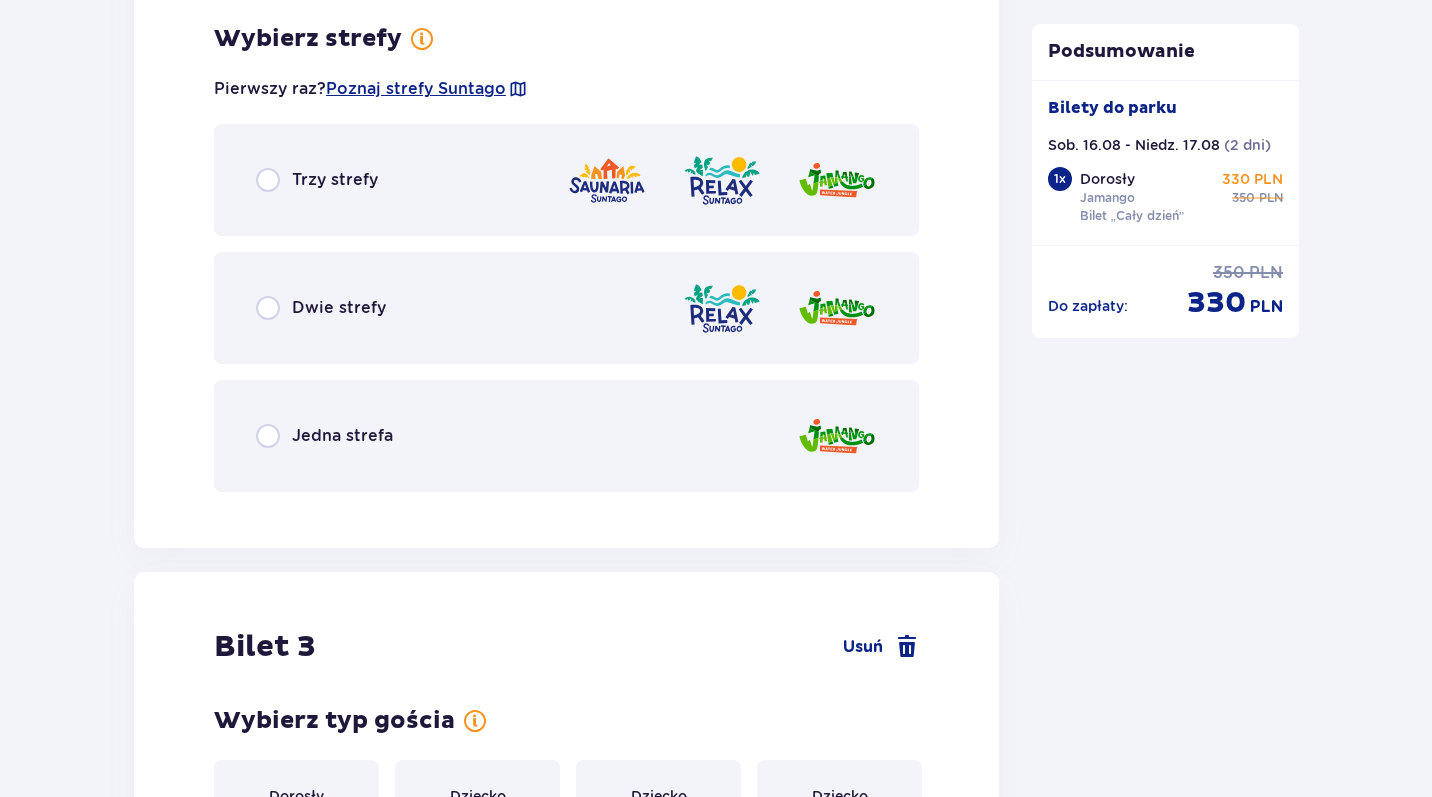 click at bounding box center [268, 436] 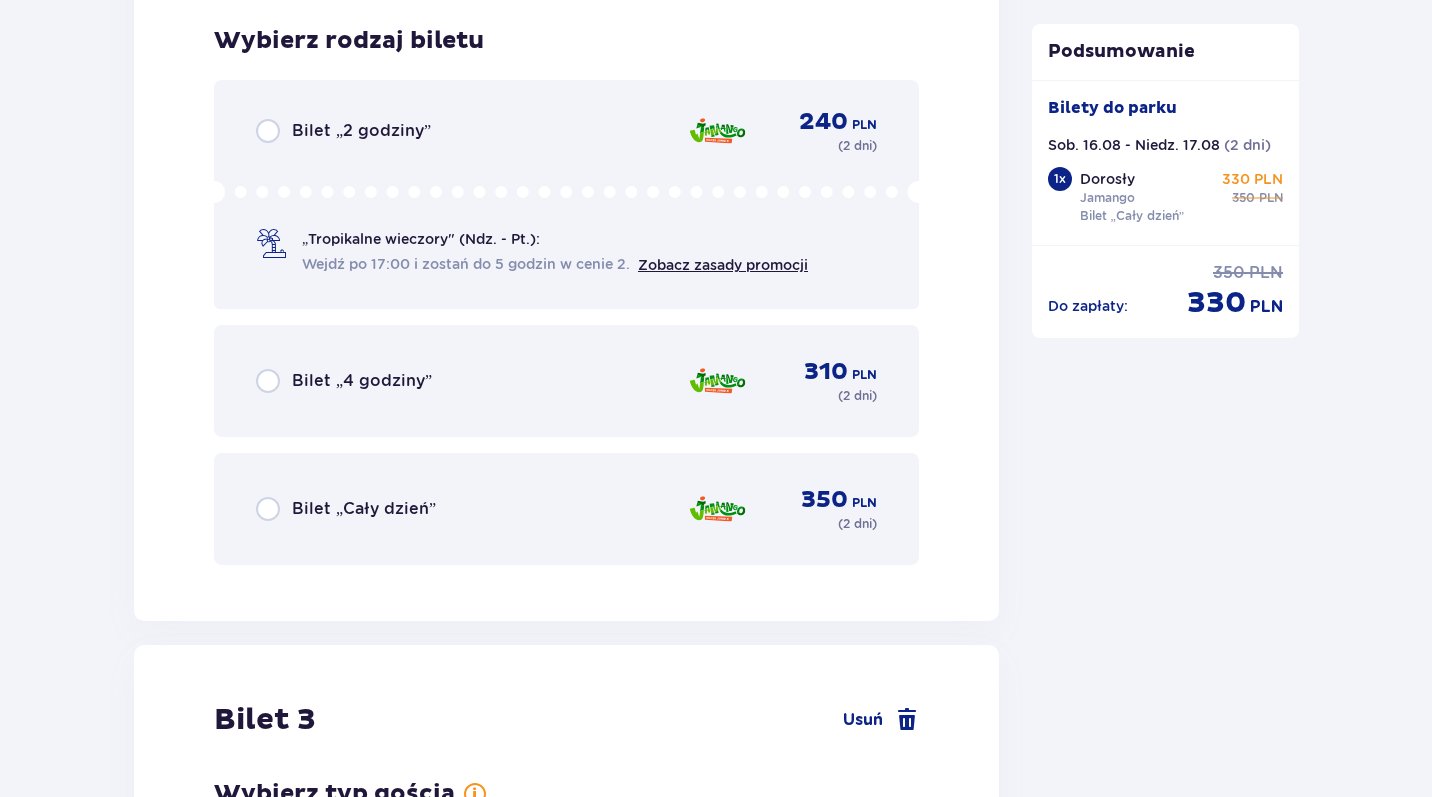 scroll, scrollTop: 3521, scrollLeft: 0, axis: vertical 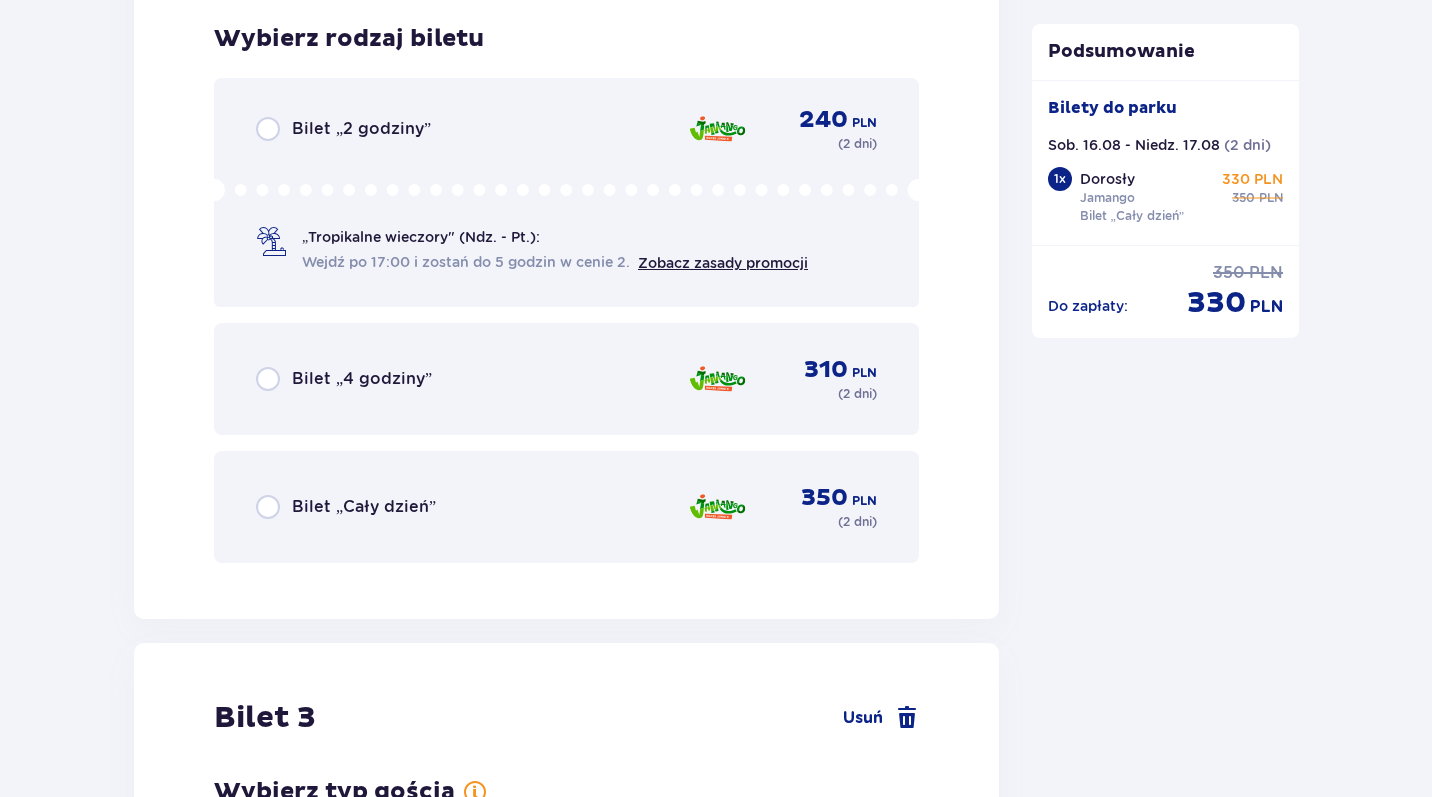 click at bounding box center [268, 507] 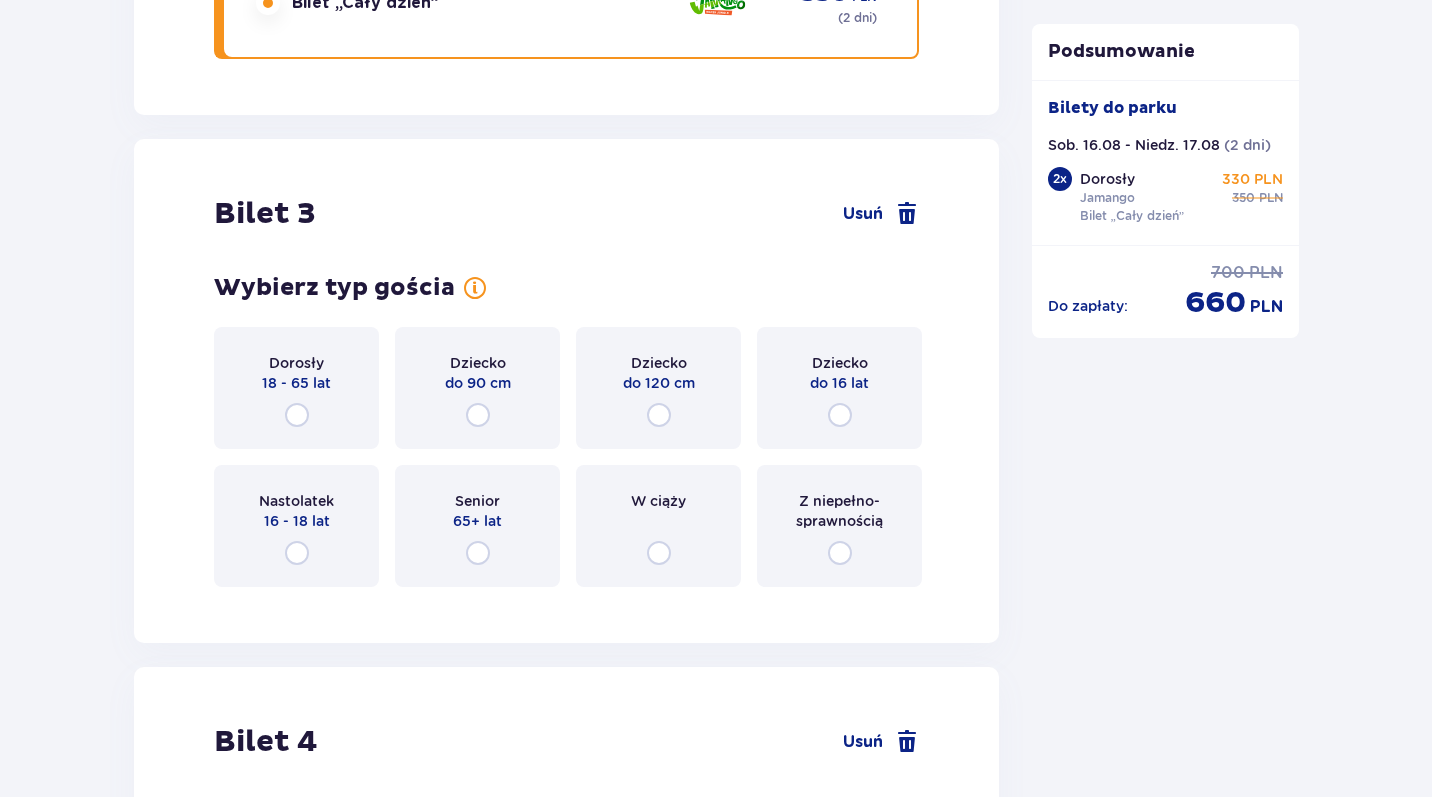 scroll, scrollTop: 4140, scrollLeft: 0, axis: vertical 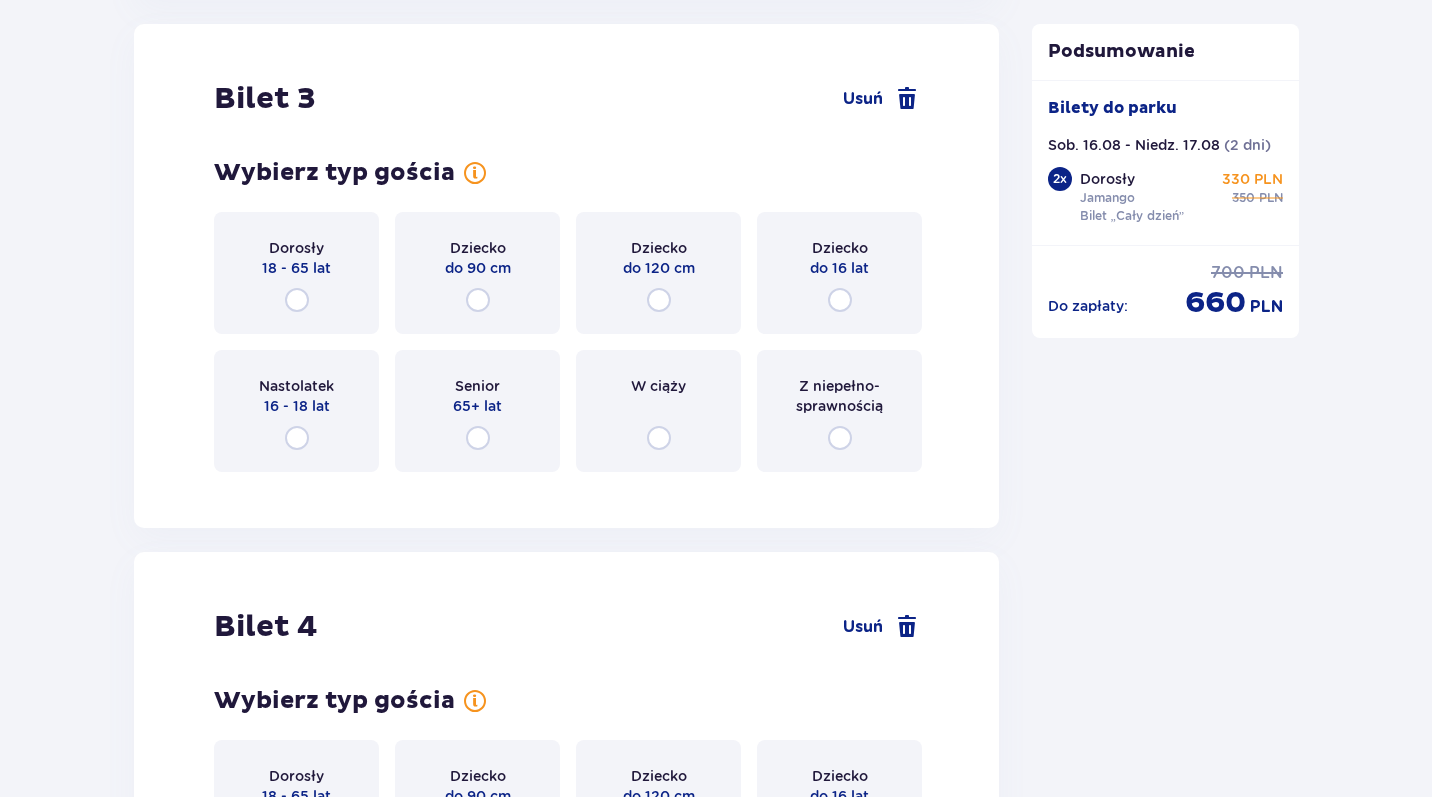 click at bounding box center (840, 300) 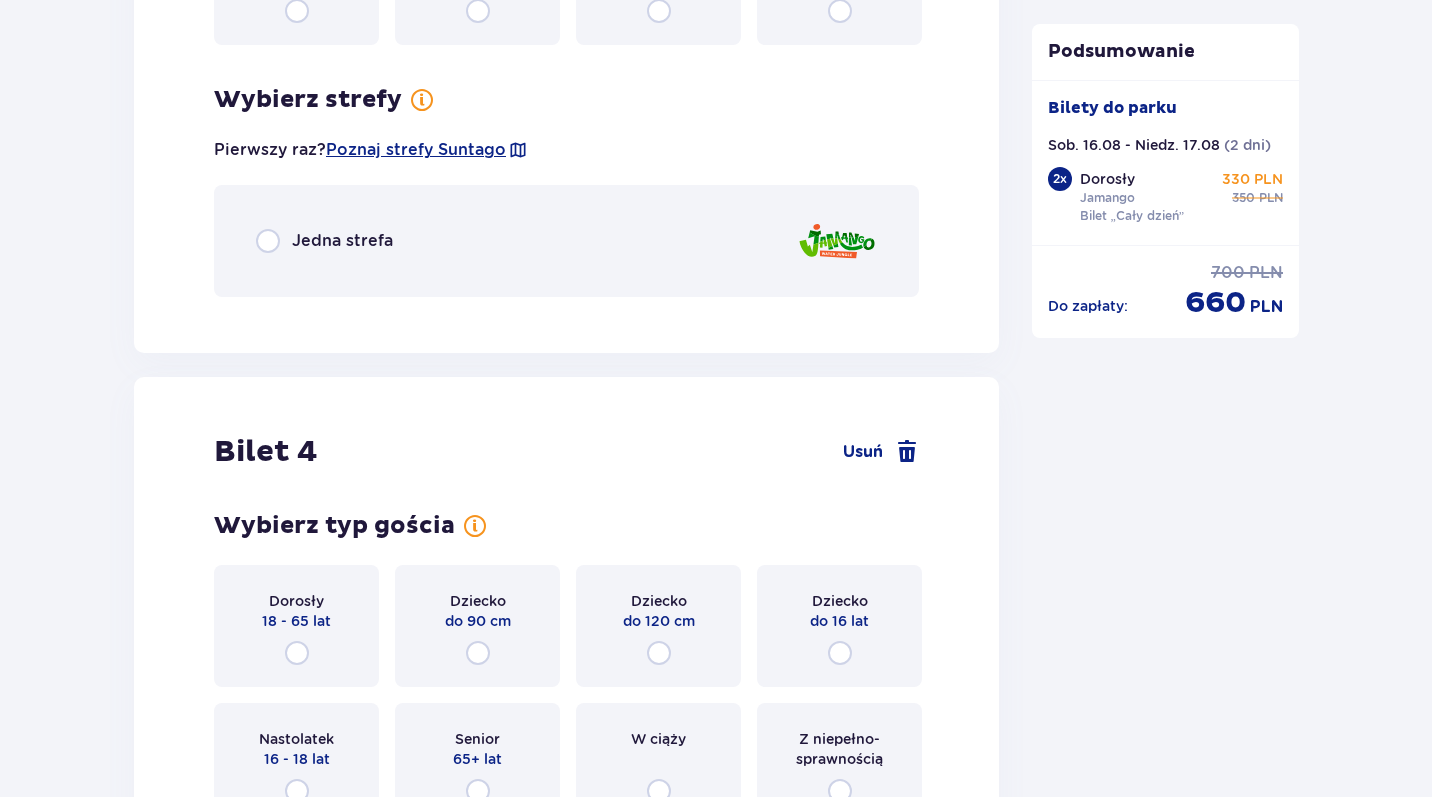 scroll, scrollTop: 4628, scrollLeft: 0, axis: vertical 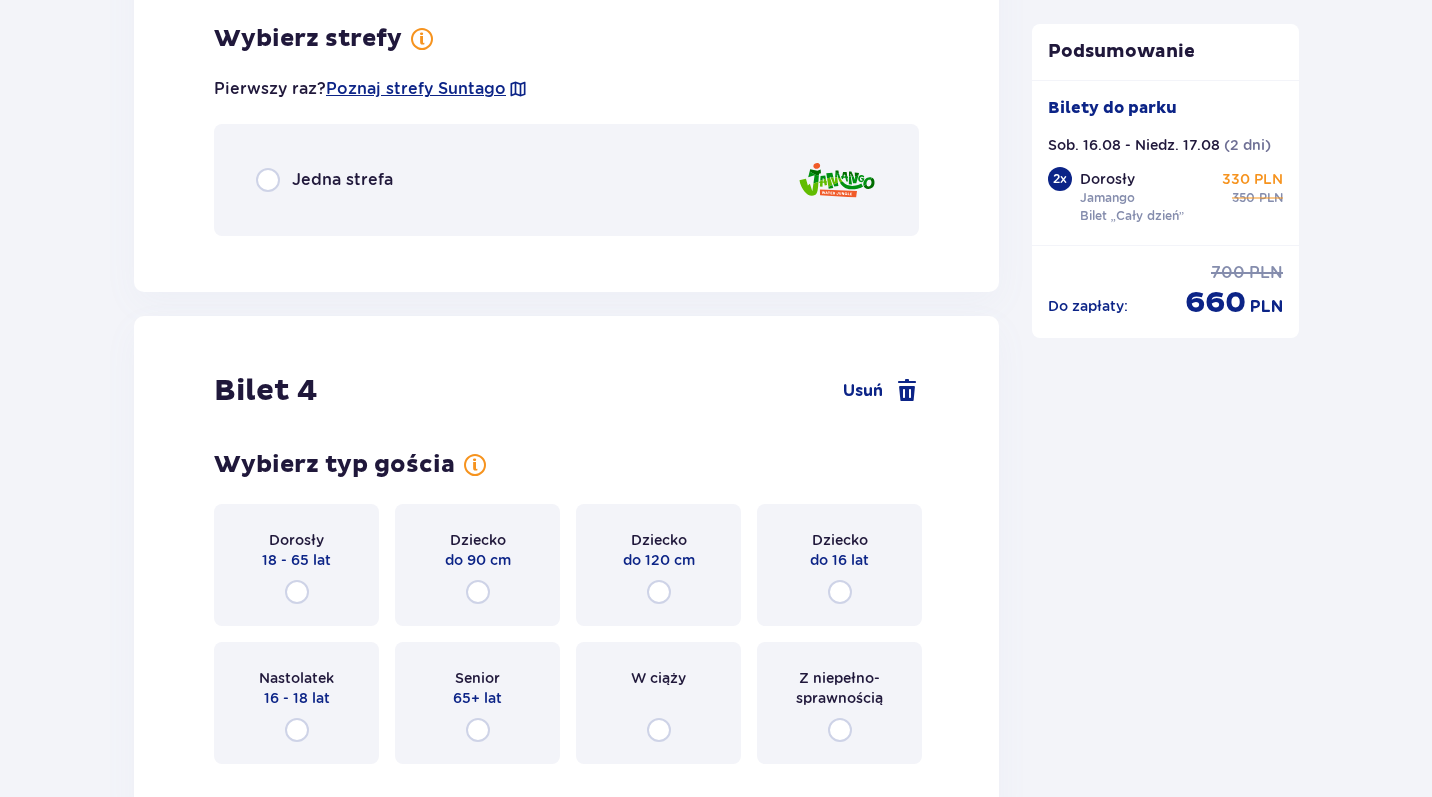 click at bounding box center [268, 180] 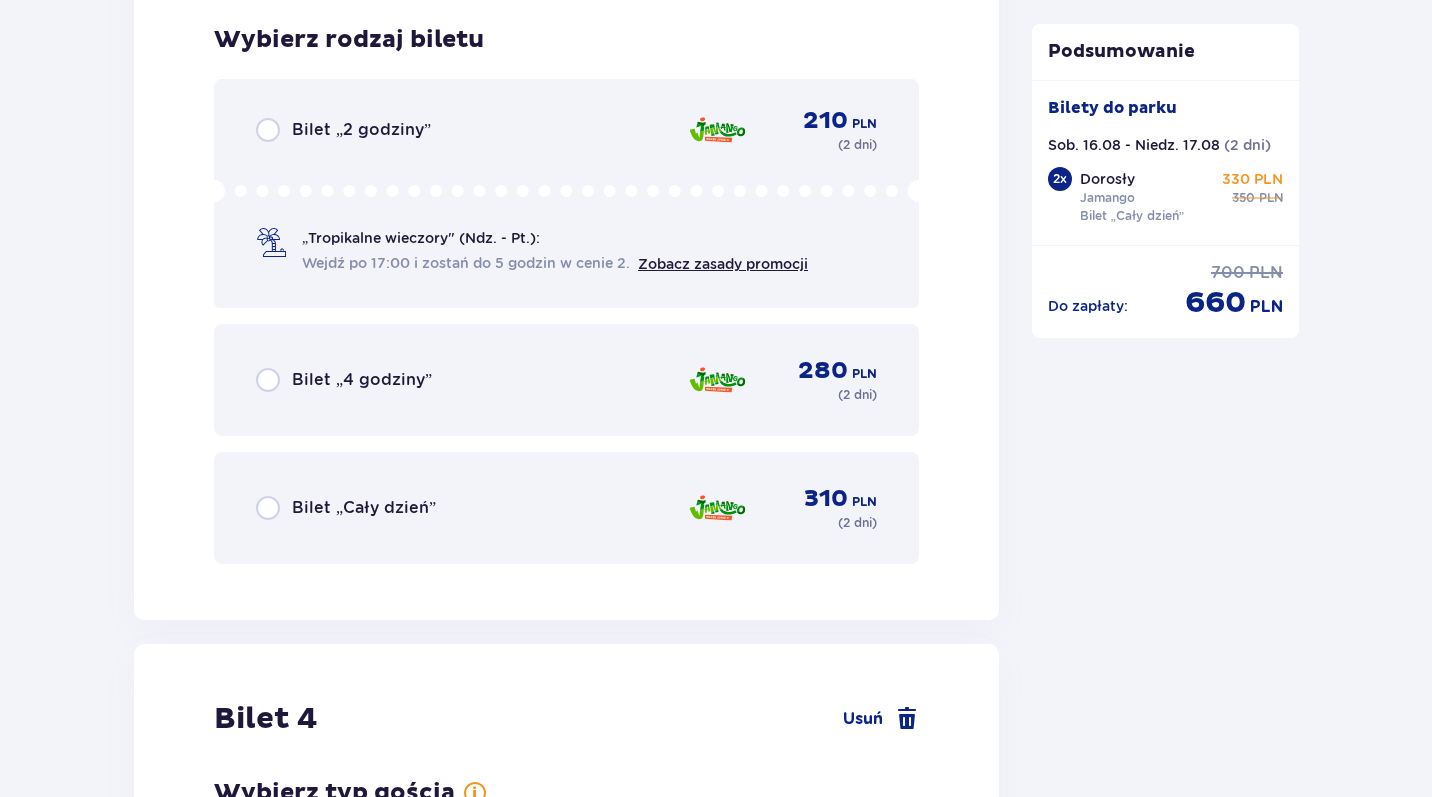 scroll, scrollTop: 4880, scrollLeft: 0, axis: vertical 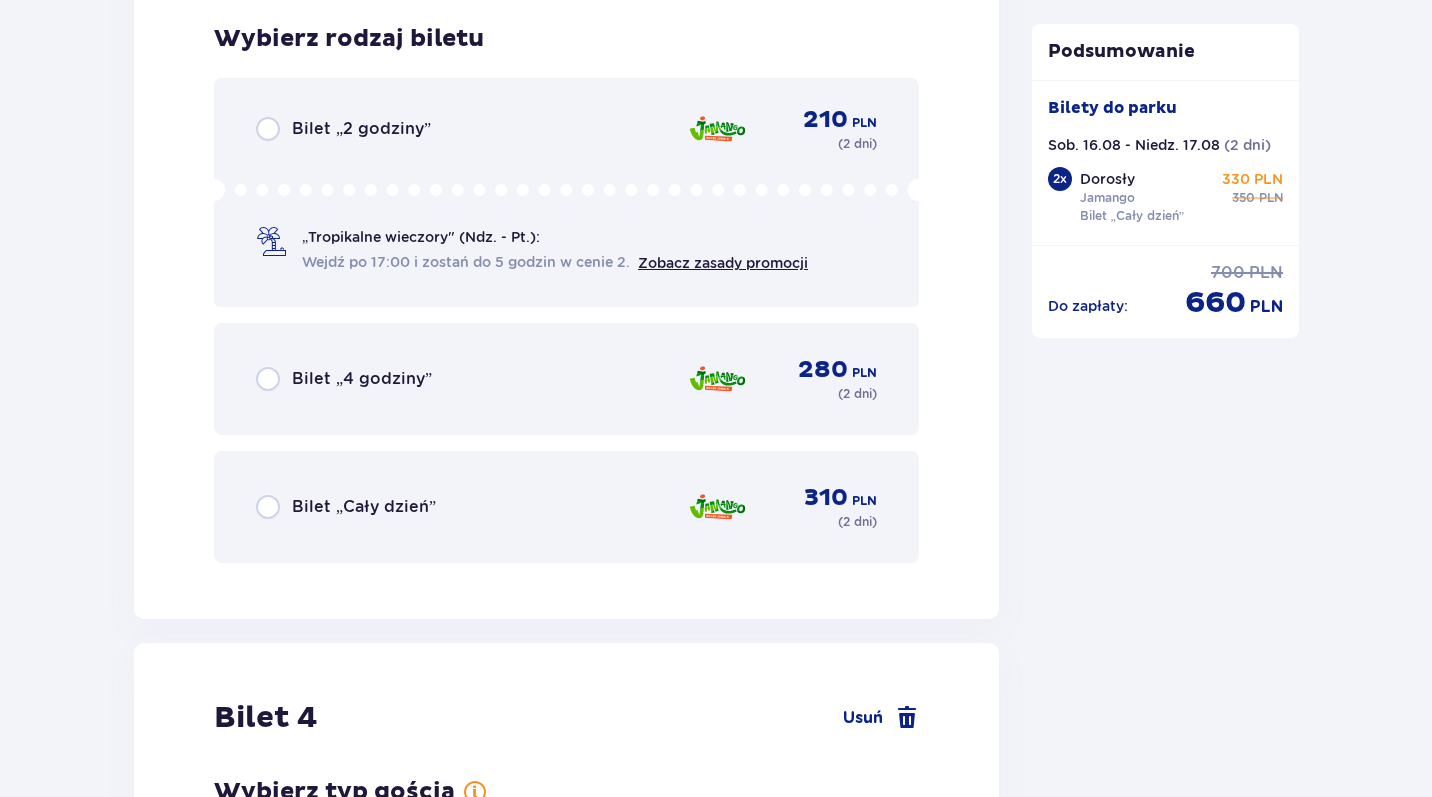 click at bounding box center (268, 507) 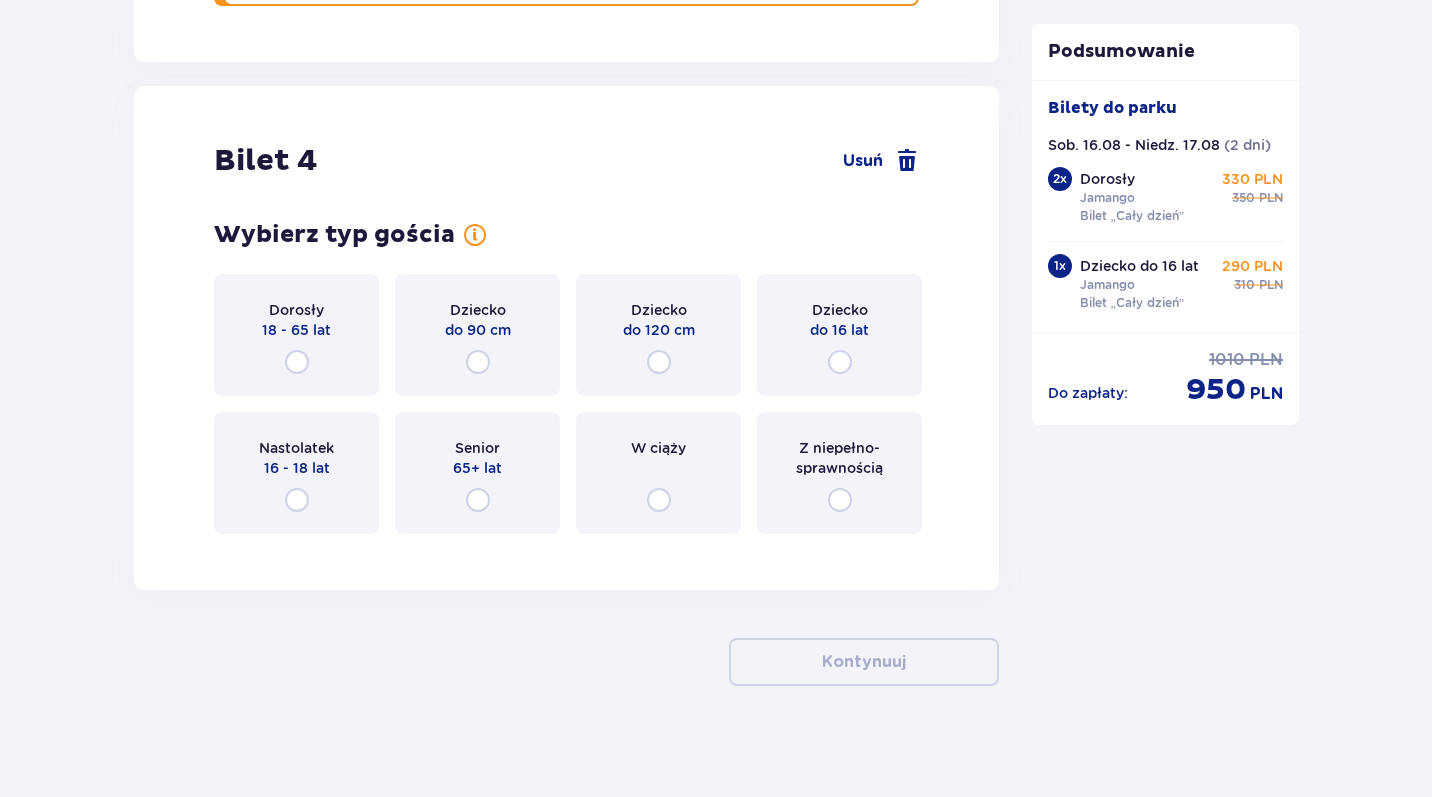scroll, scrollTop: 5446, scrollLeft: 0, axis: vertical 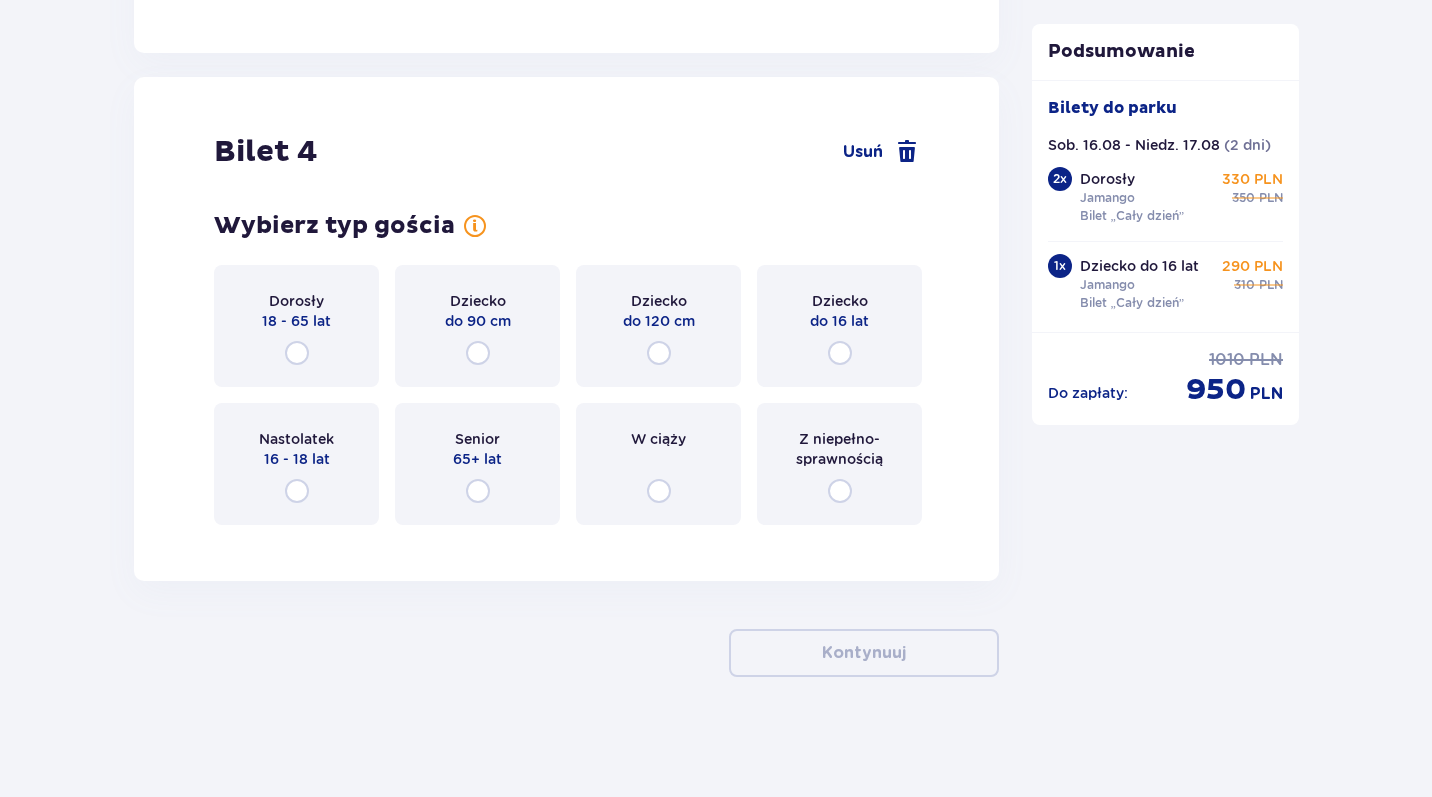 click at bounding box center (840, 353) 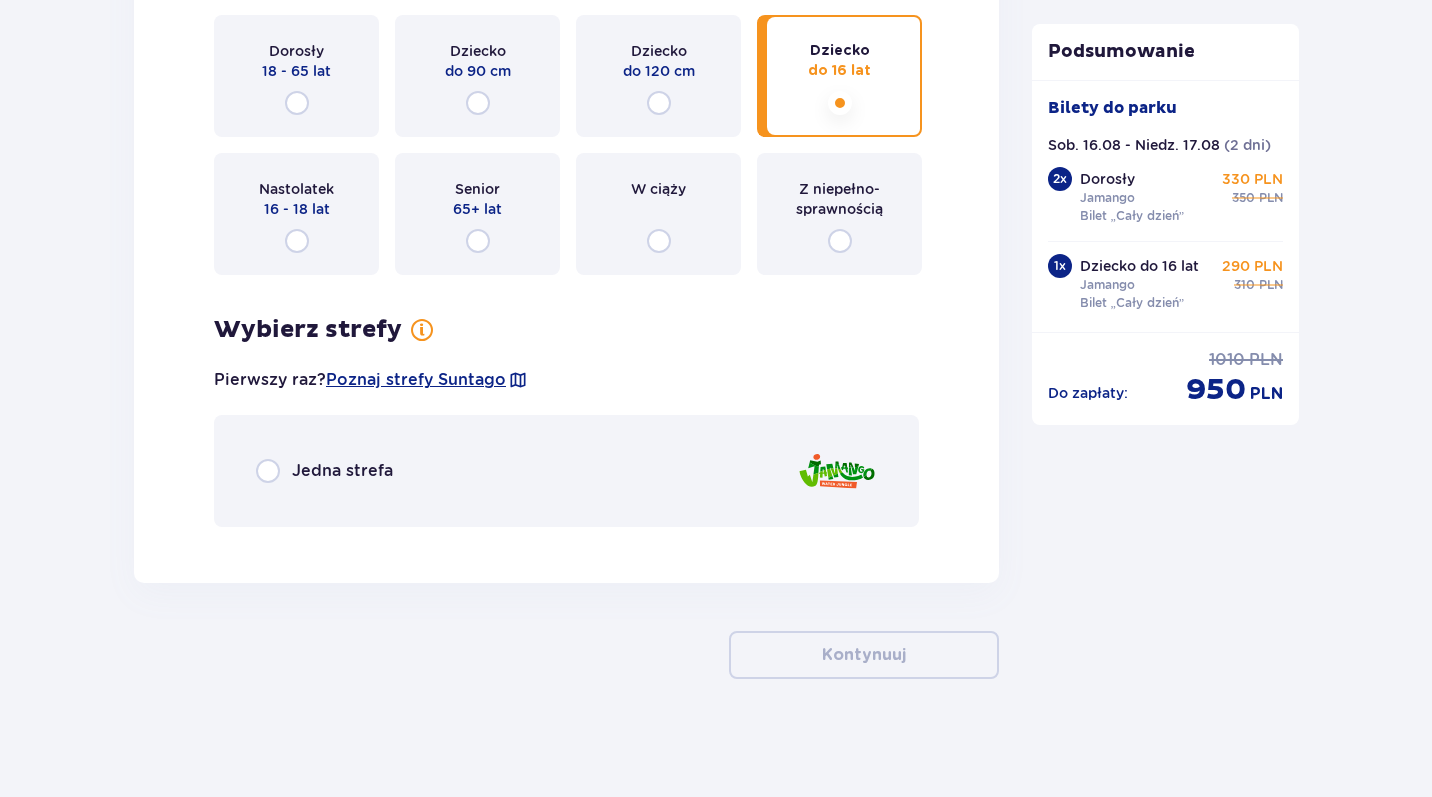 scroll, scrollTop: 5698, scrollLeft: 0, axis: vertical 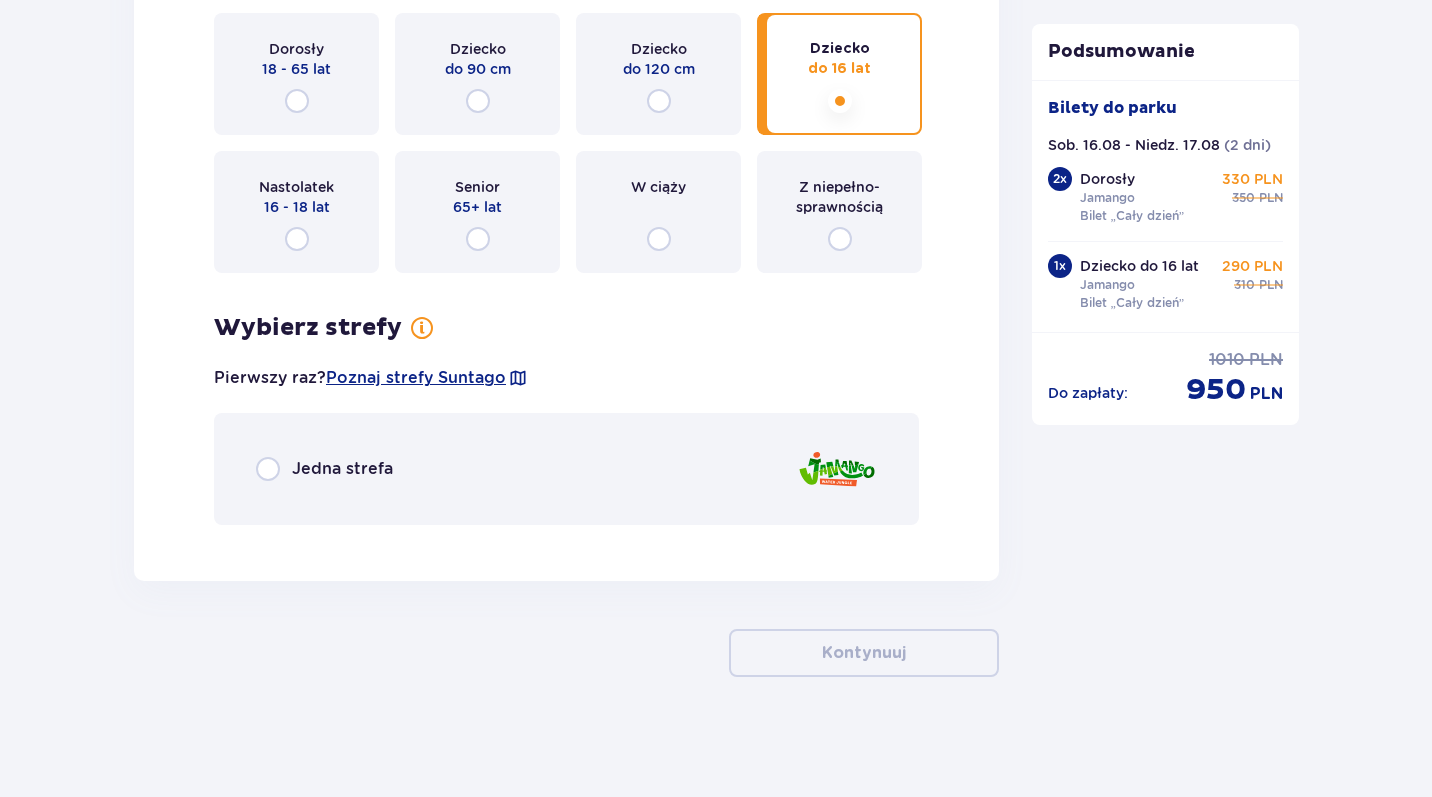 click at bounding box center (268, 469) 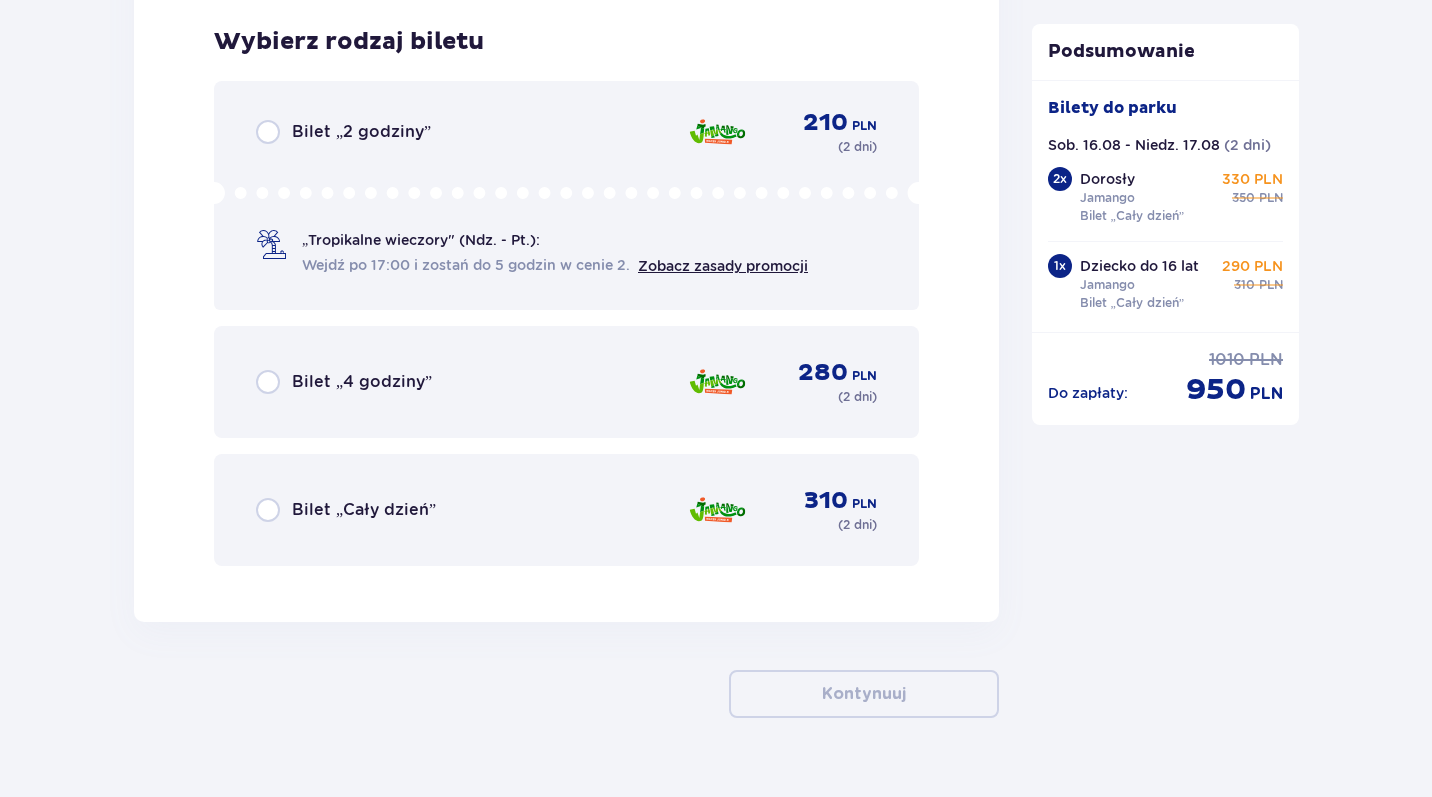 scroll, scrollTop: 6239, scrollLeft: 0, axis: vertical 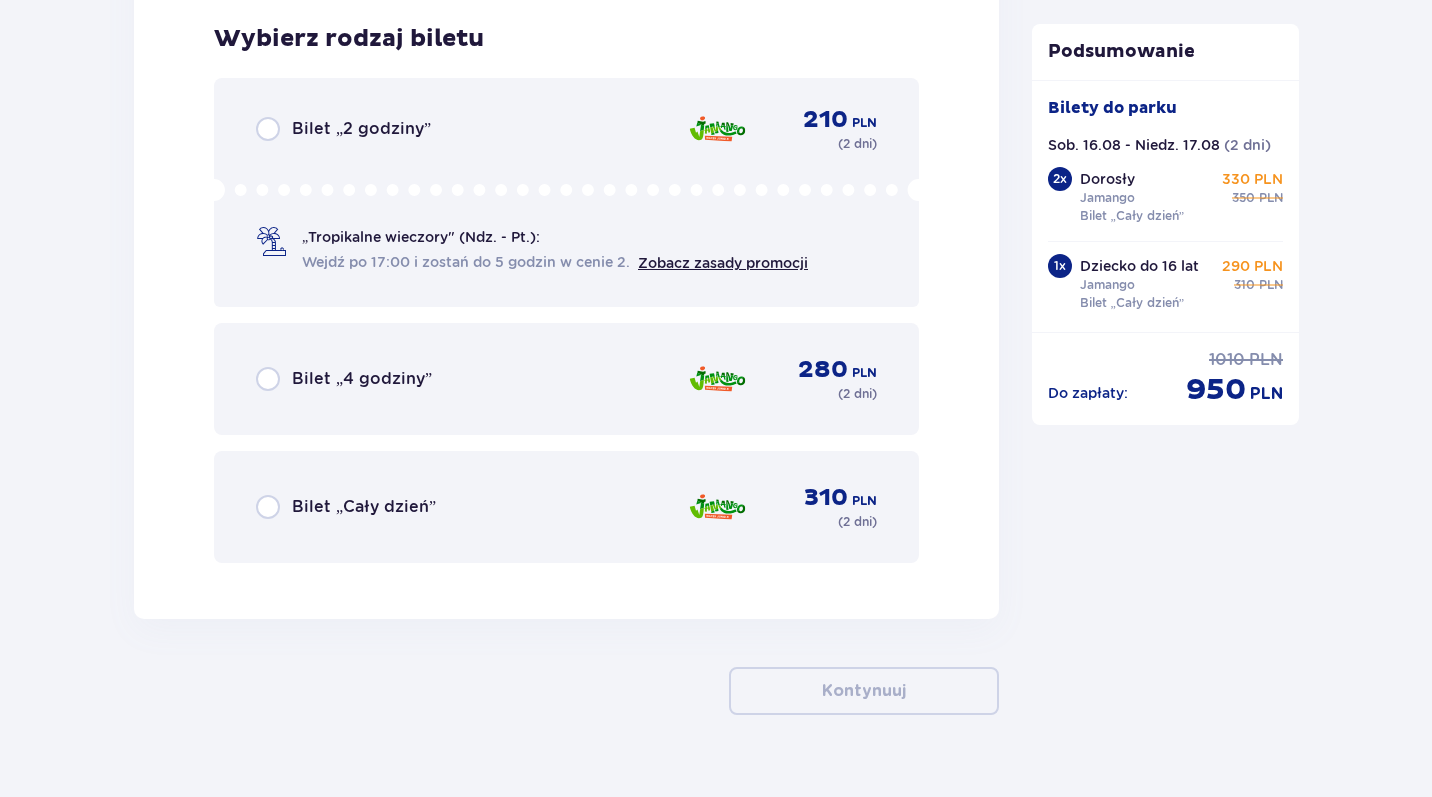 click at bounding box center [268, 507] 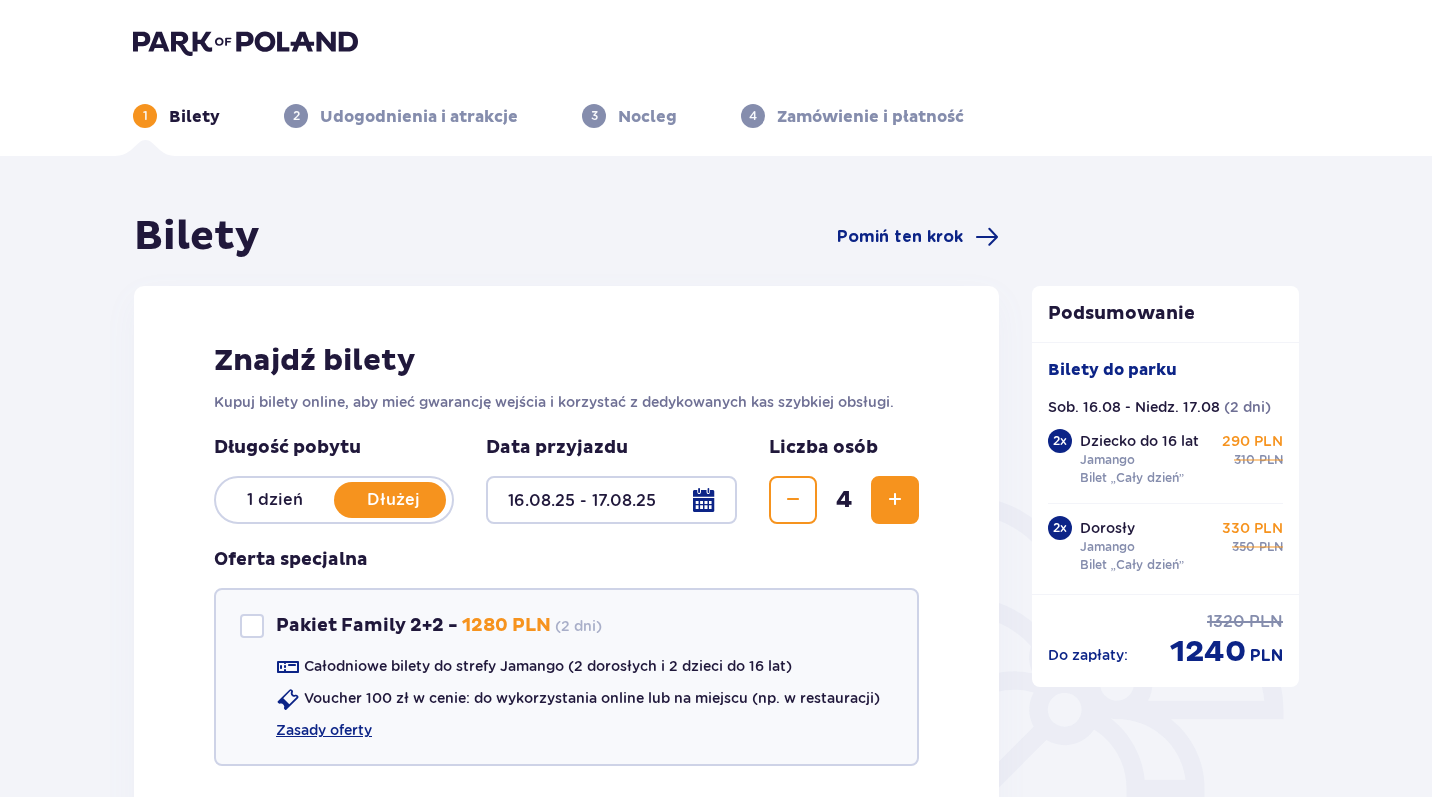 scroll, scrollTop: 0, scrollLeft: 0, axis: both 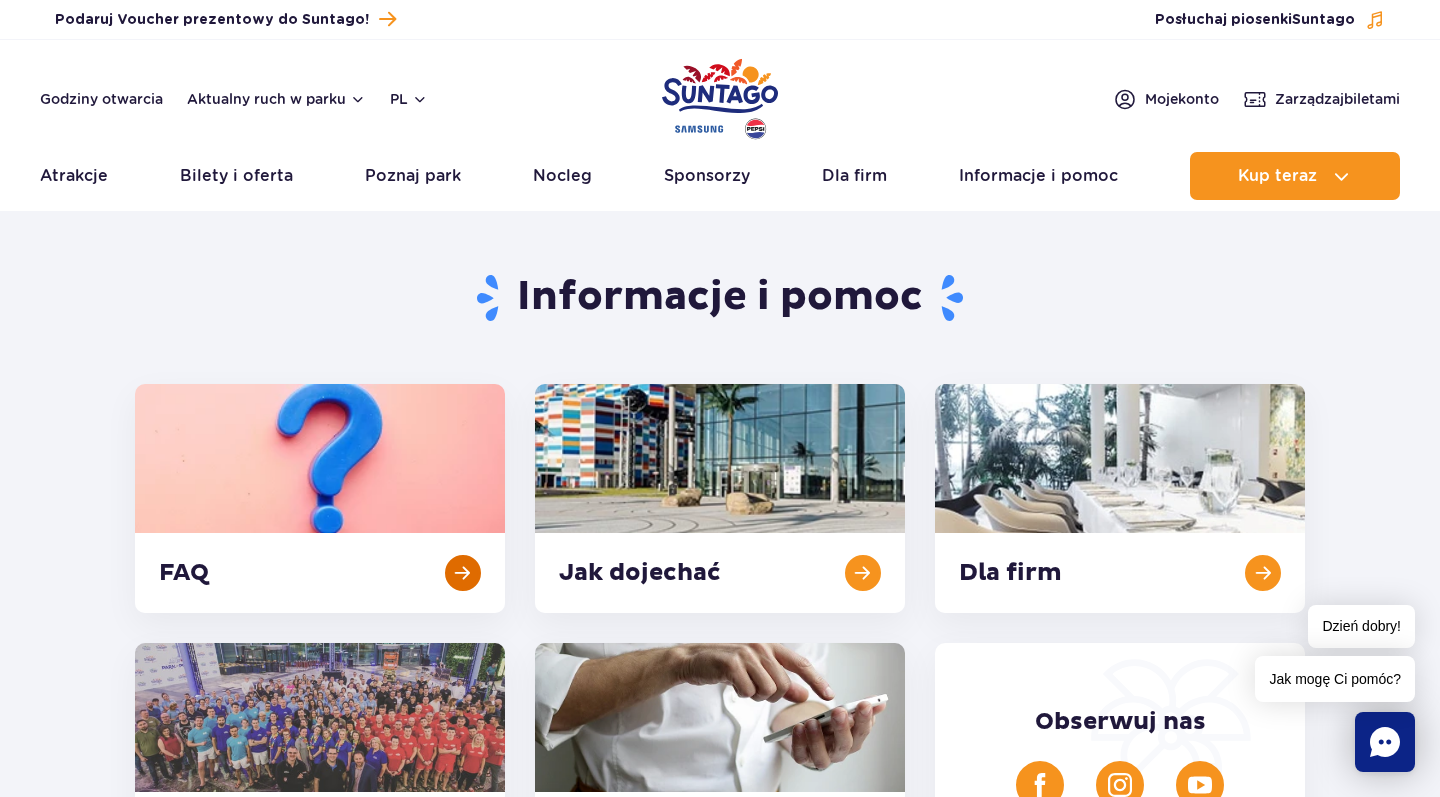 click at bounding box center [320, 498] 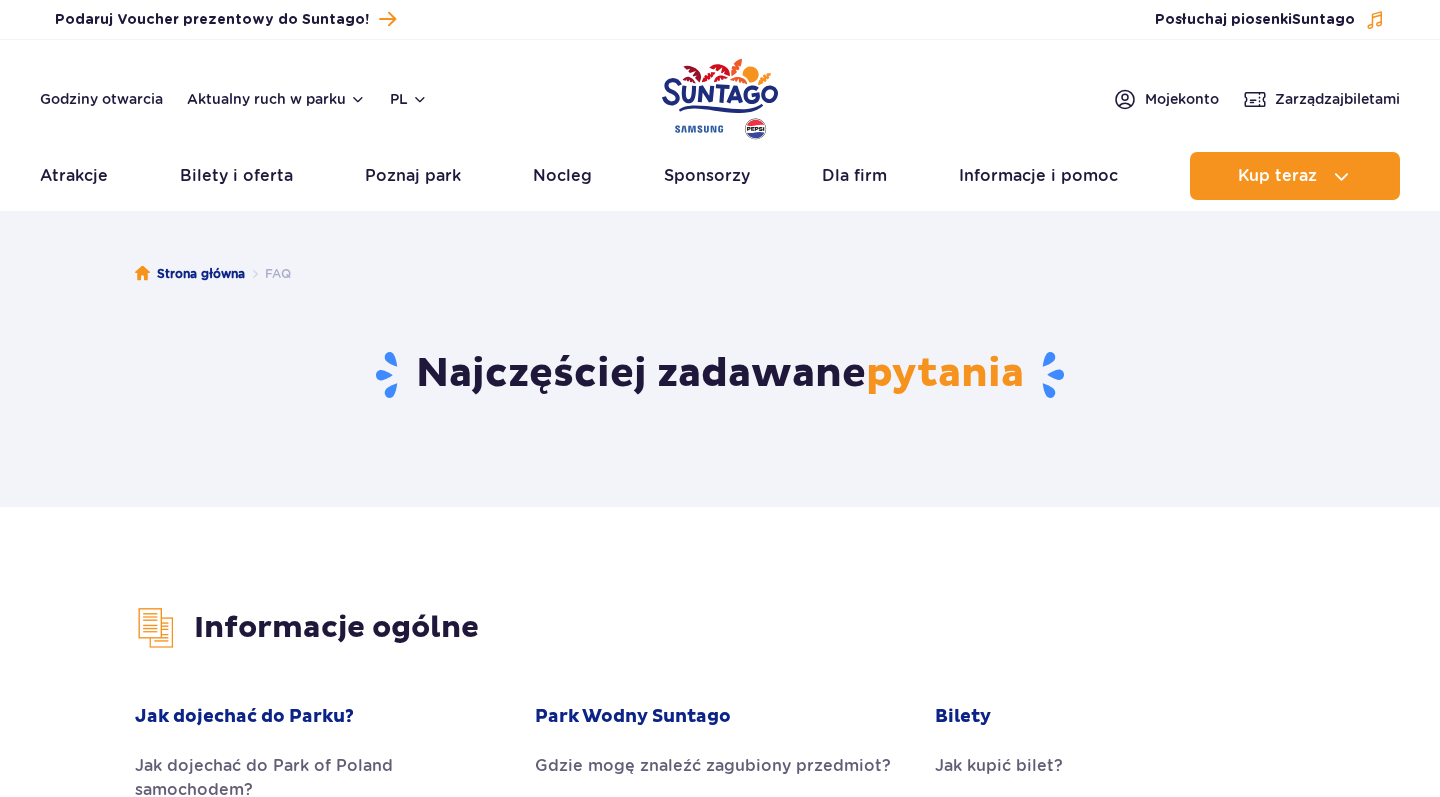 scroll, scrollTop: 0, scrollLeft: 0, axis: both 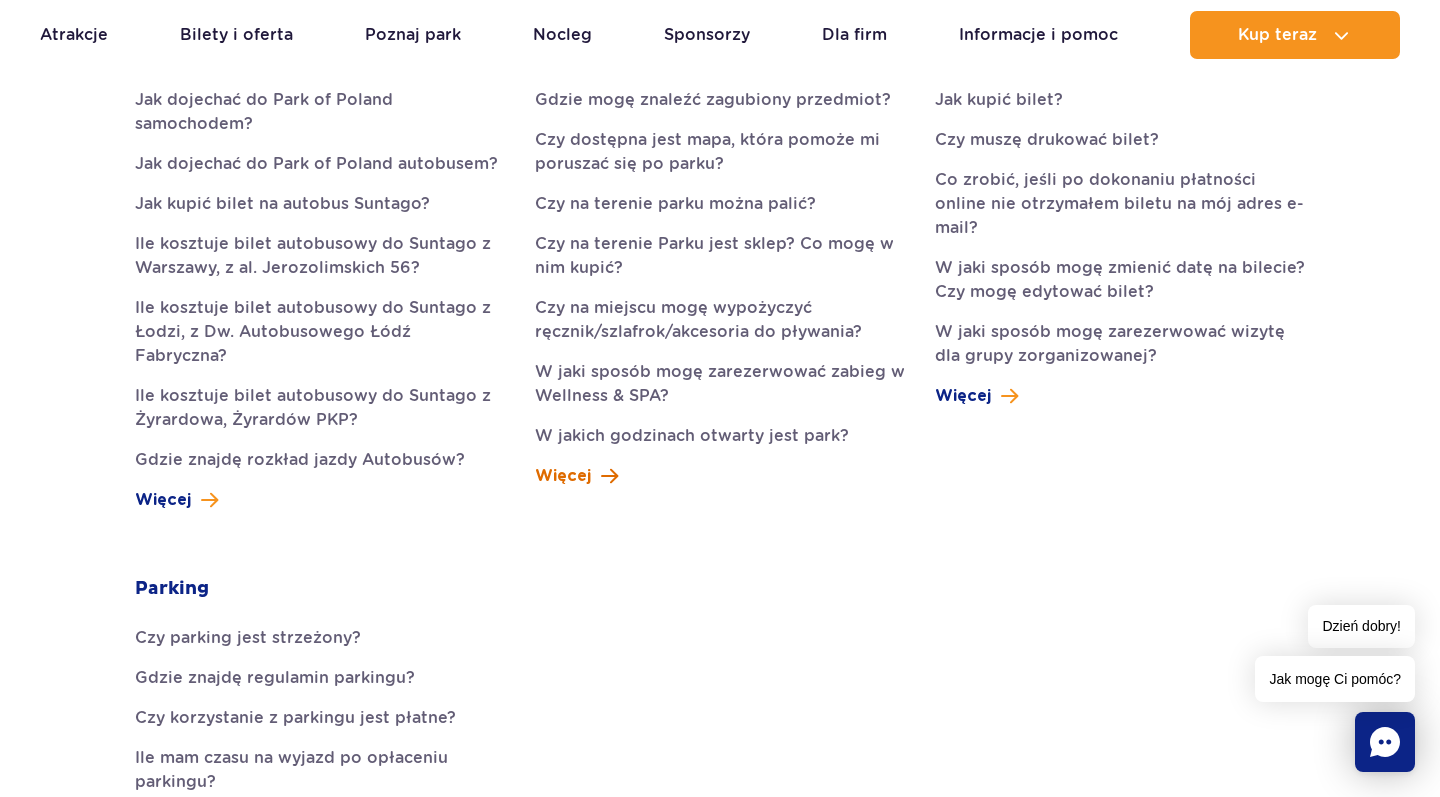 click on "Więcej" at bounding box center (563, 476) 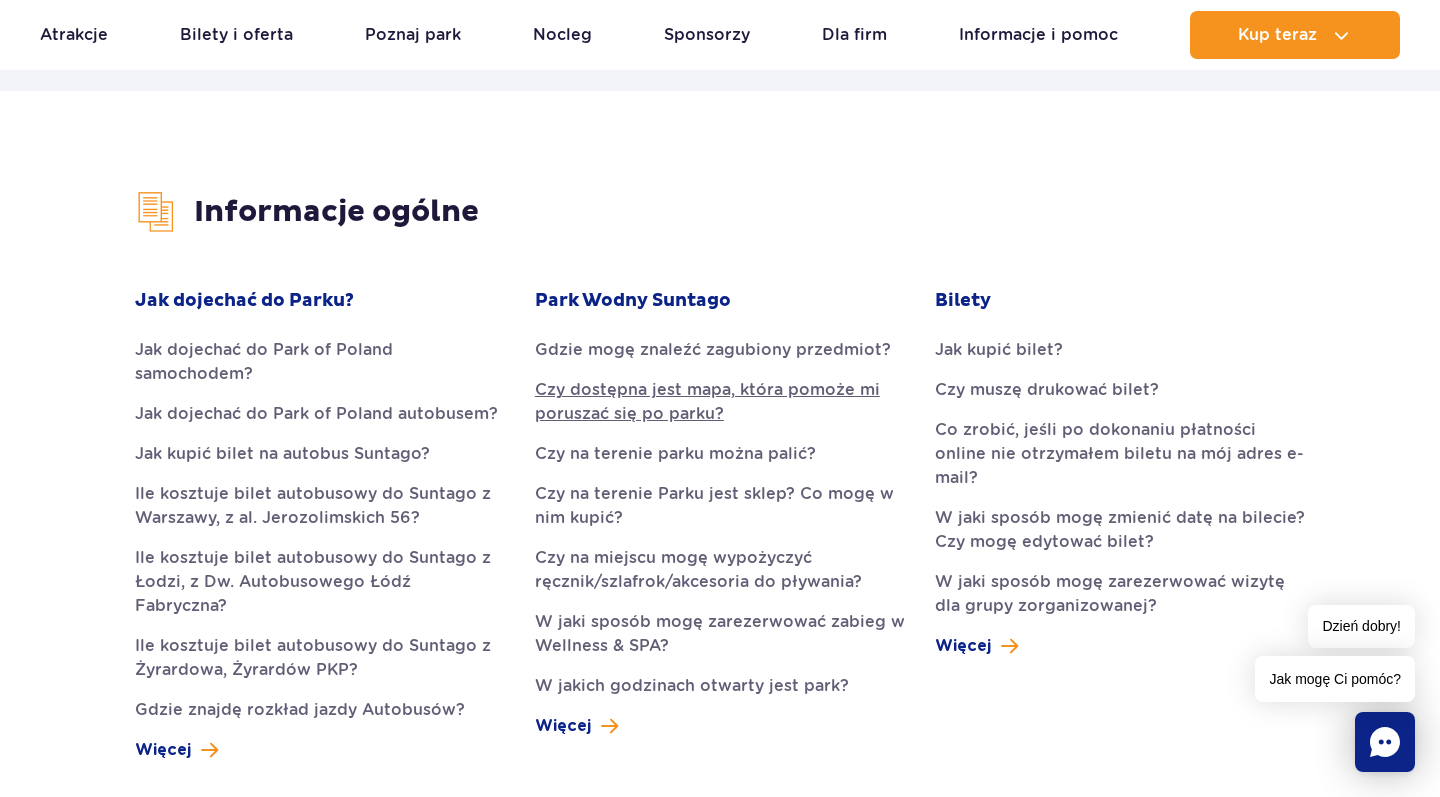 scroll, scrollTop: 419, scrollLeft: 0, axis: vertical 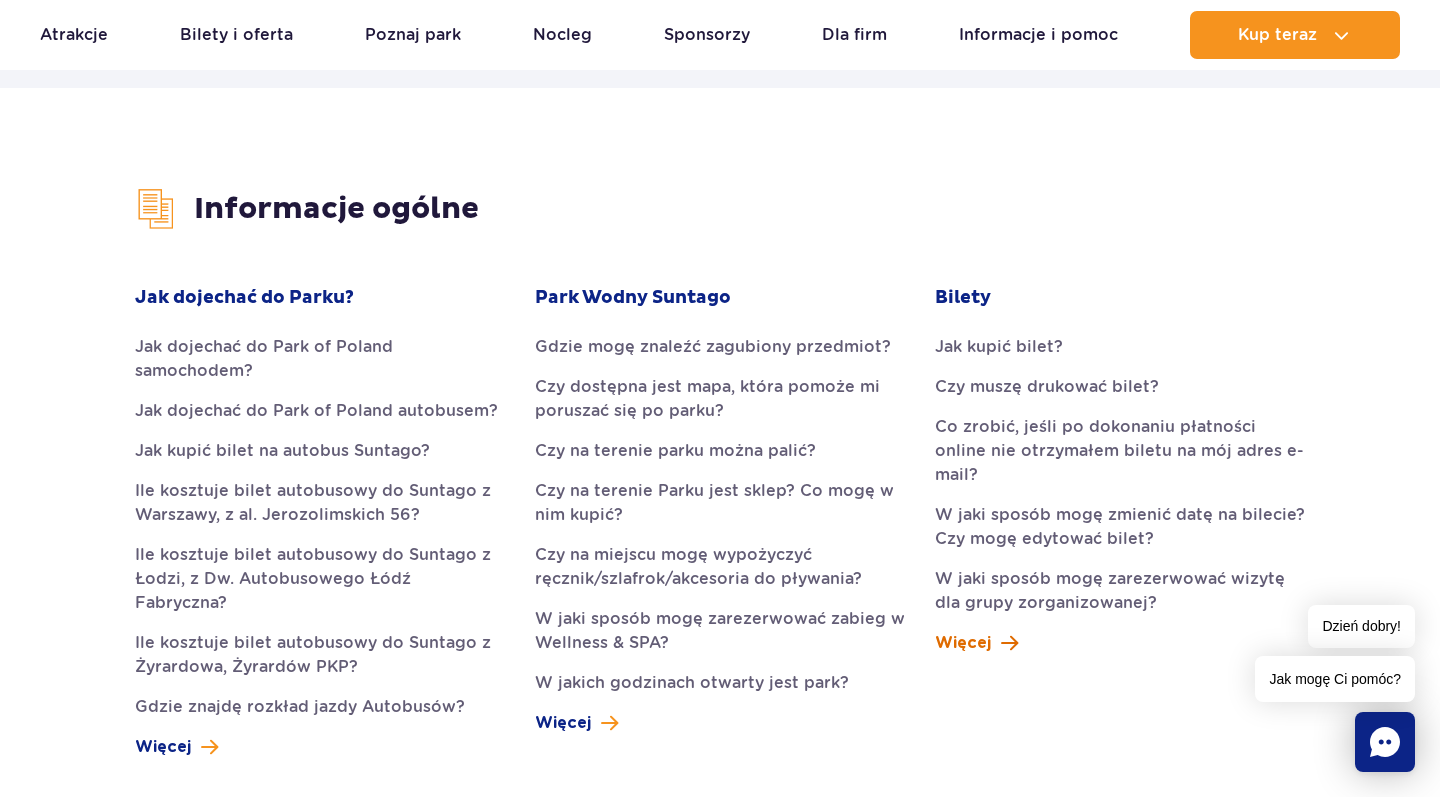 click on "Więcej" at bounding box center (963, 643) 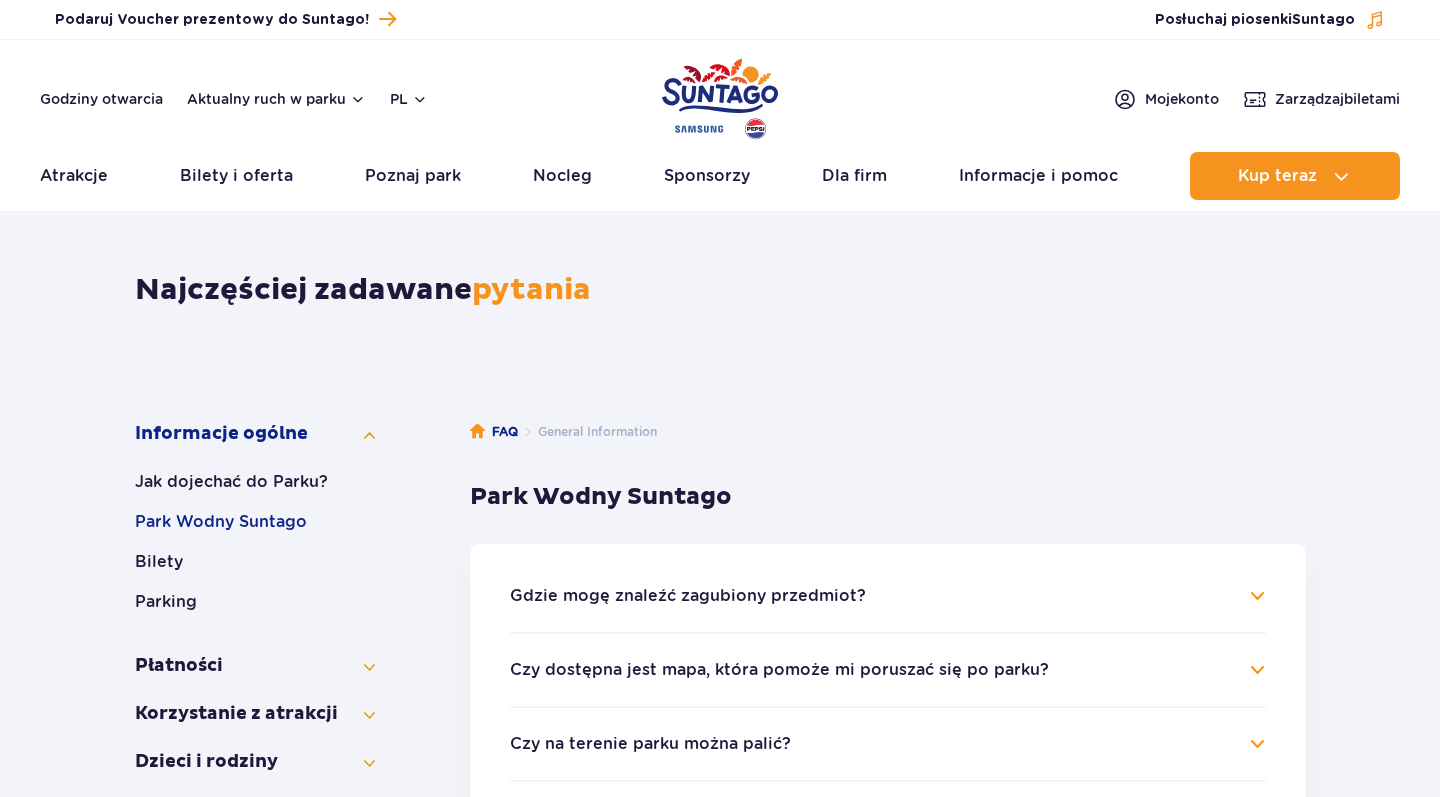 scroll, scrollTop: 0, scrollLeft: 0, axis: both 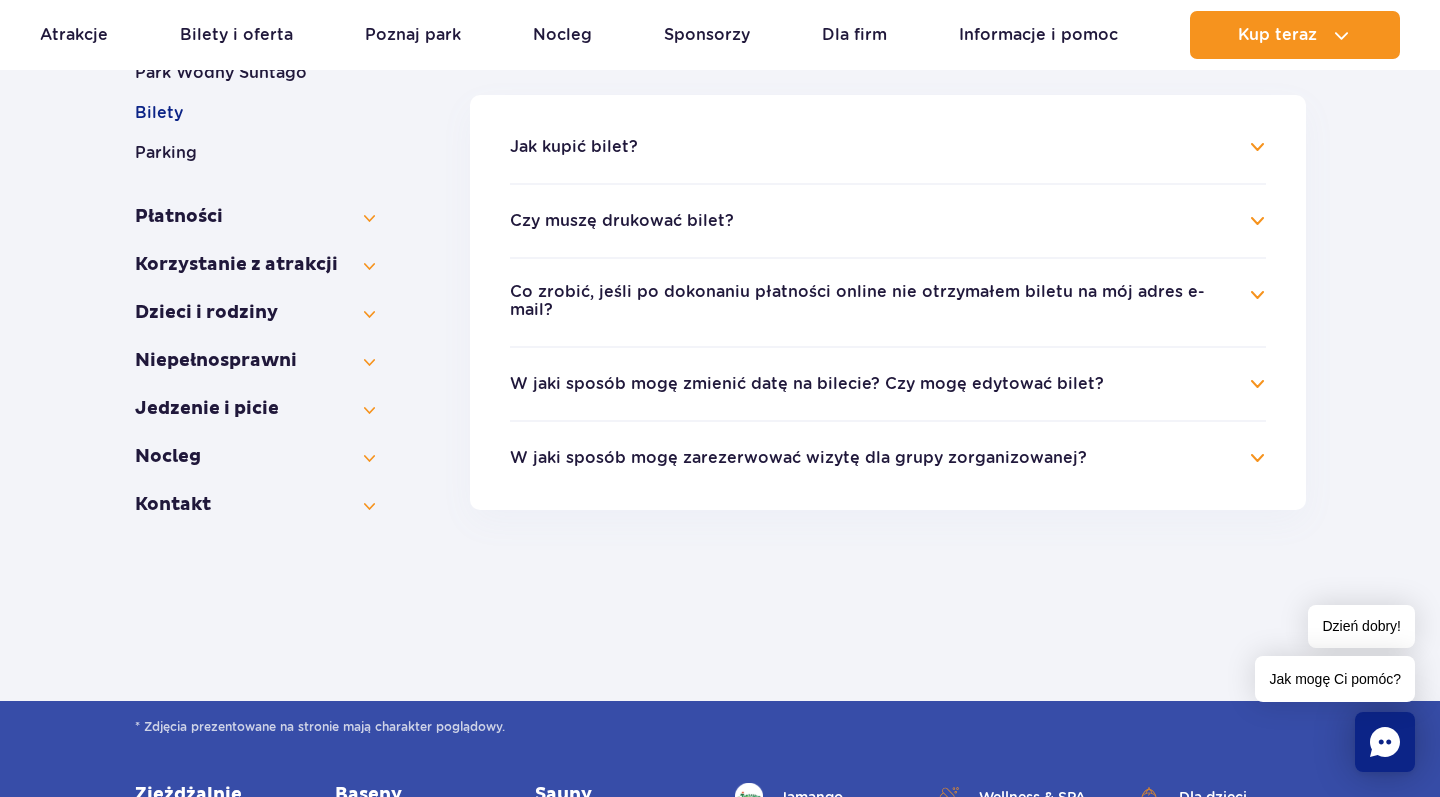 click on "W jaki sposób mogę zmienić datę na bilecie? Czy mogę edytować bilet?" at bounding box center (888, 384) 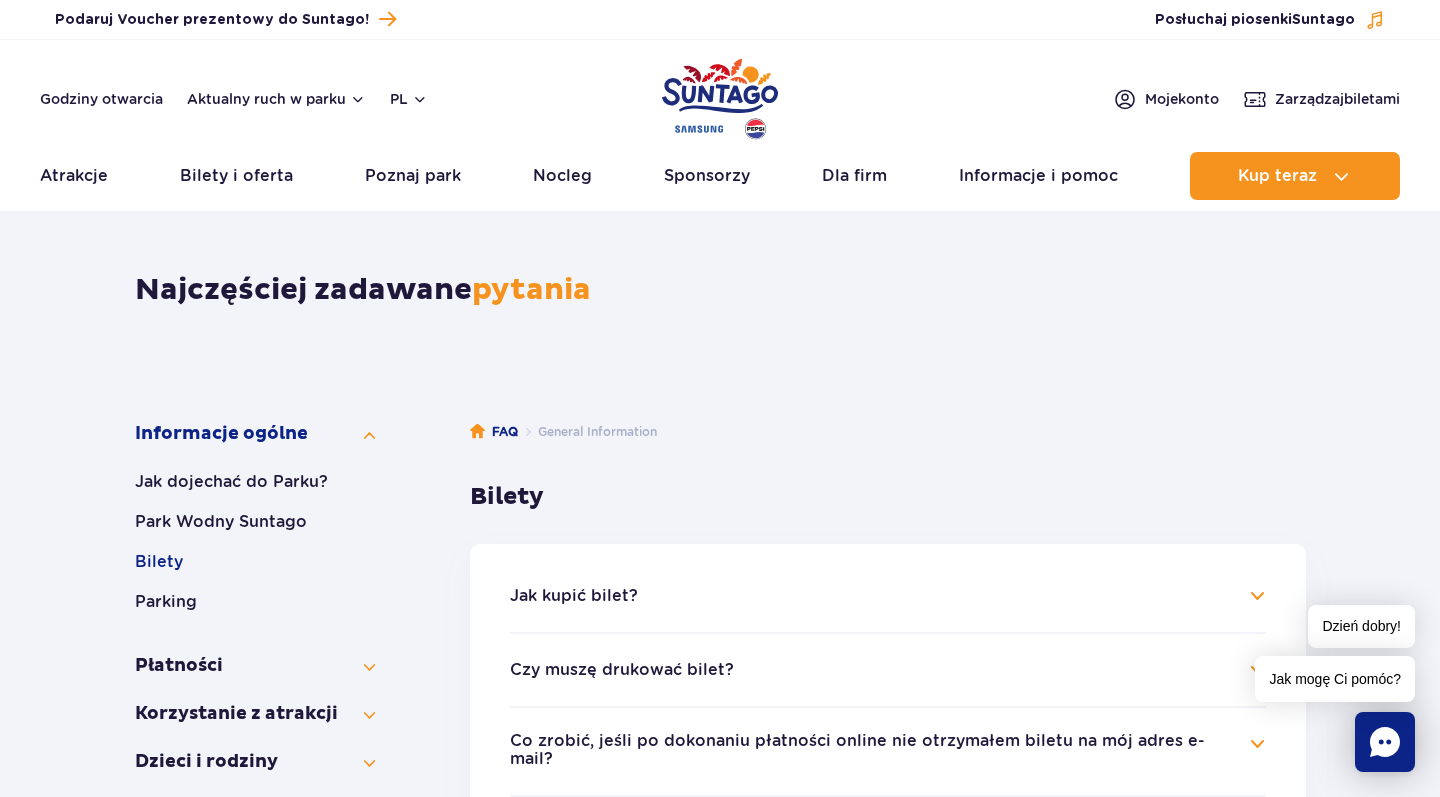 scroll, scrollTop: 0, scrollLeft: 0, axis: both 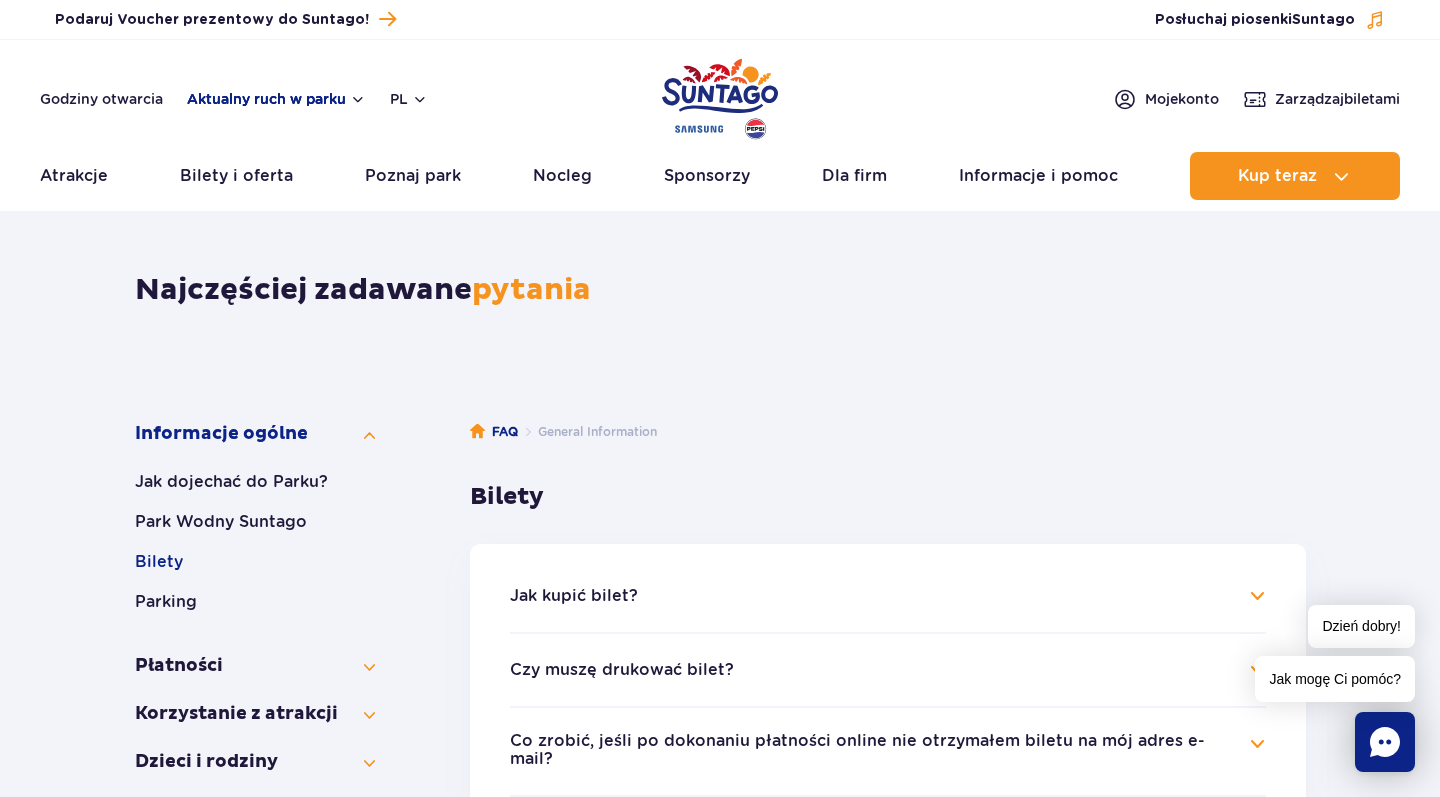 click on "Aktualny ruch w parku" at bounding box center (276, 99) 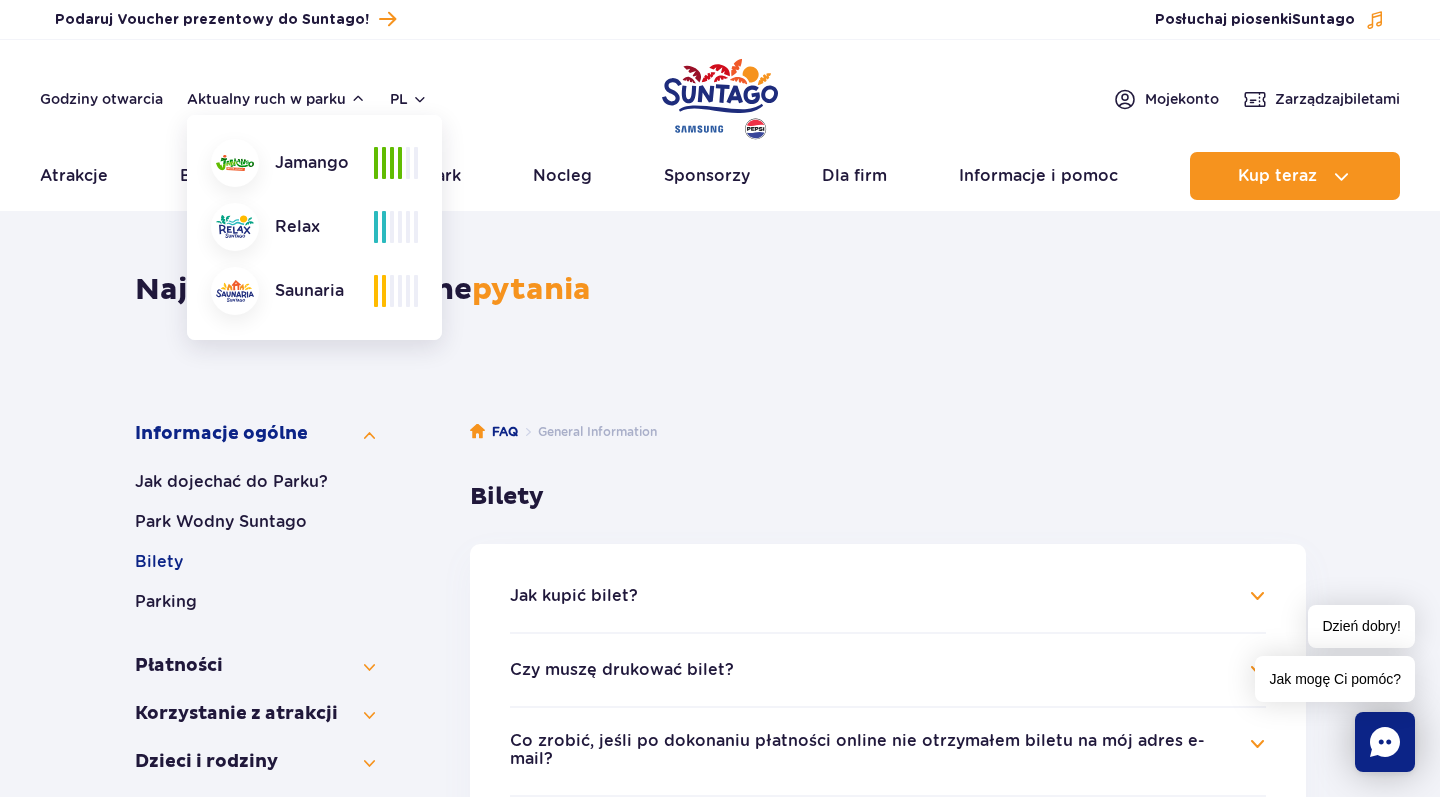 click at bounding box center (235, 163) 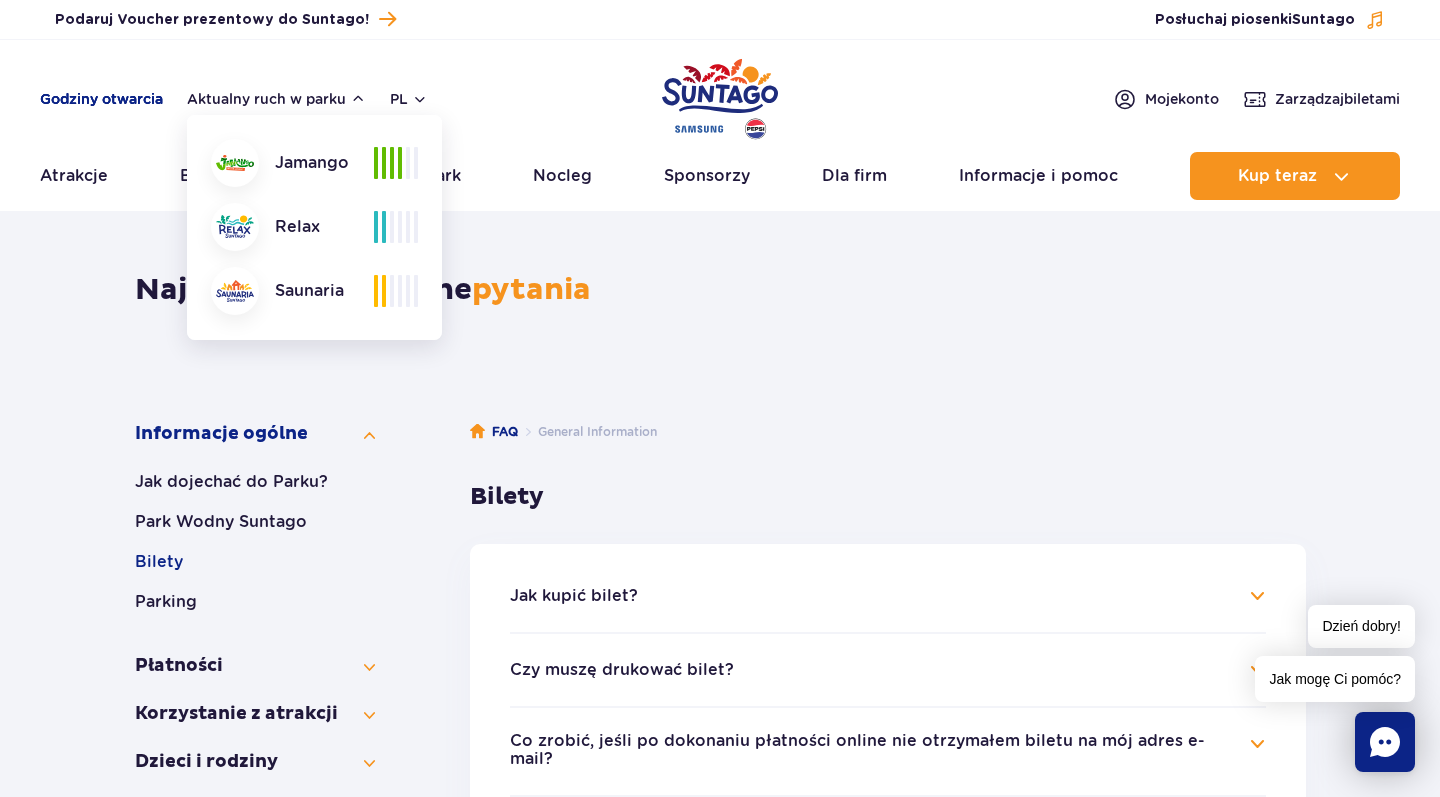click on "Godziny otwarcia" at bounding box center (101, 99) 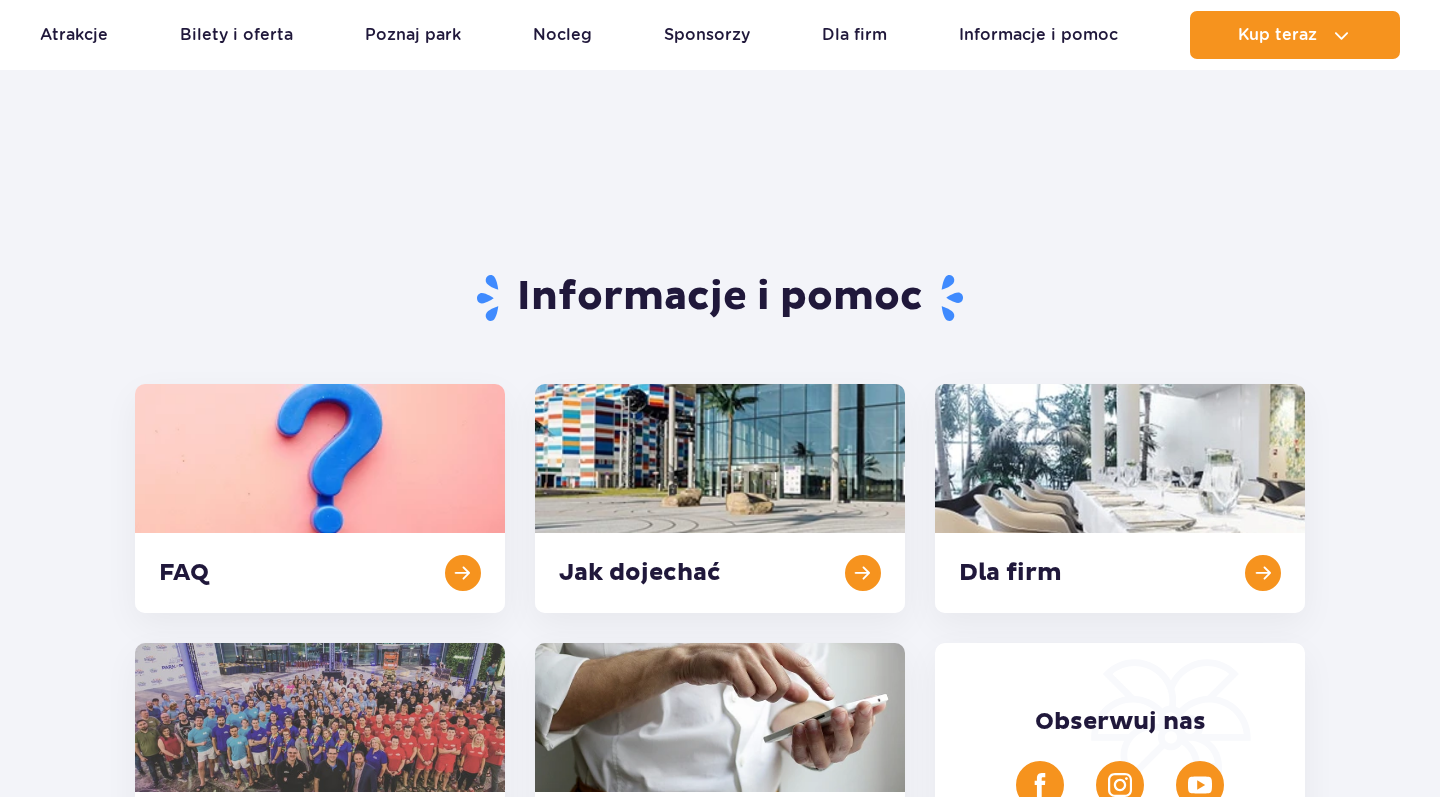 scroll, scrollTop: 827, scrollLeft: 0, axis: vertical 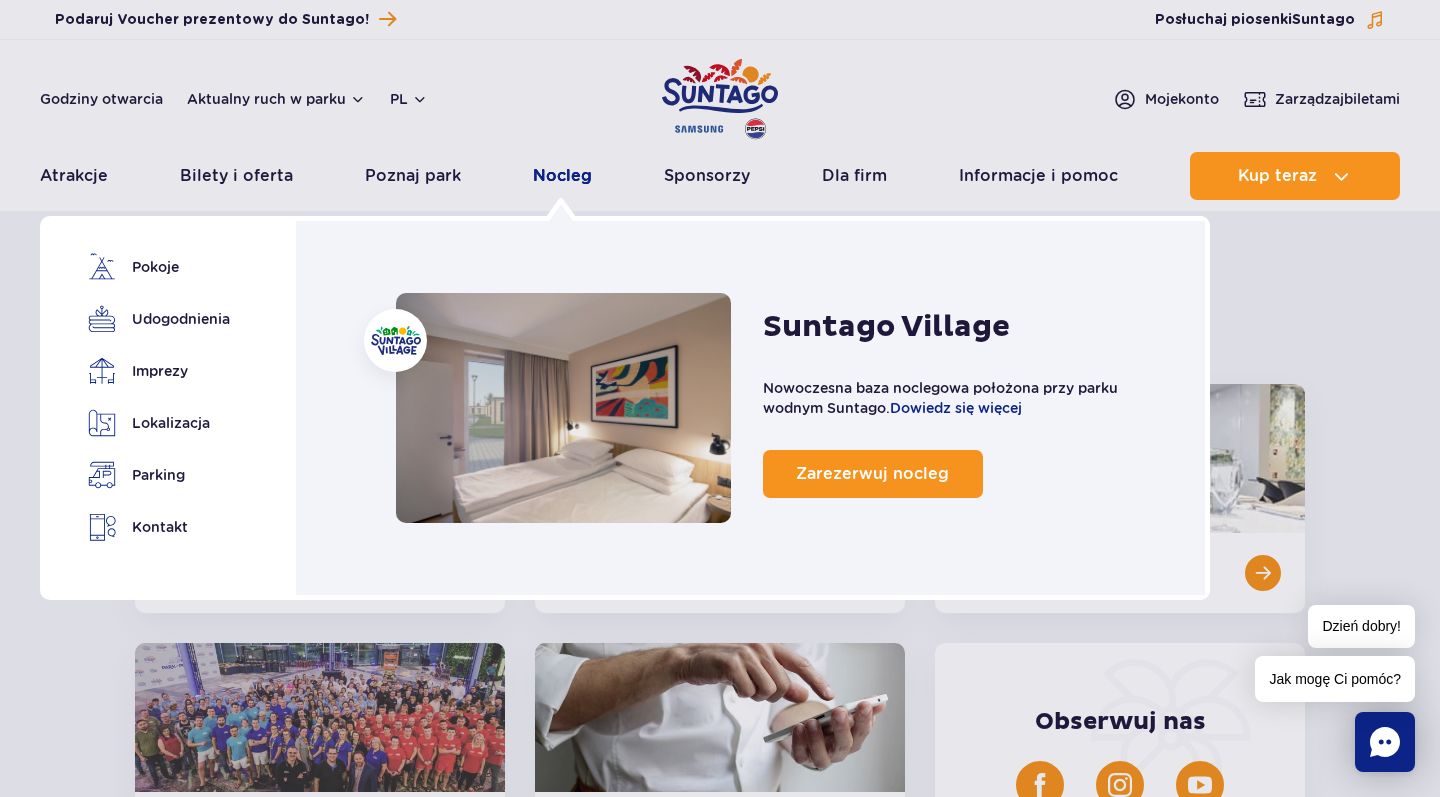 click on "Nocleg" at bounding box center (562, 176) 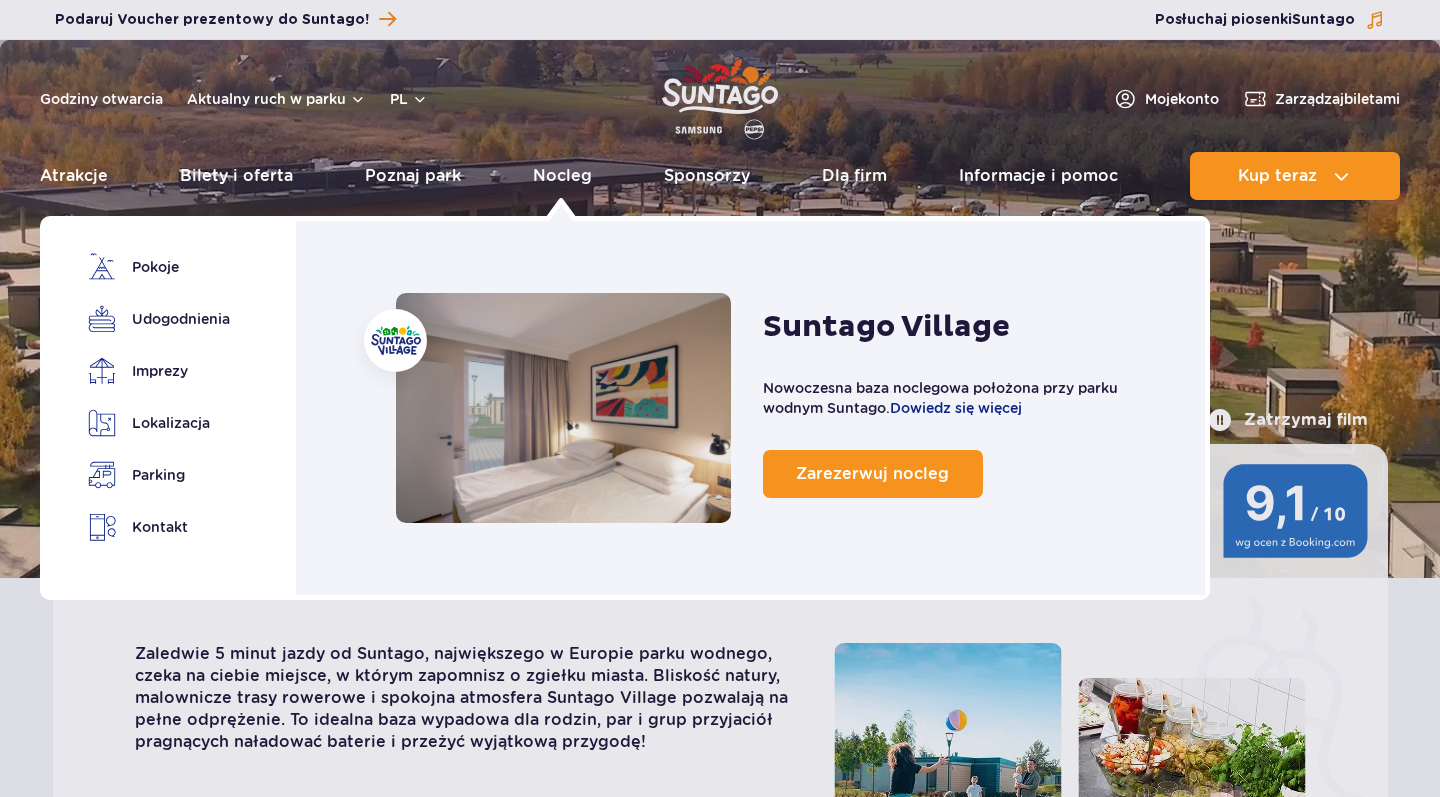 scroll, scrollTop: 0, scrollLeft: 0, axis: both 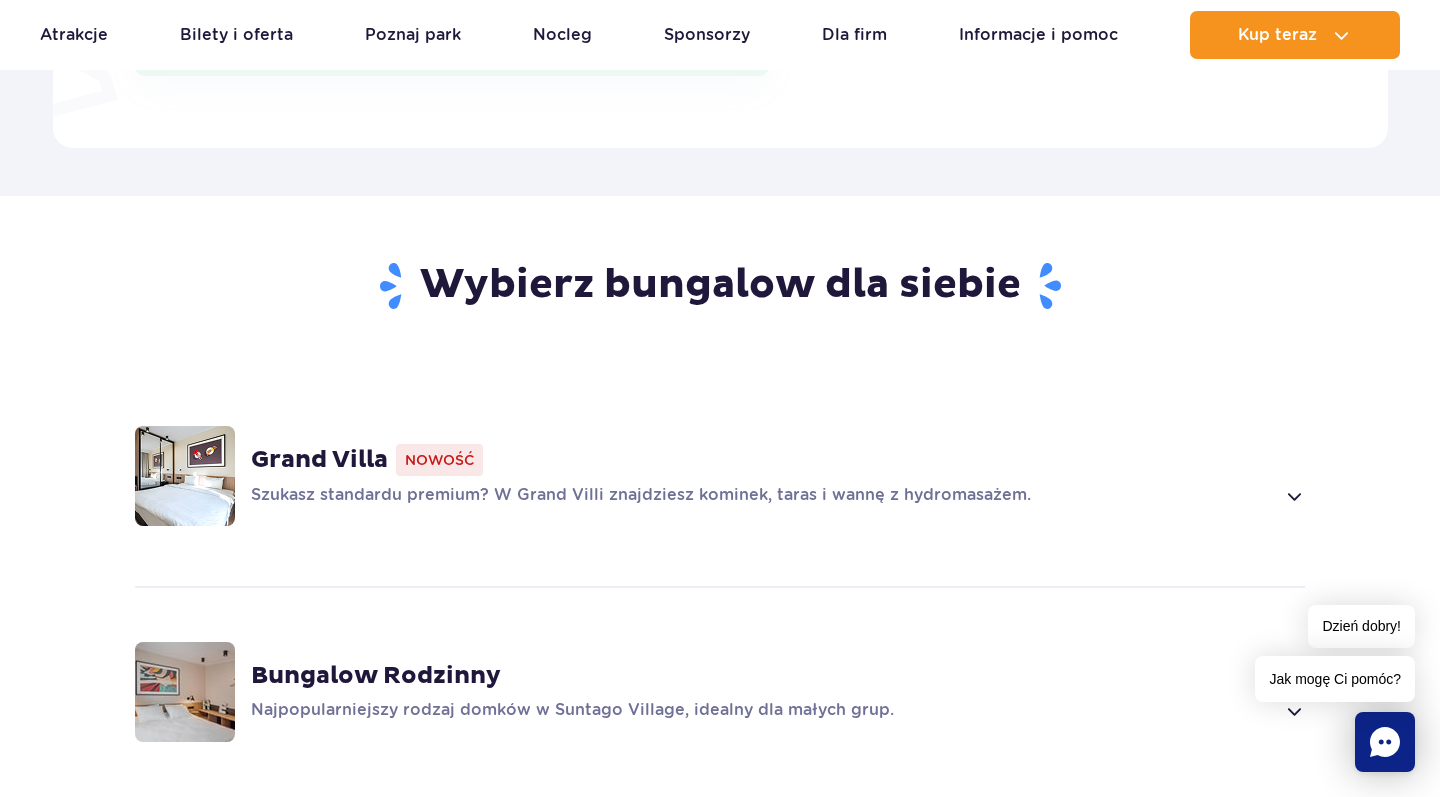 click on "Szukasz standardu premium? W Grand Villi znajdziesz kominek, taras i wannę z hydromasażem." at bounding box center [762, 496] 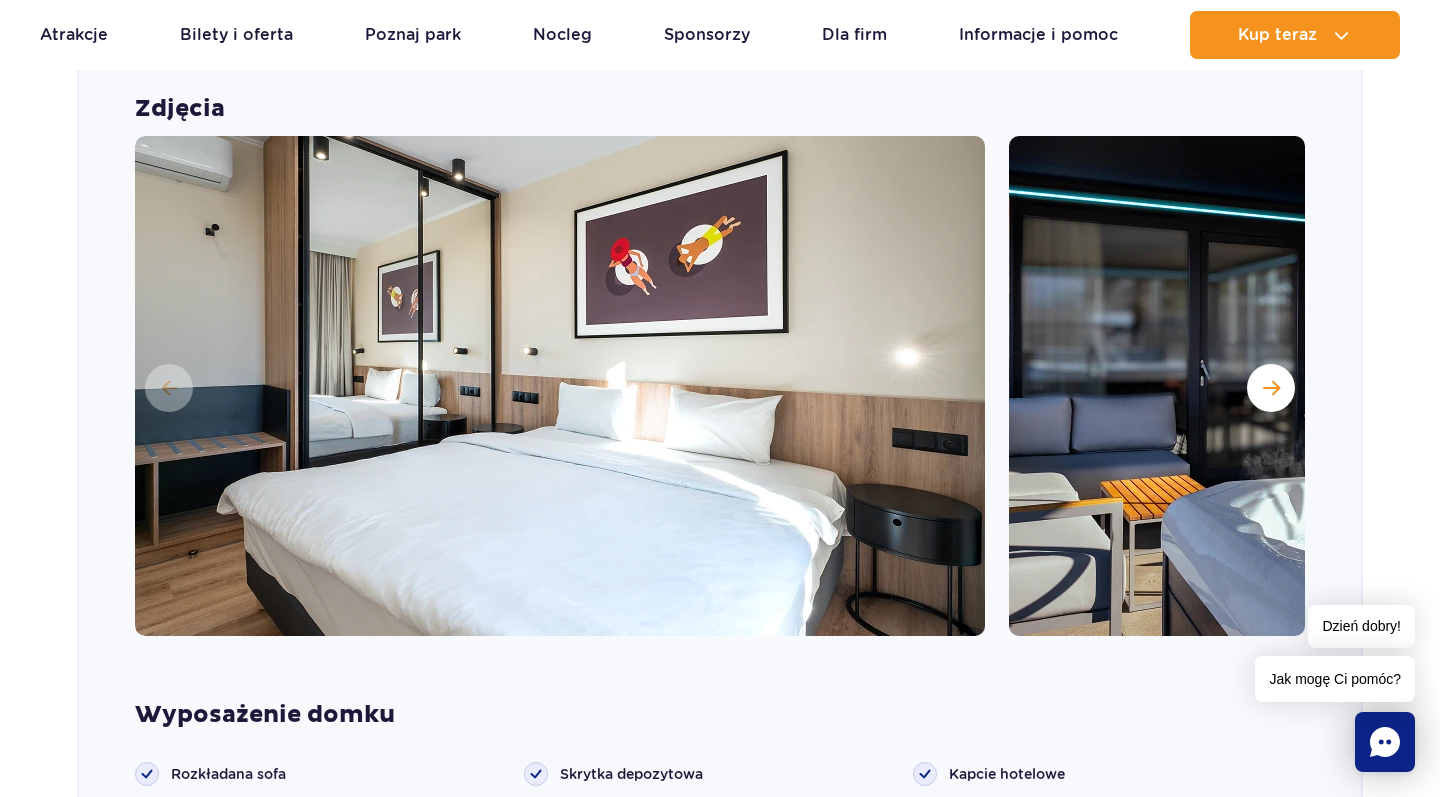 scroll, scrollTop: 1616, scrollLeft: 0, axis: vertical 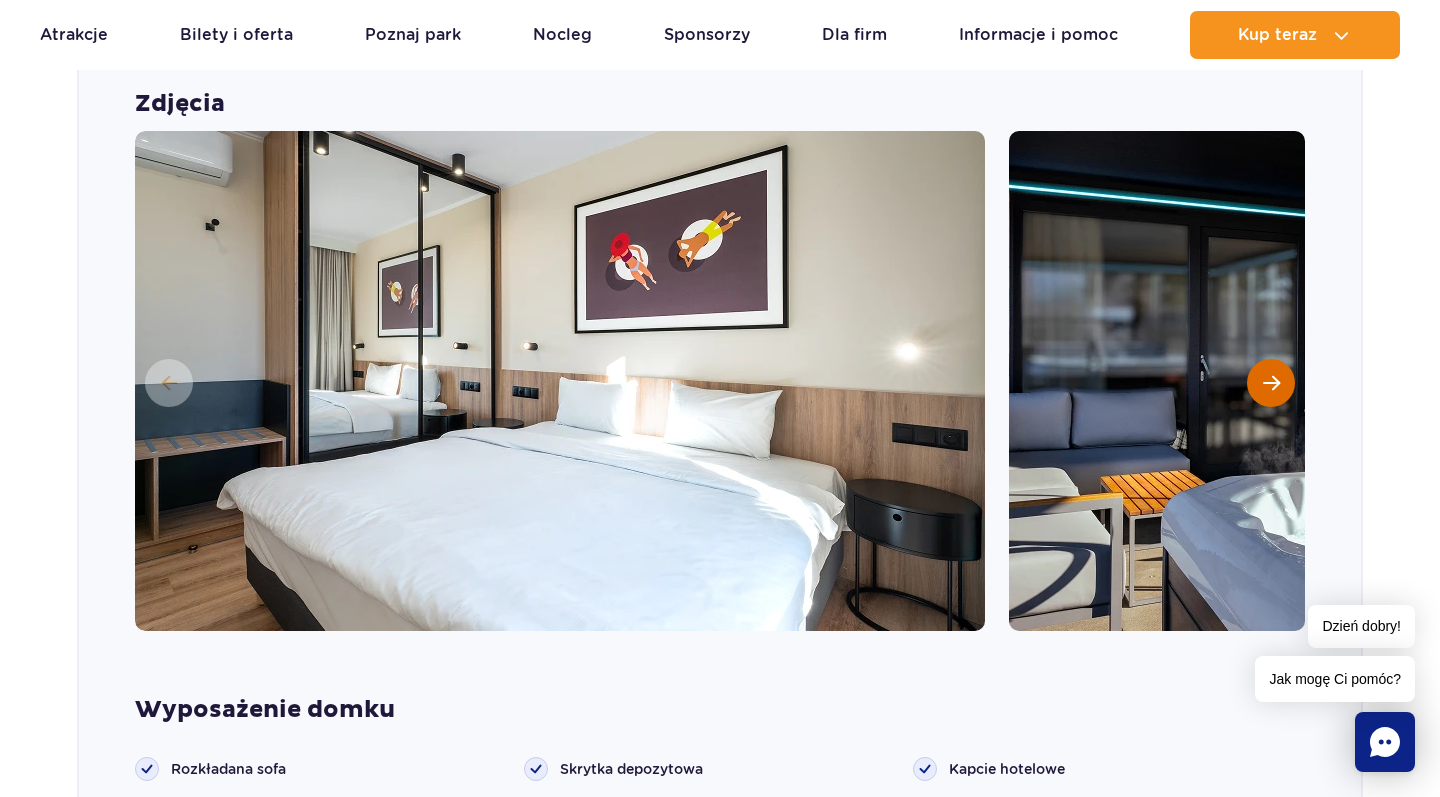 click at bounding box center (1271, 383) 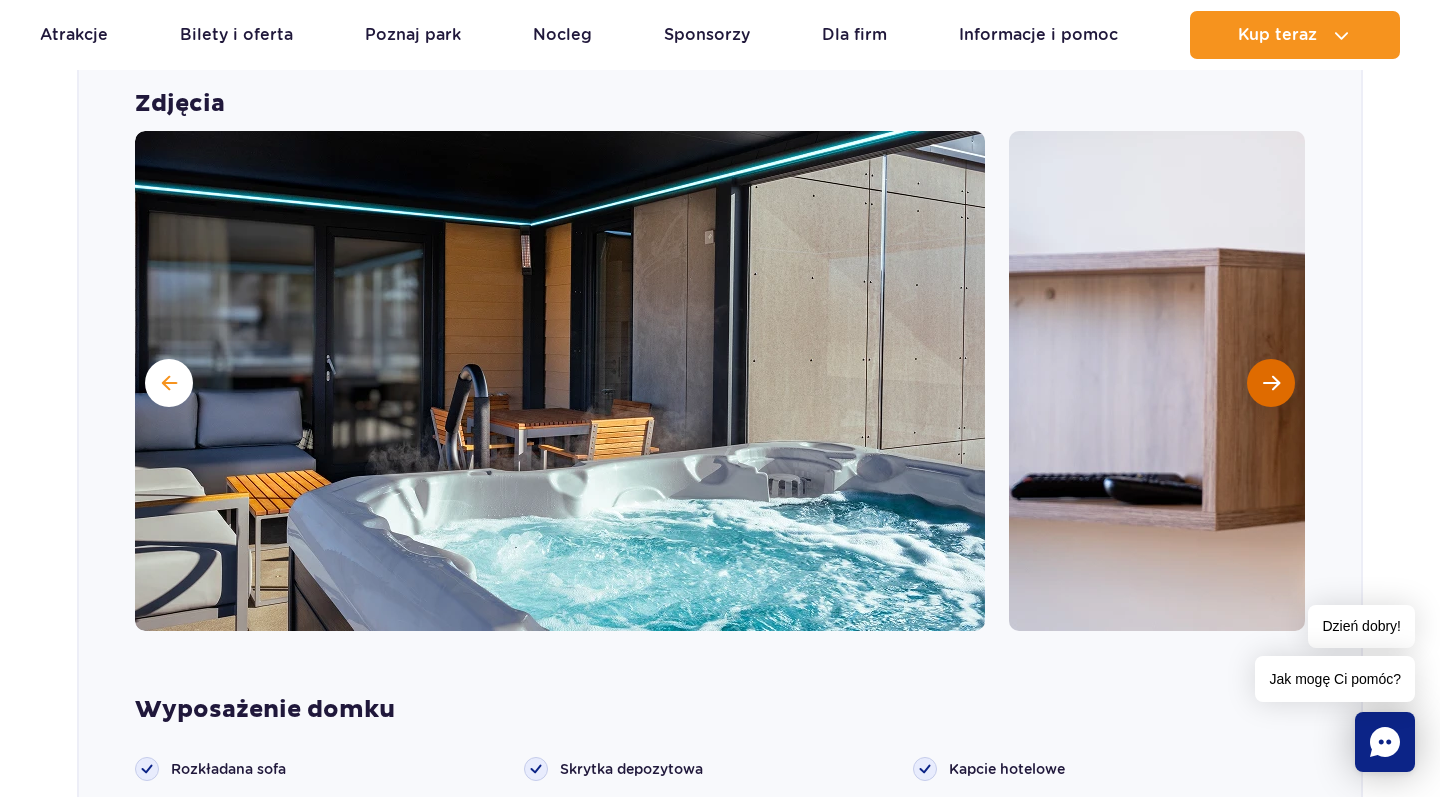 click at bounding box center (1271, 383) 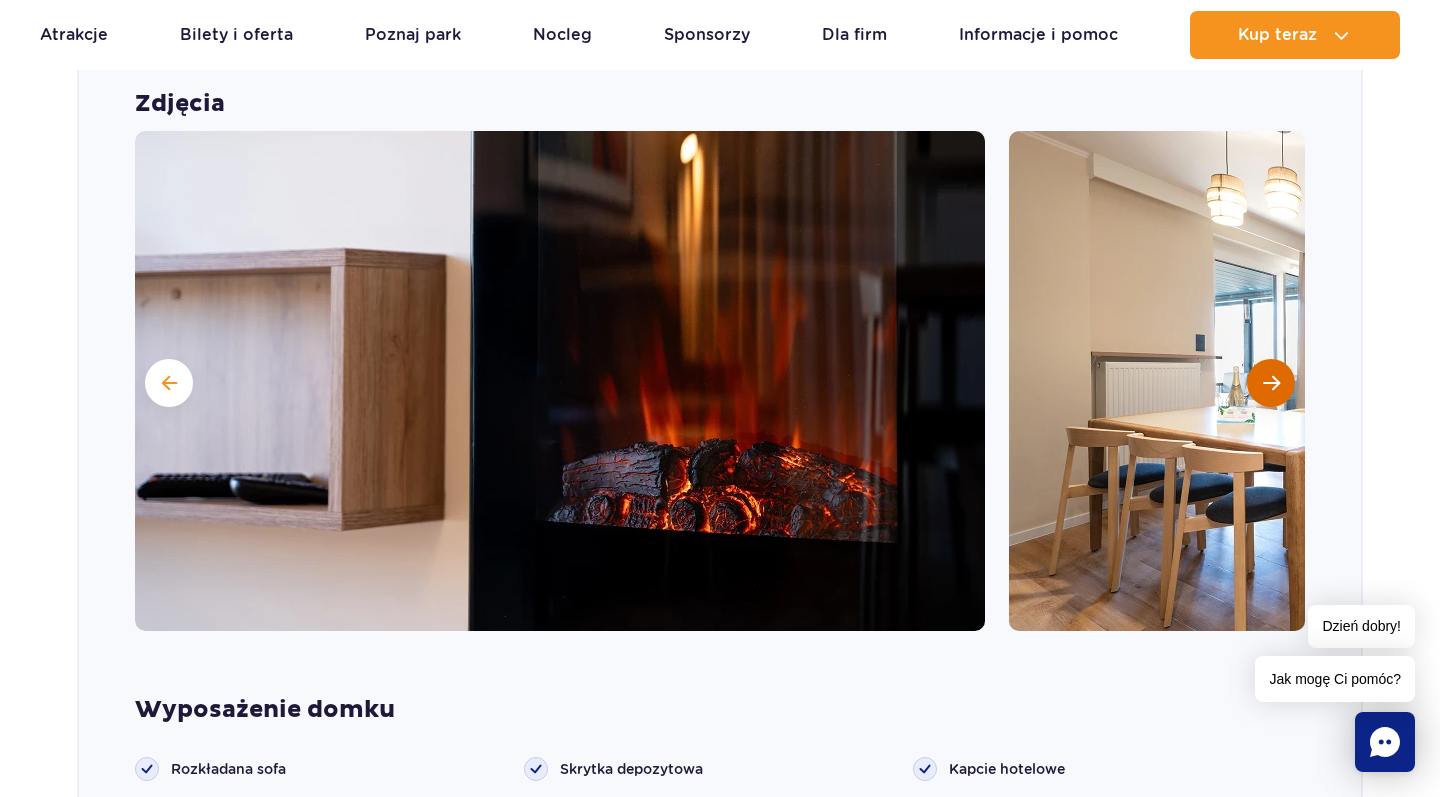 click at bounding box center (1271, 383) 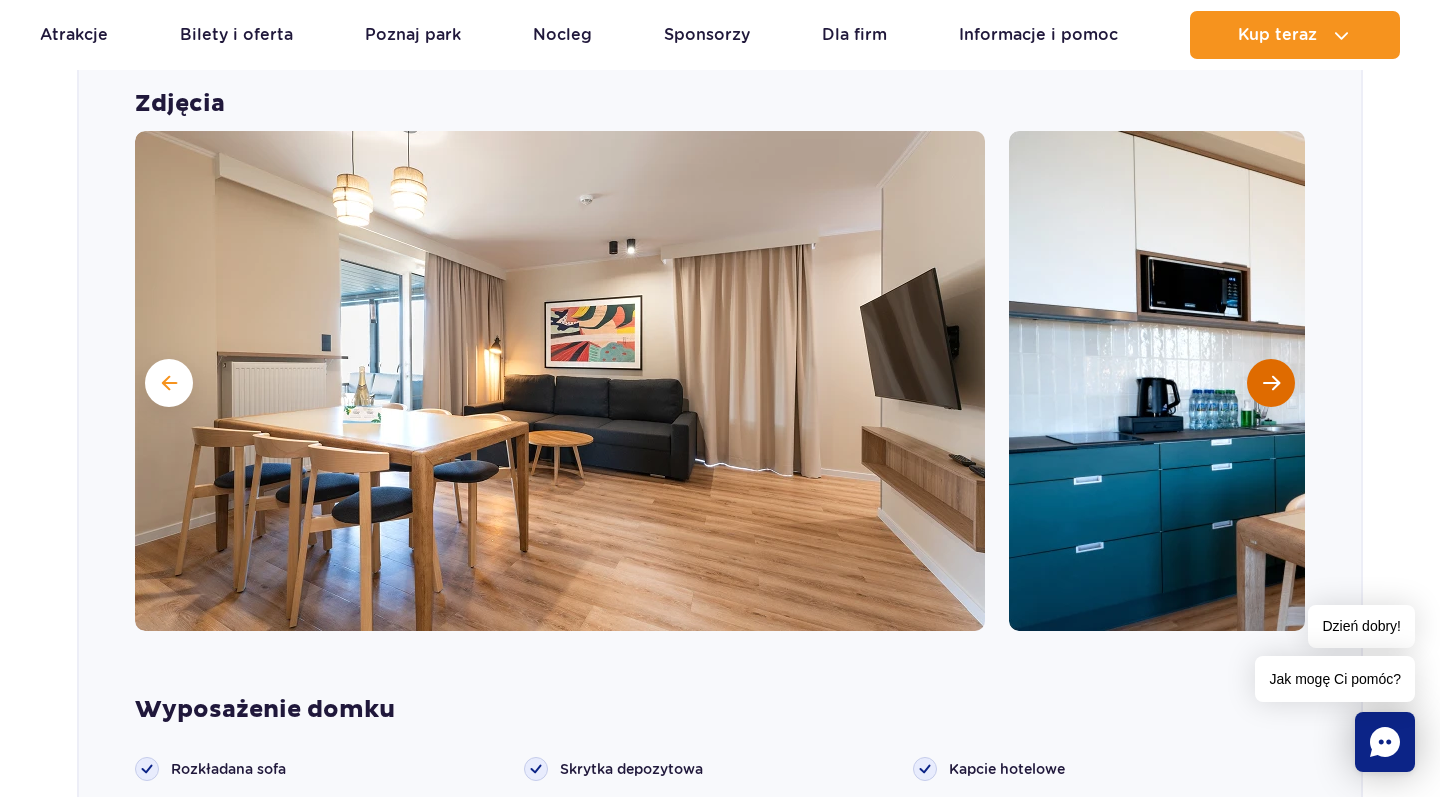 click at bounding box center [1271, 383] 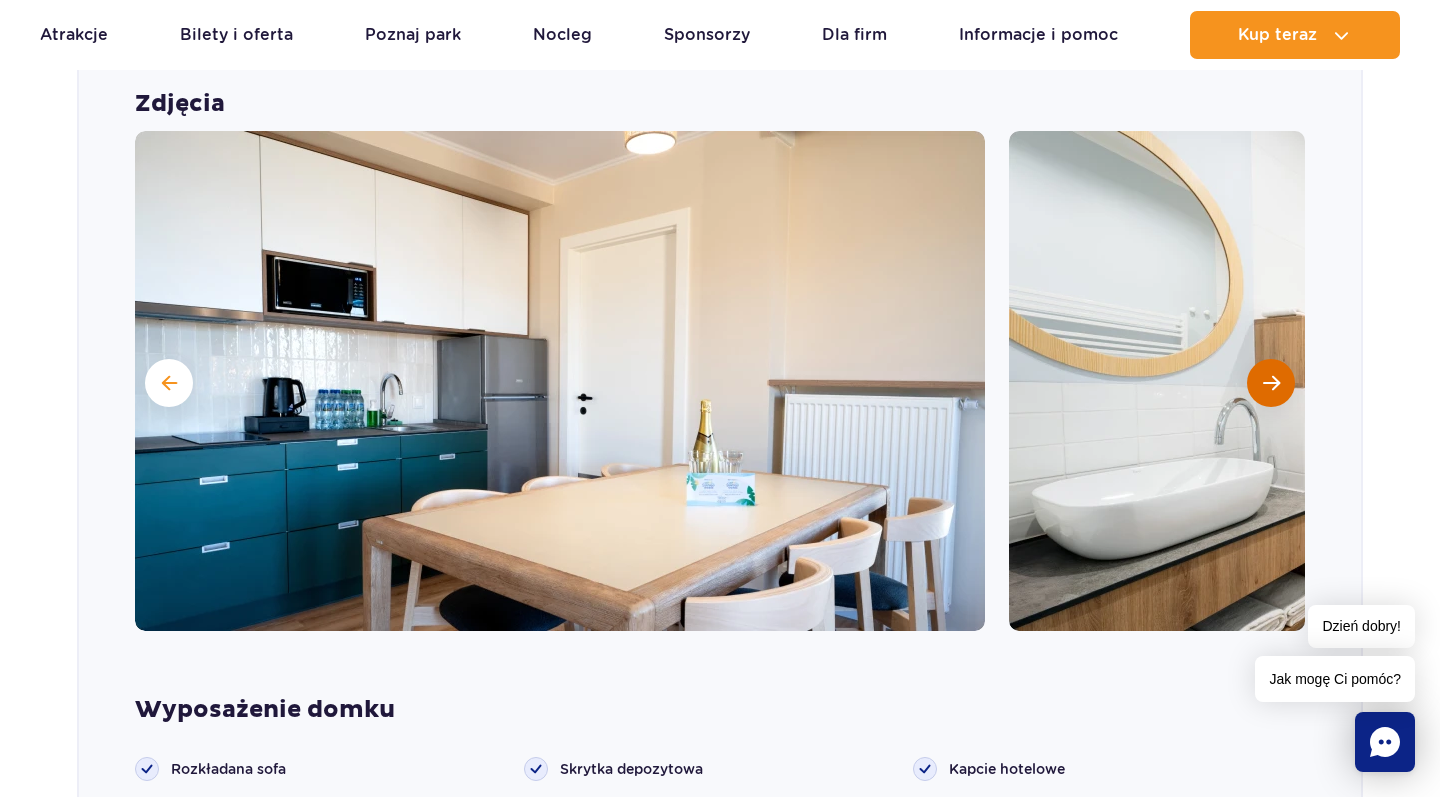 click at bounding box center (1271, 383) 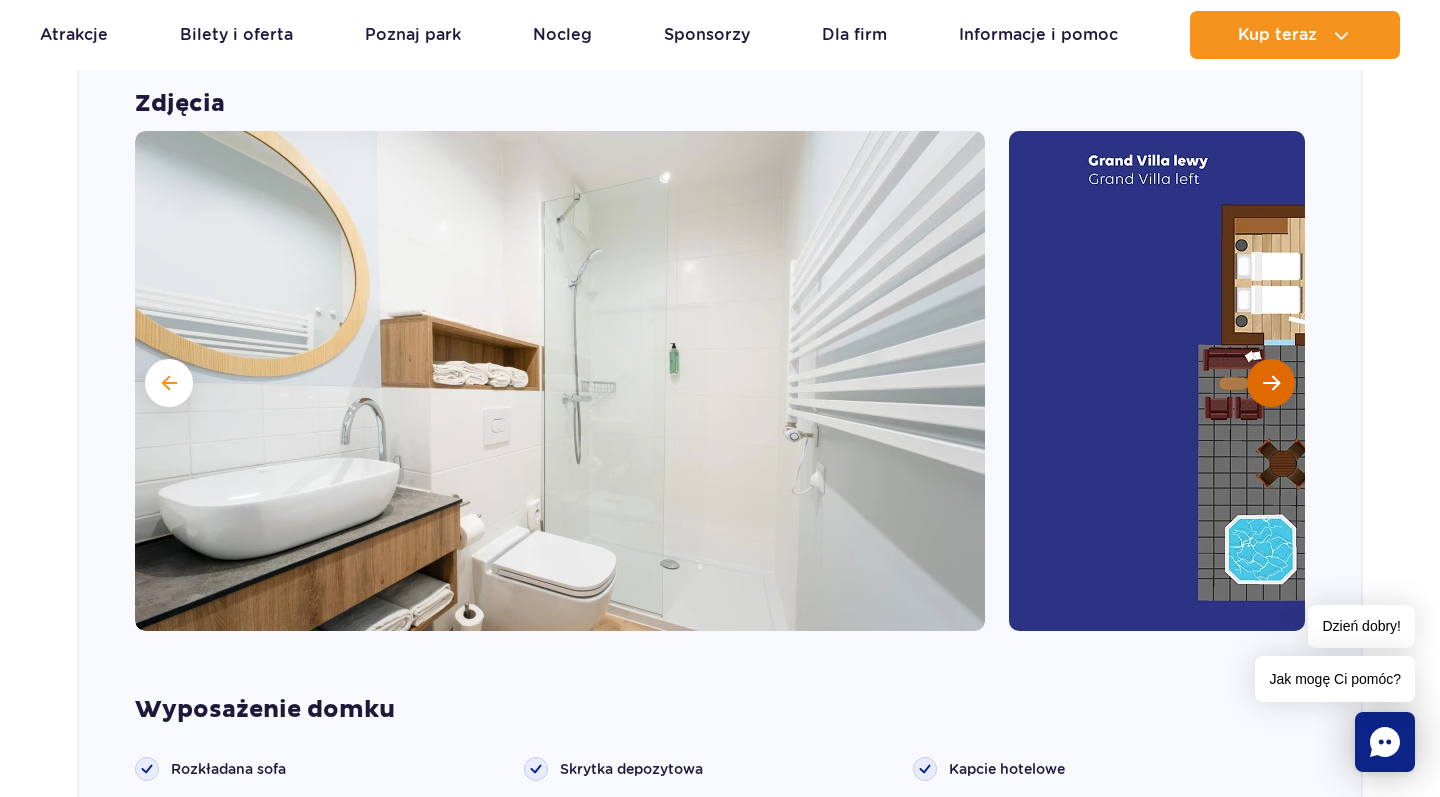click at bounding box center [1271, 383] 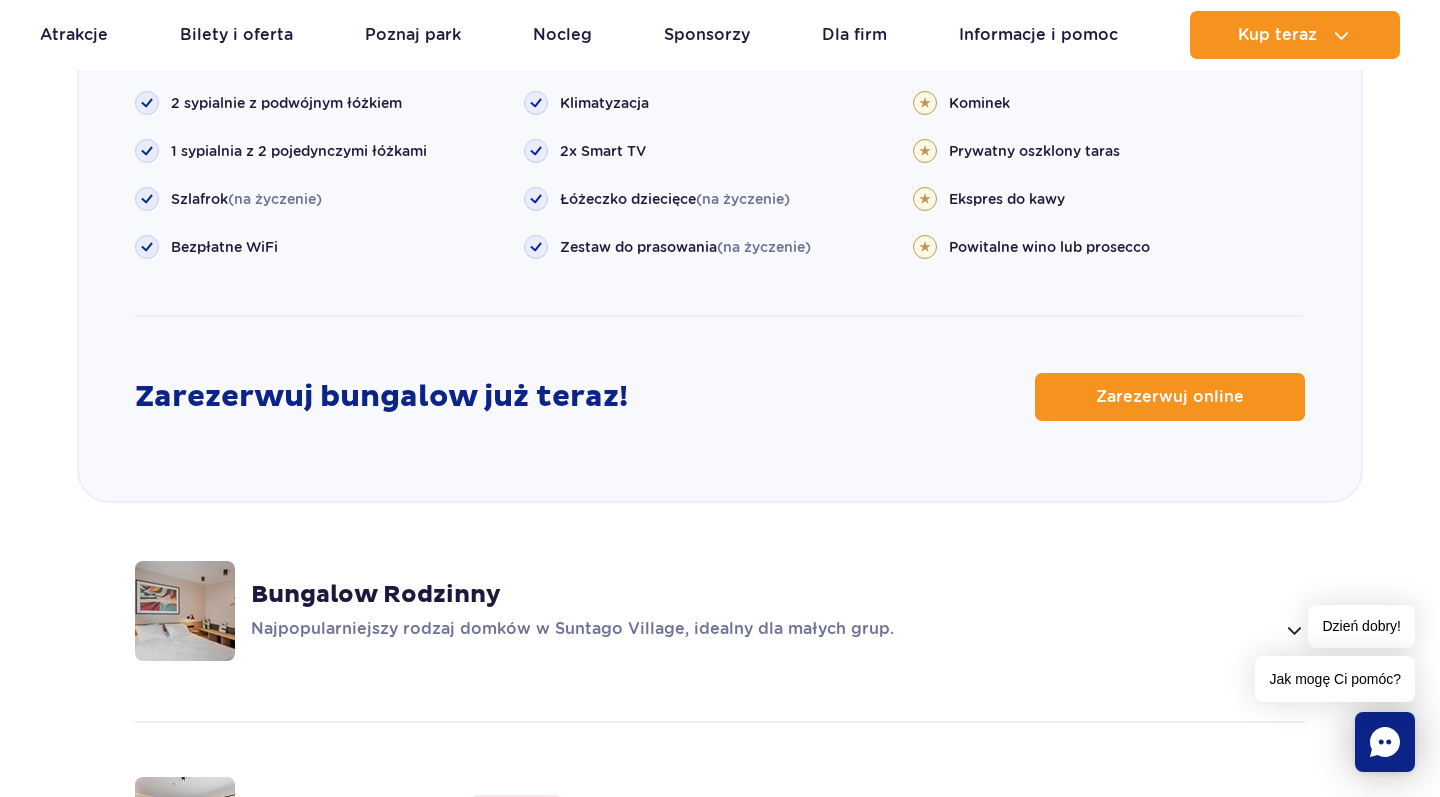 scroll, scrollTop: 2344, scrollLeft: 0, axis: vertical 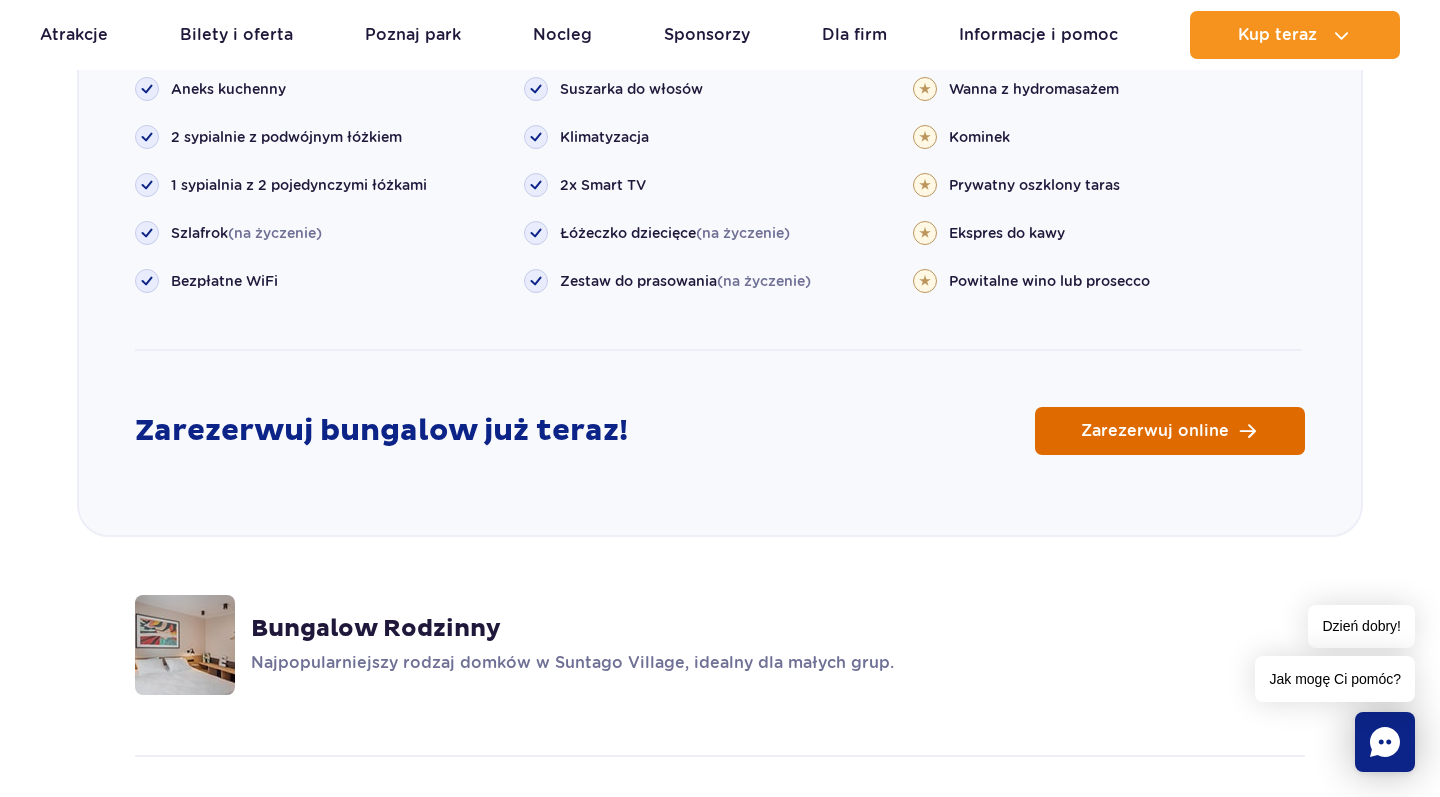 click on "Zarezerwuj online" at bounding box center [1155, 431] 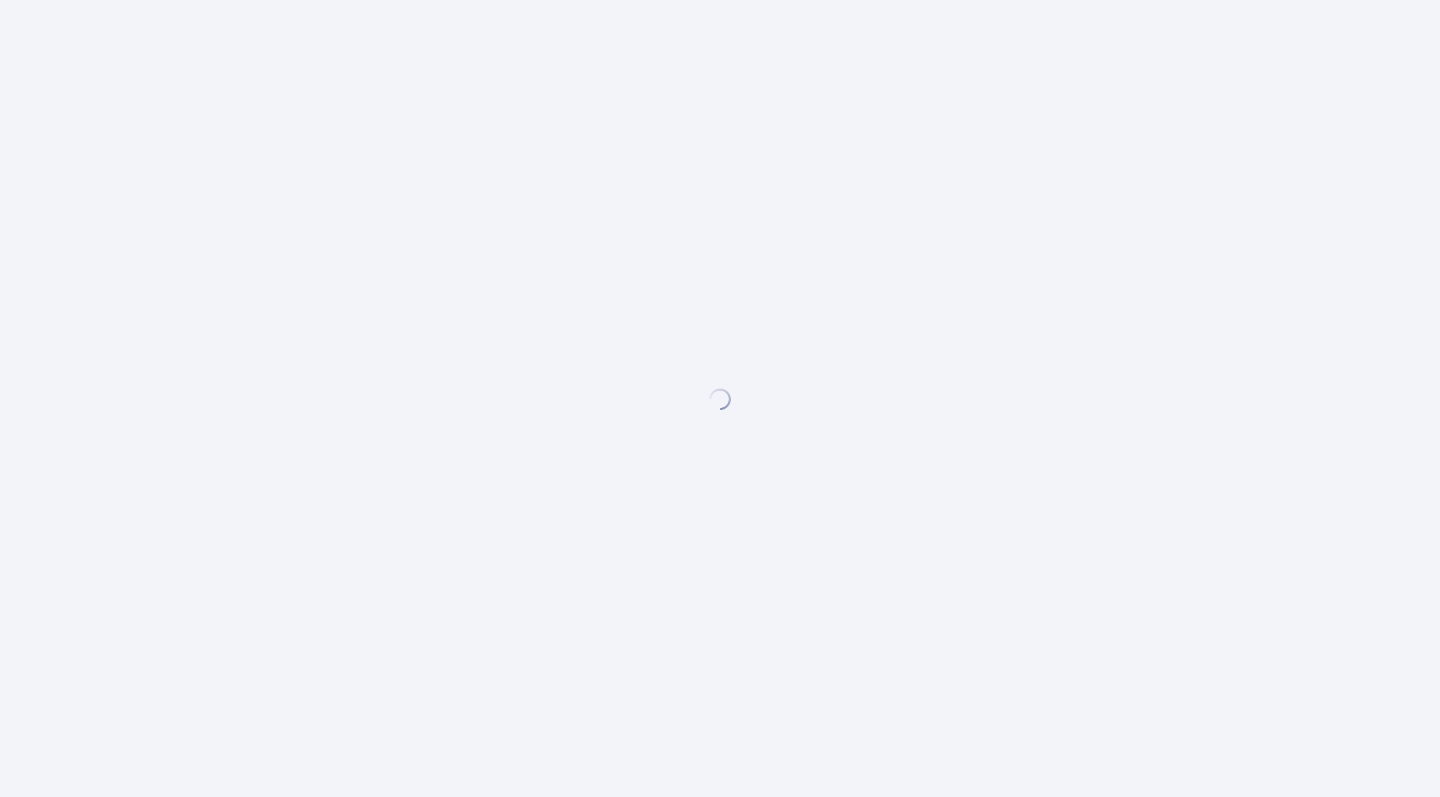 scroll, scrollTop: 0, scrollLeft: 0, axis: both 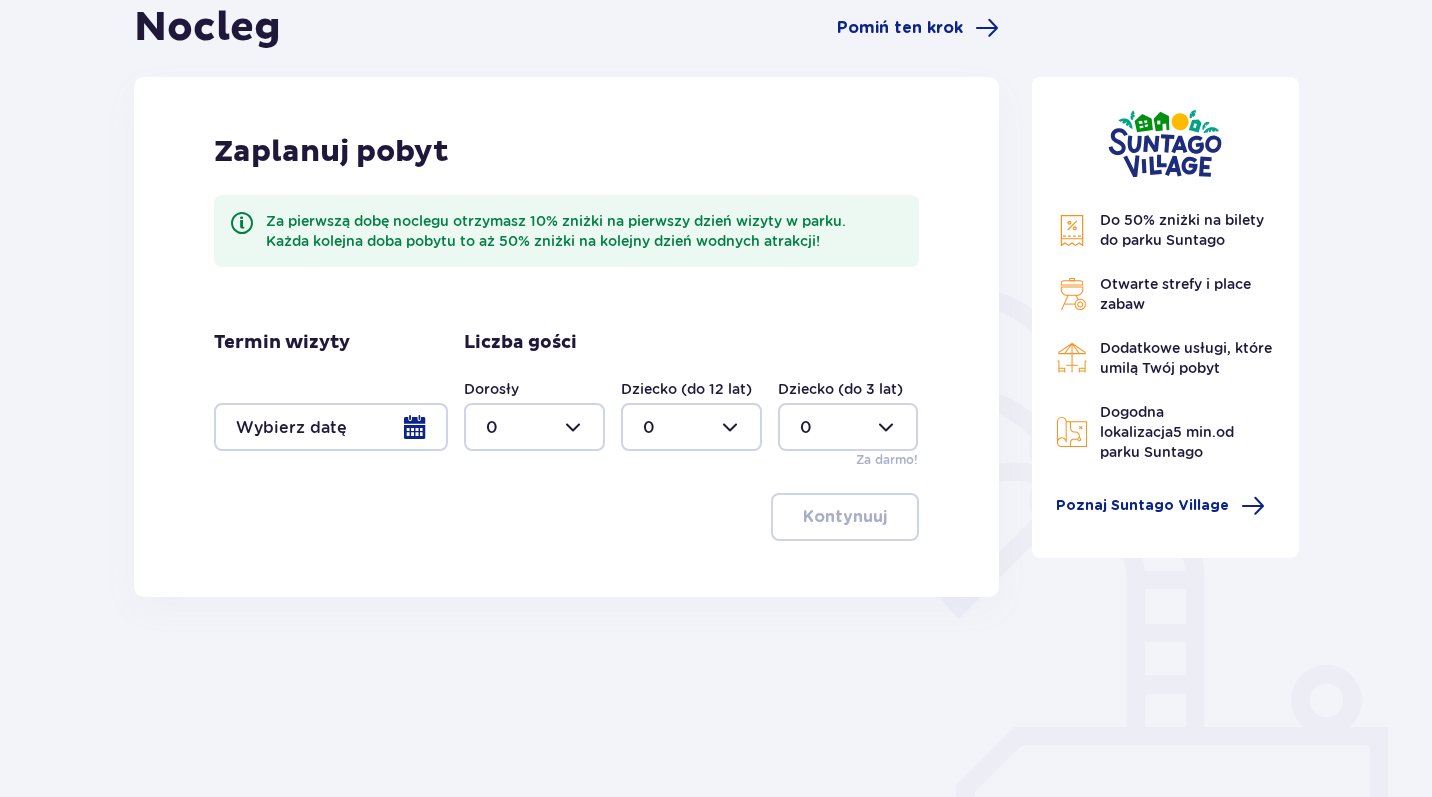 click at bounding box center (331, 427) 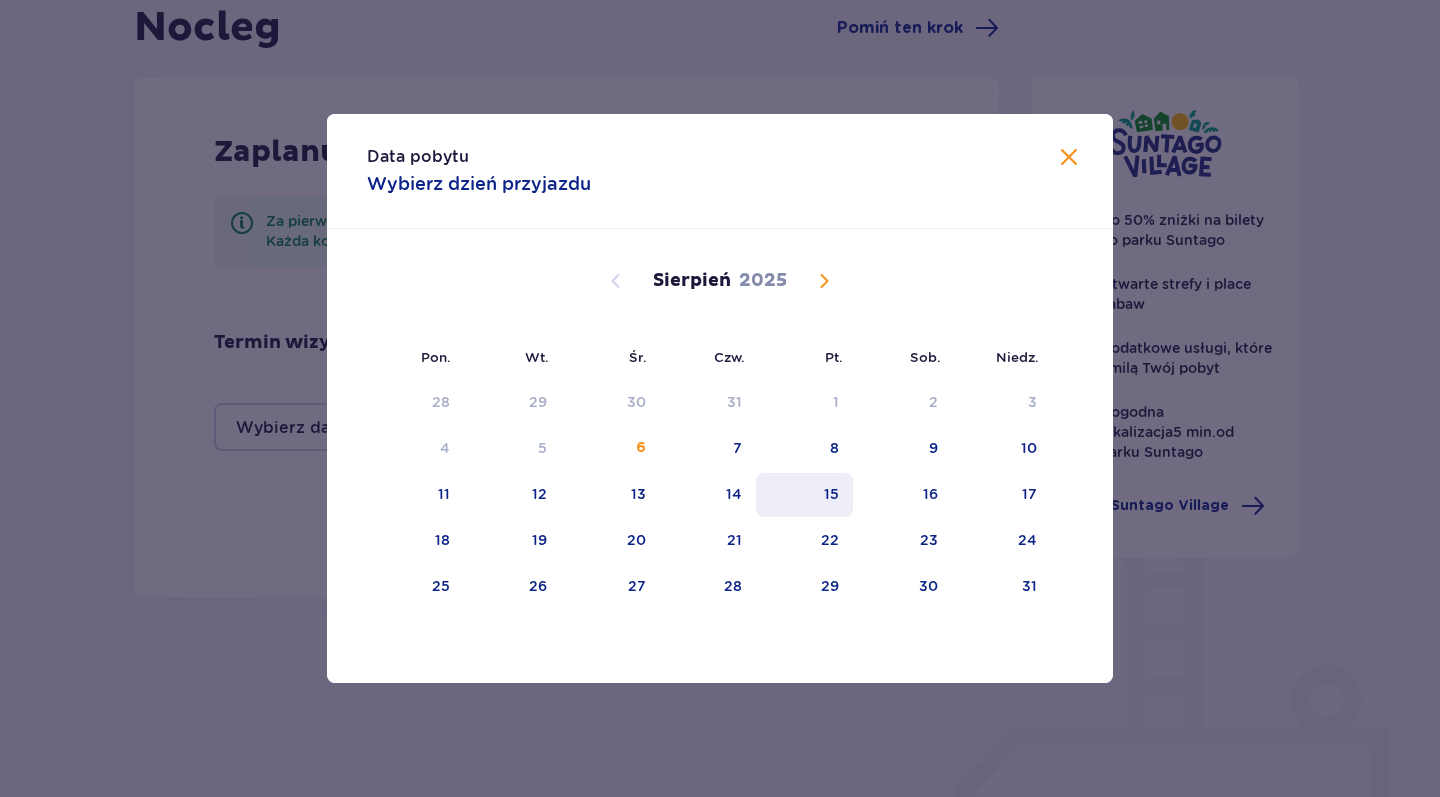 click on "15" at bounding box center (831, 494) 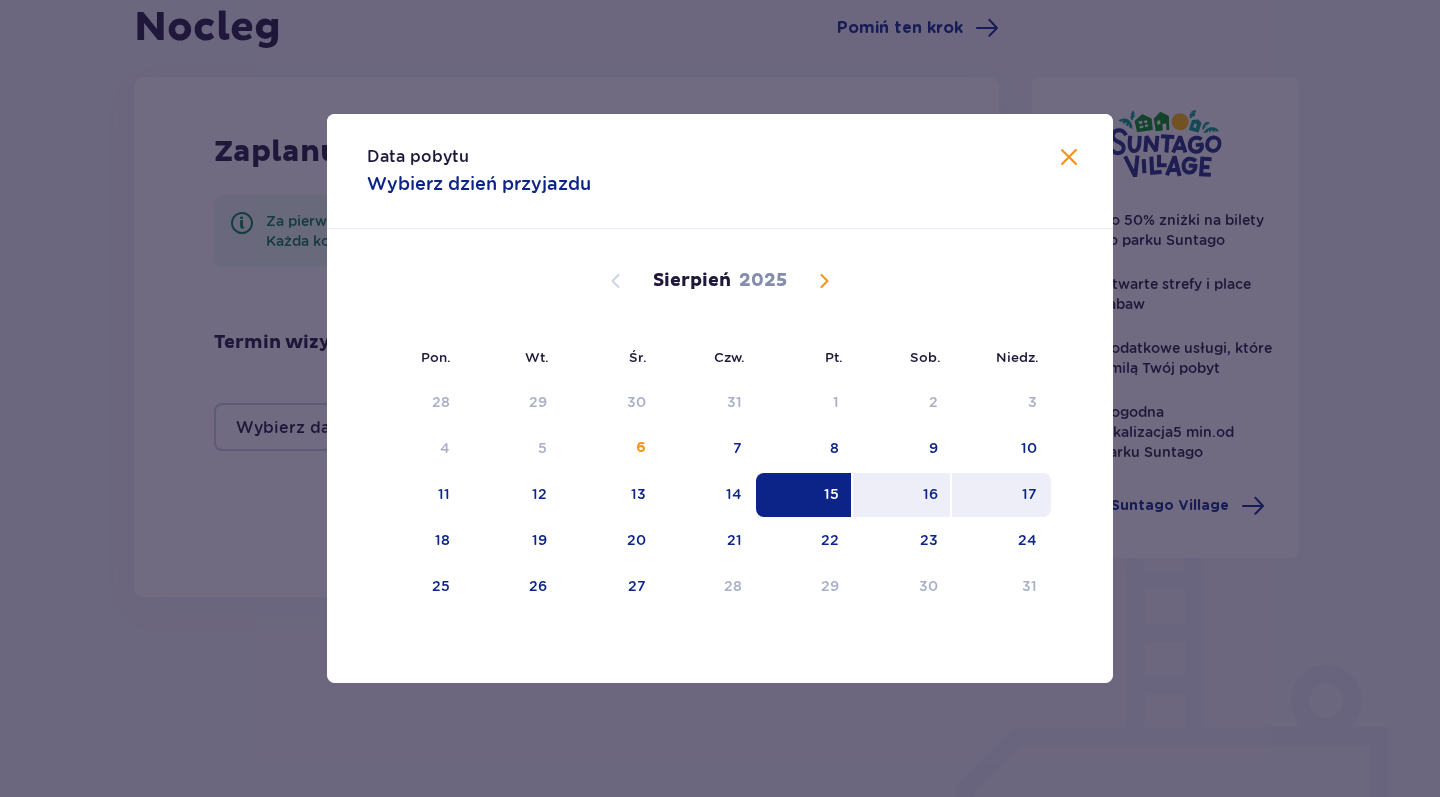click on "17" at bounding box center [1001, 495] 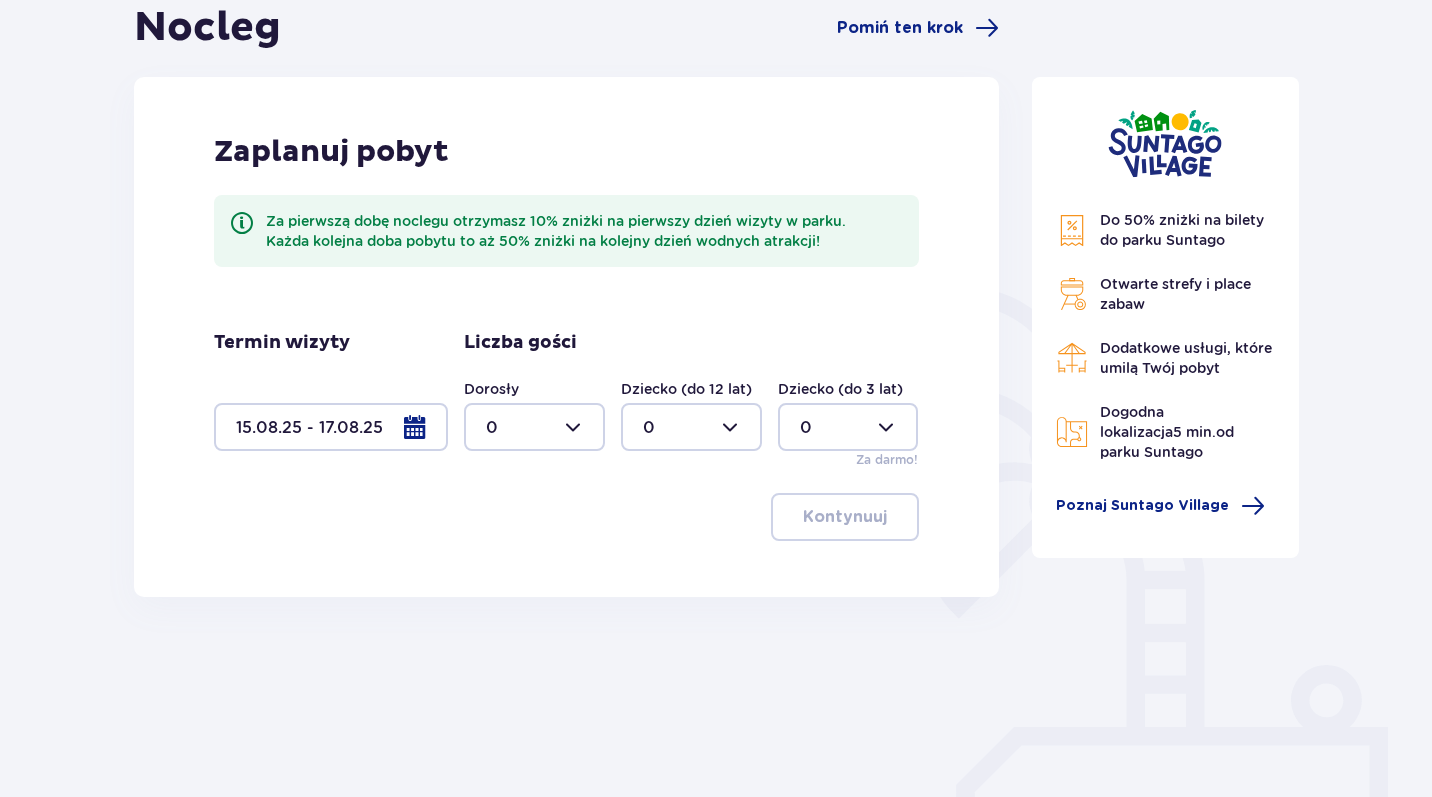 click at bounding box center (534, 427) 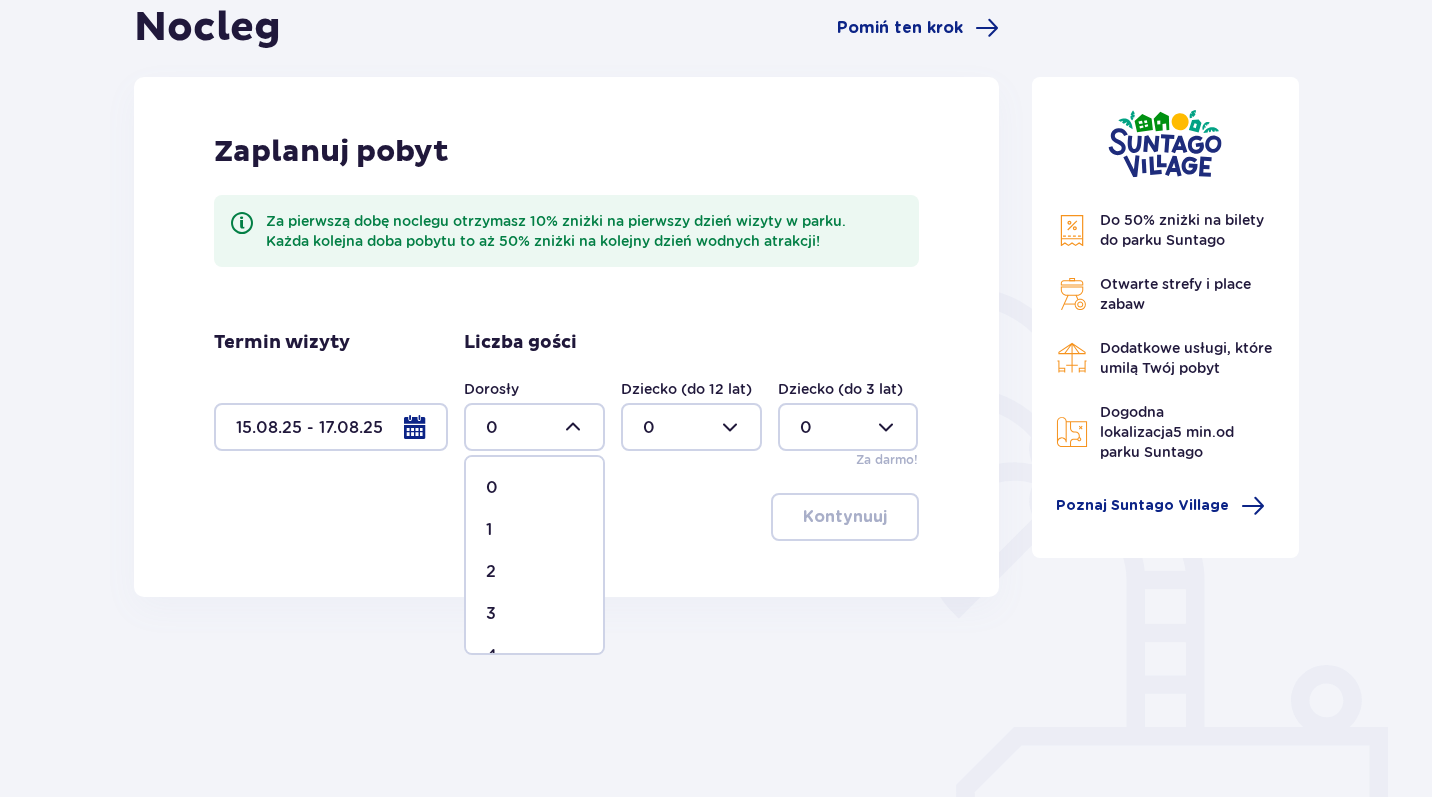 click on "2" at bounding box center (491, 572) 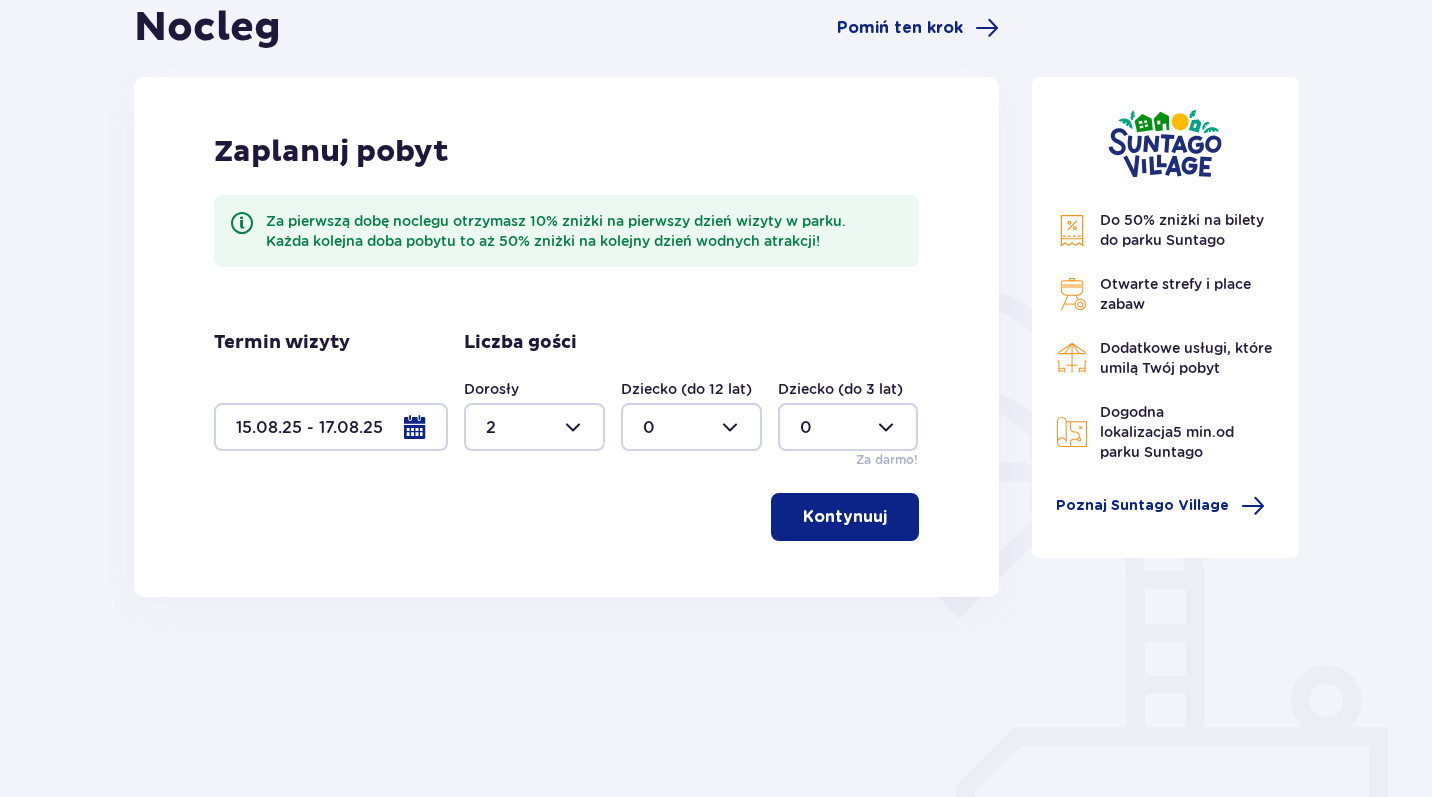 click at bounding box center [691, 427] 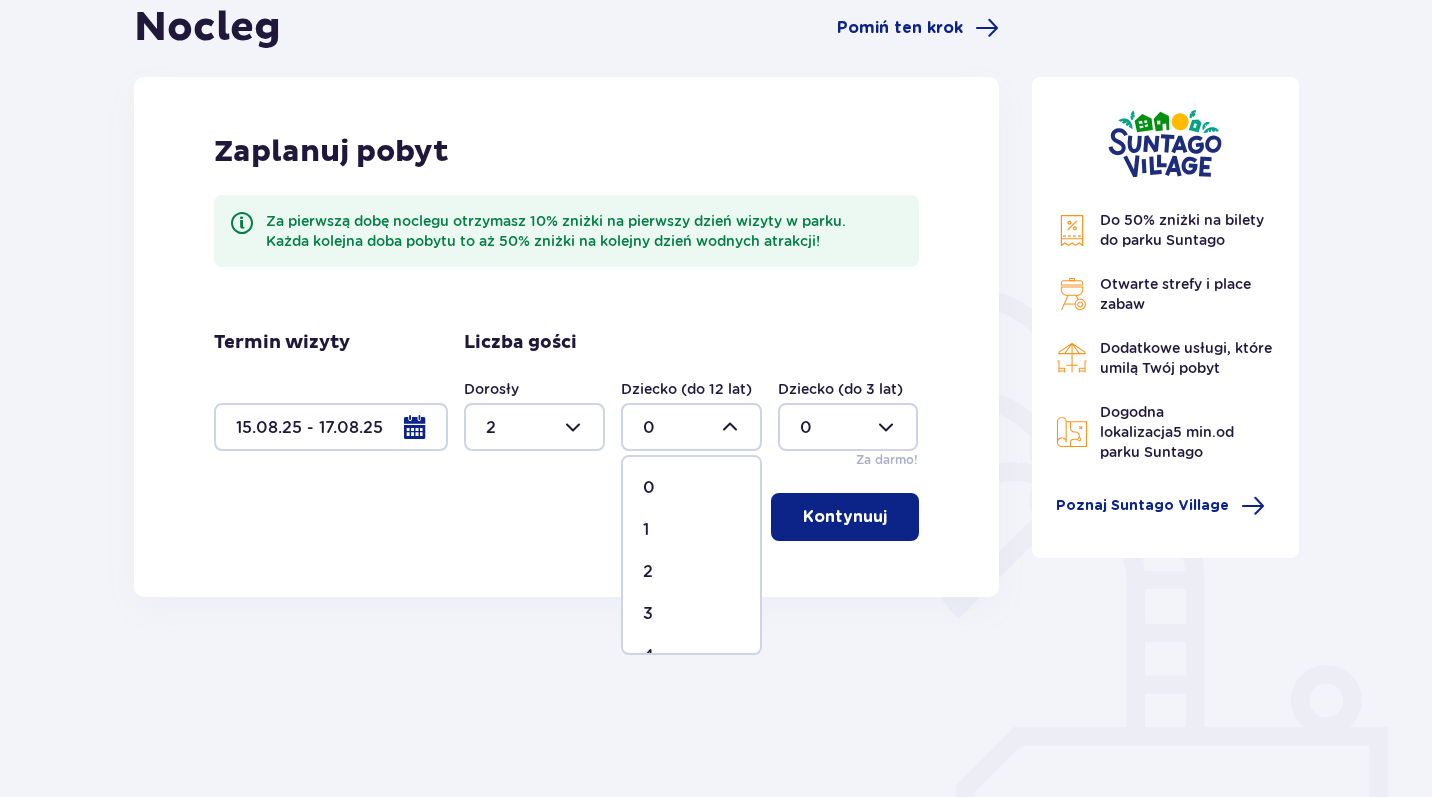 click on "1" at bounding box center [691, 530] 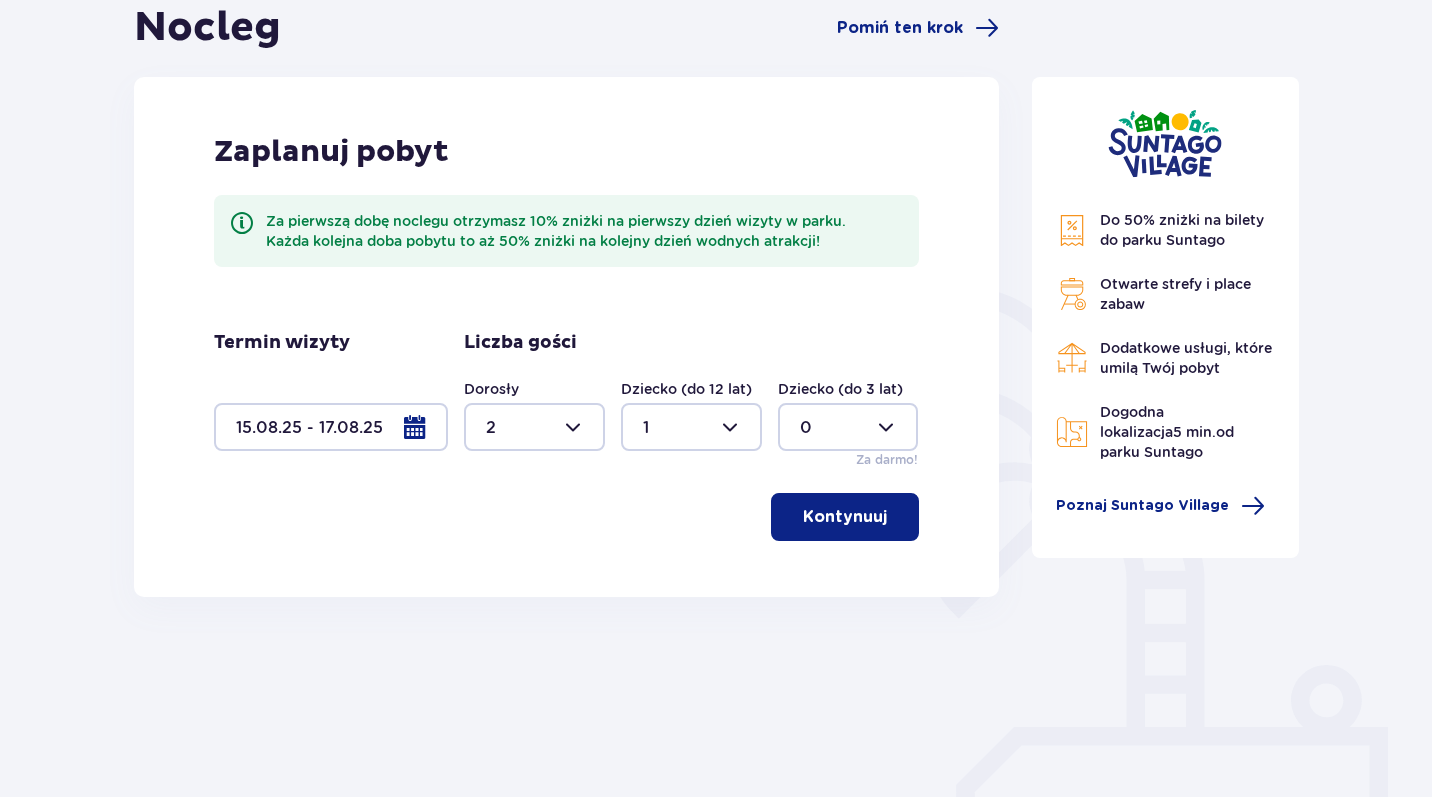 click at bounding box center (848, 427) 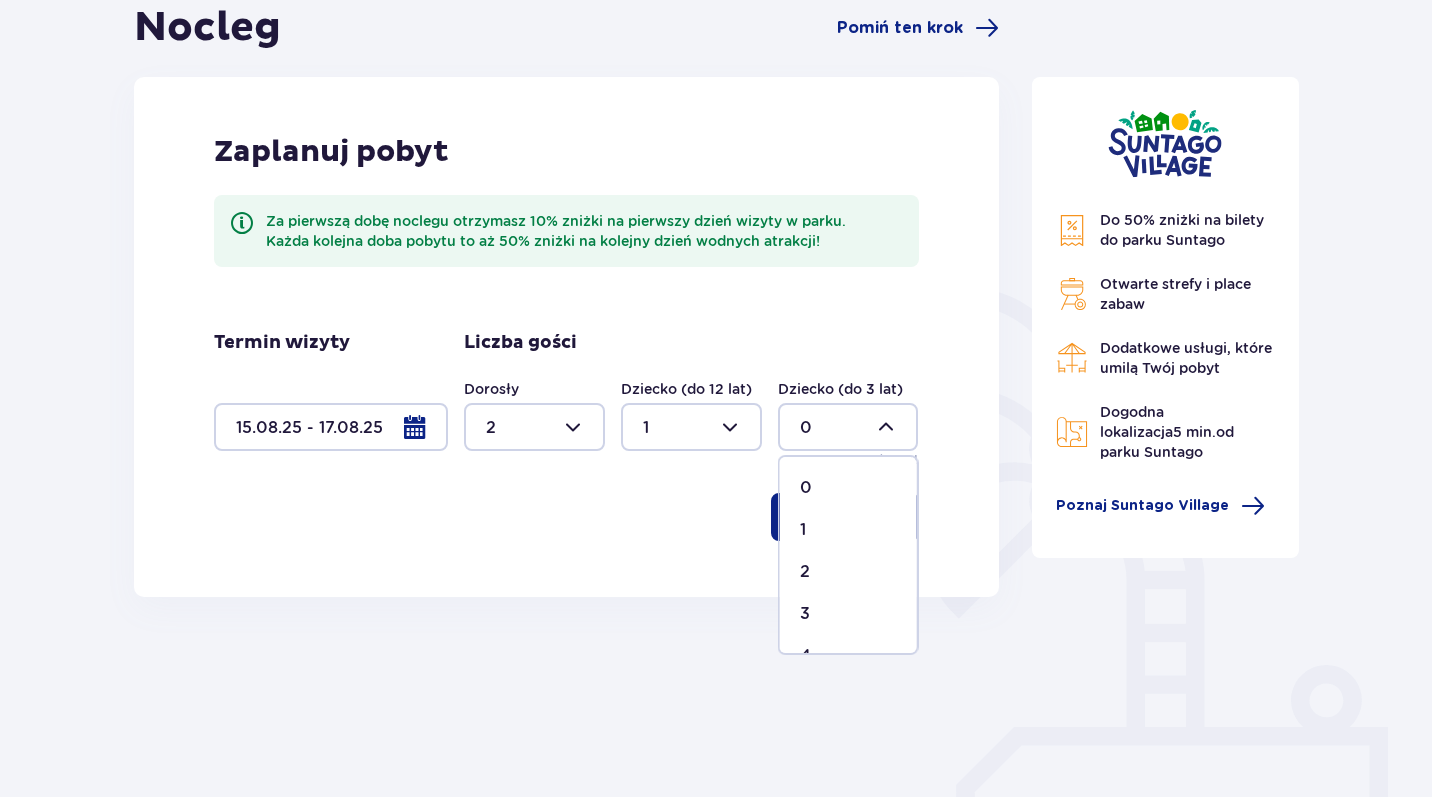 click on "1" at bounding box center [848, 530] 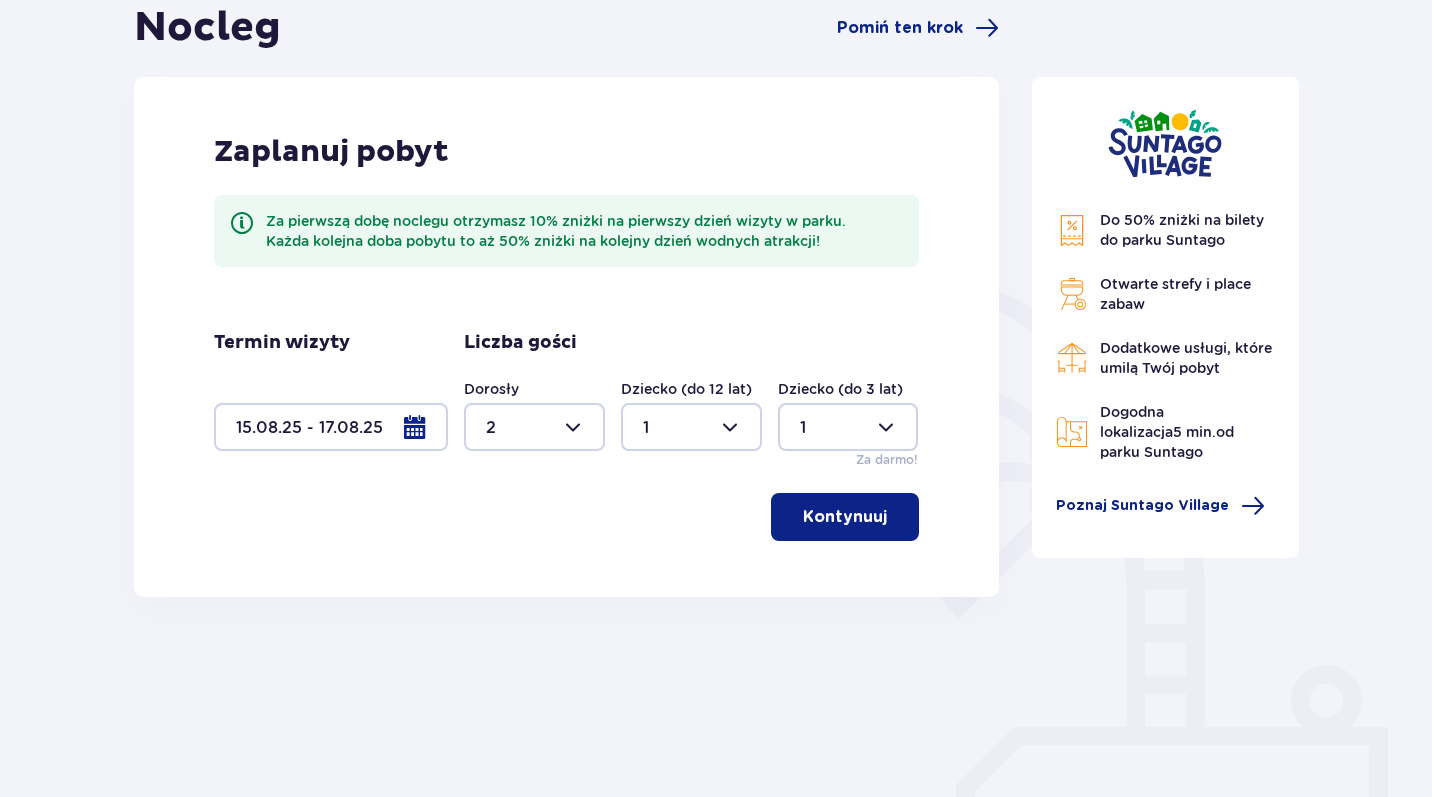 click at bounding box center (848, 427) 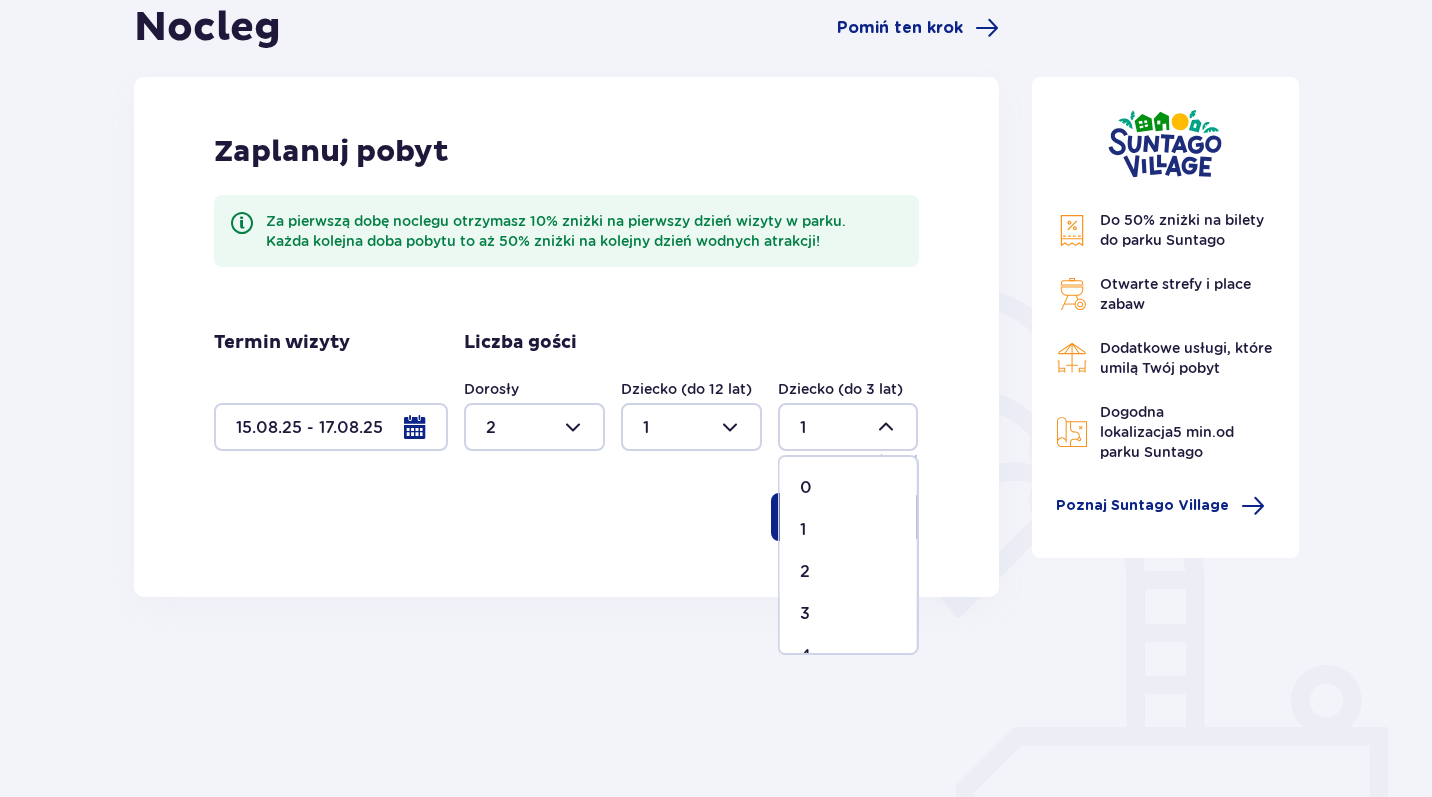 click on "0" at bounding box center [848, 488] 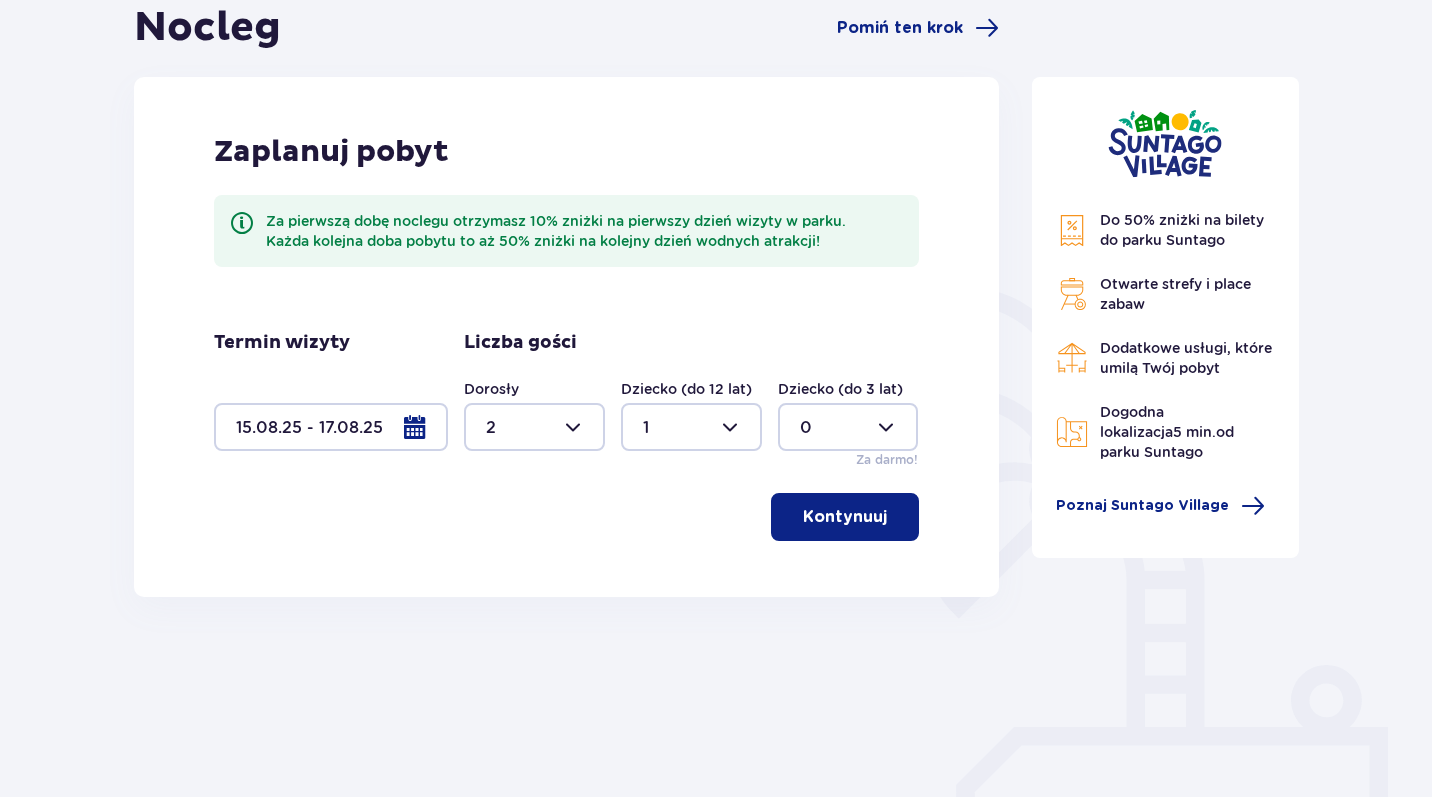 click at bounding box center (691, 427) 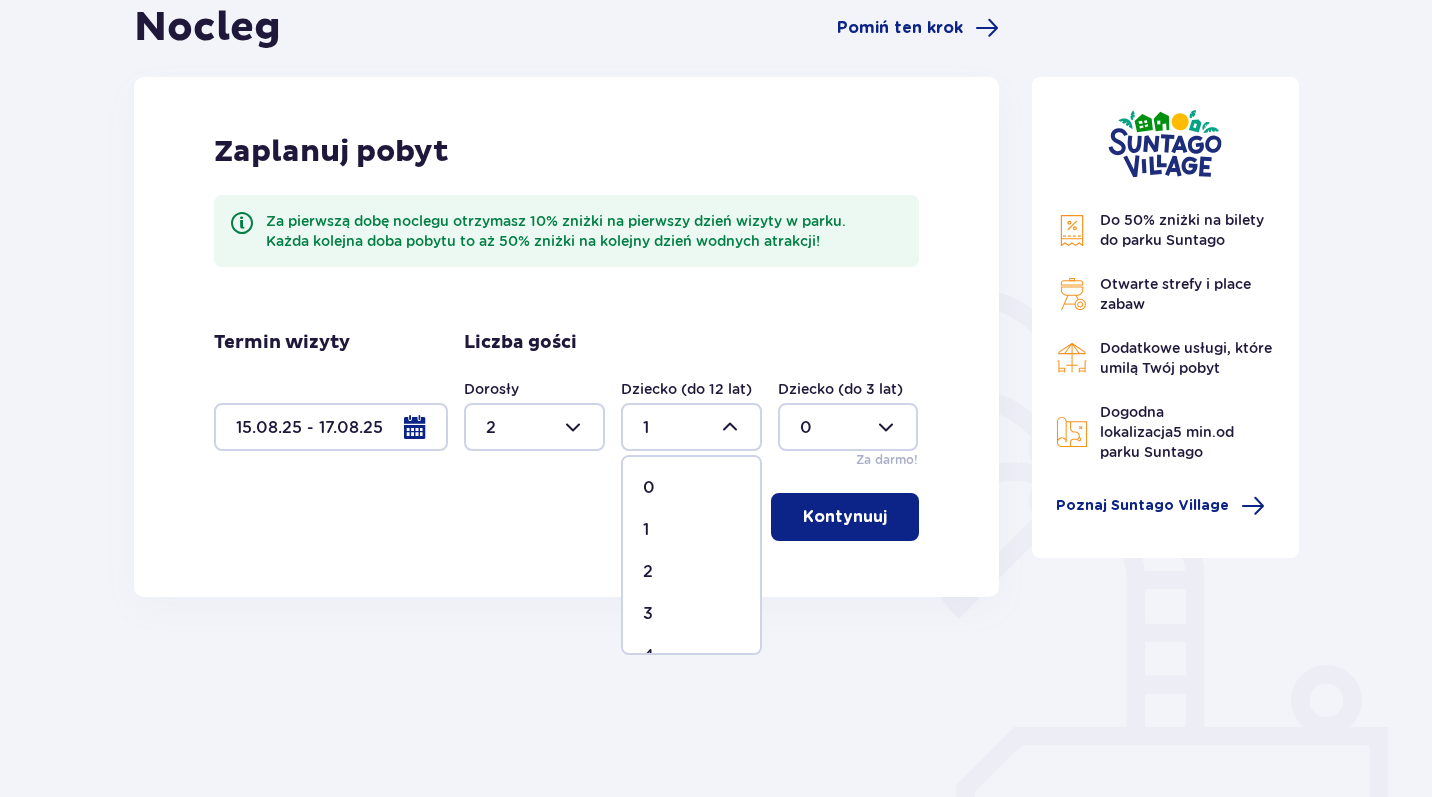 click on "1" at bounding box center (691, 530) 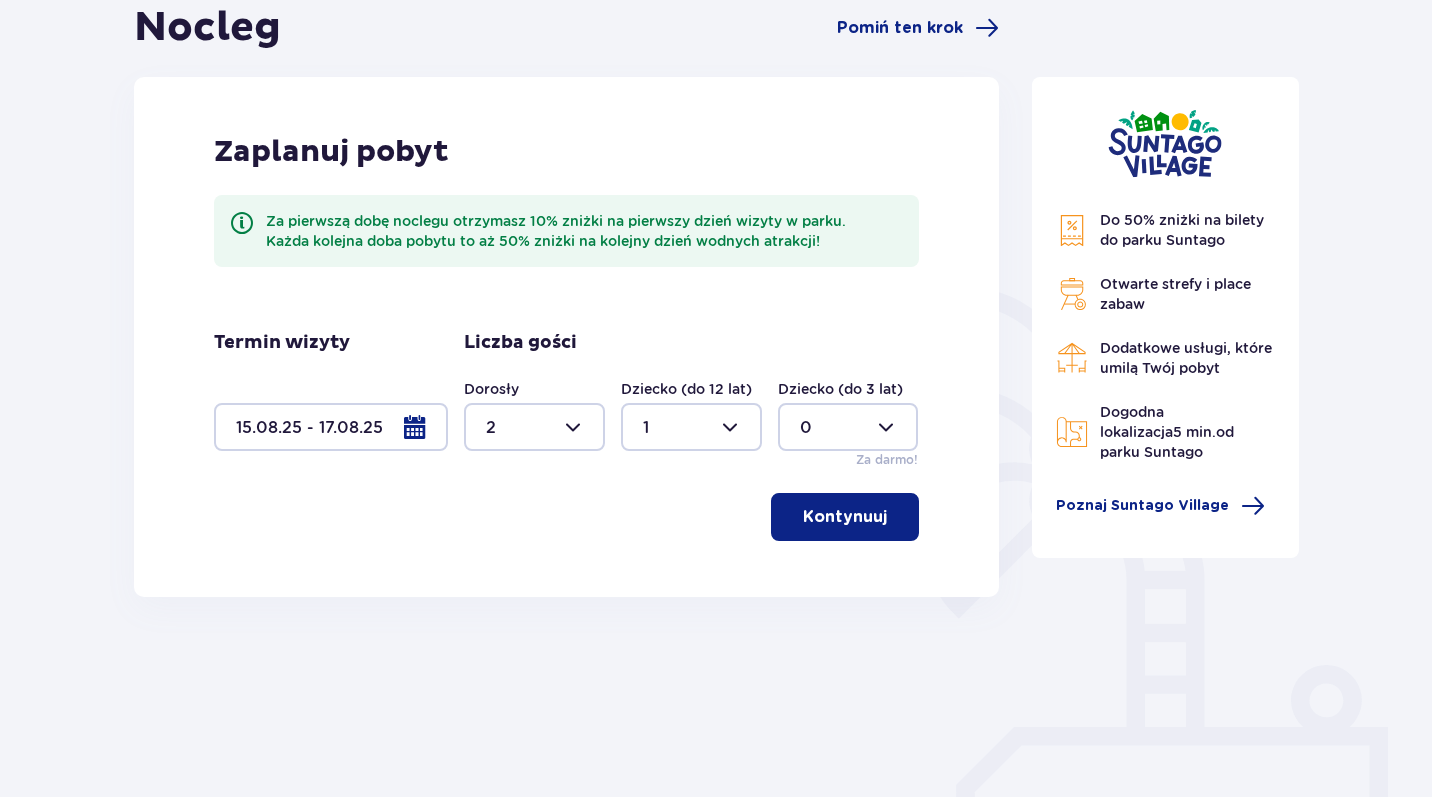 click at bounding box center [534, 427] 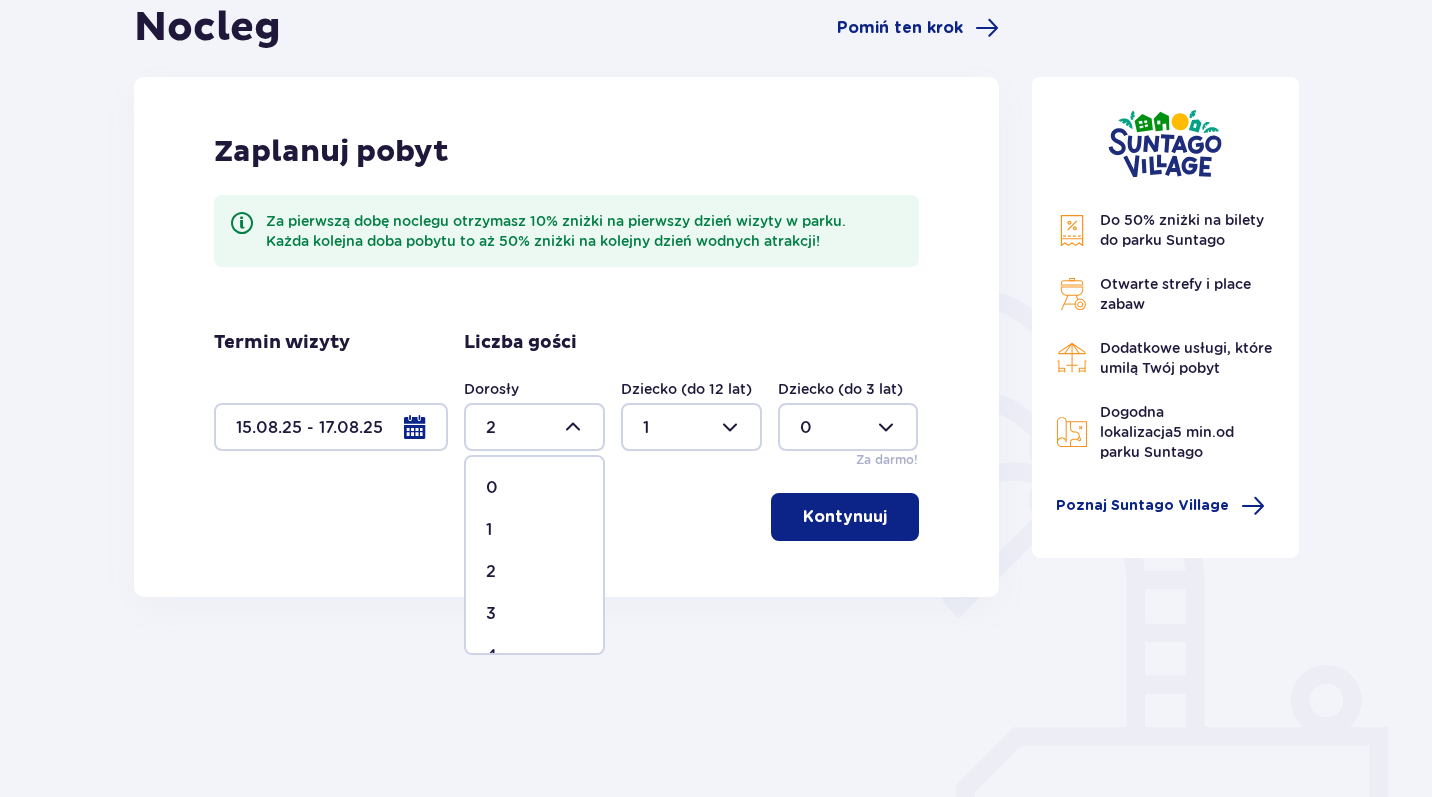 click on "3" at bounding box center [534, 614] 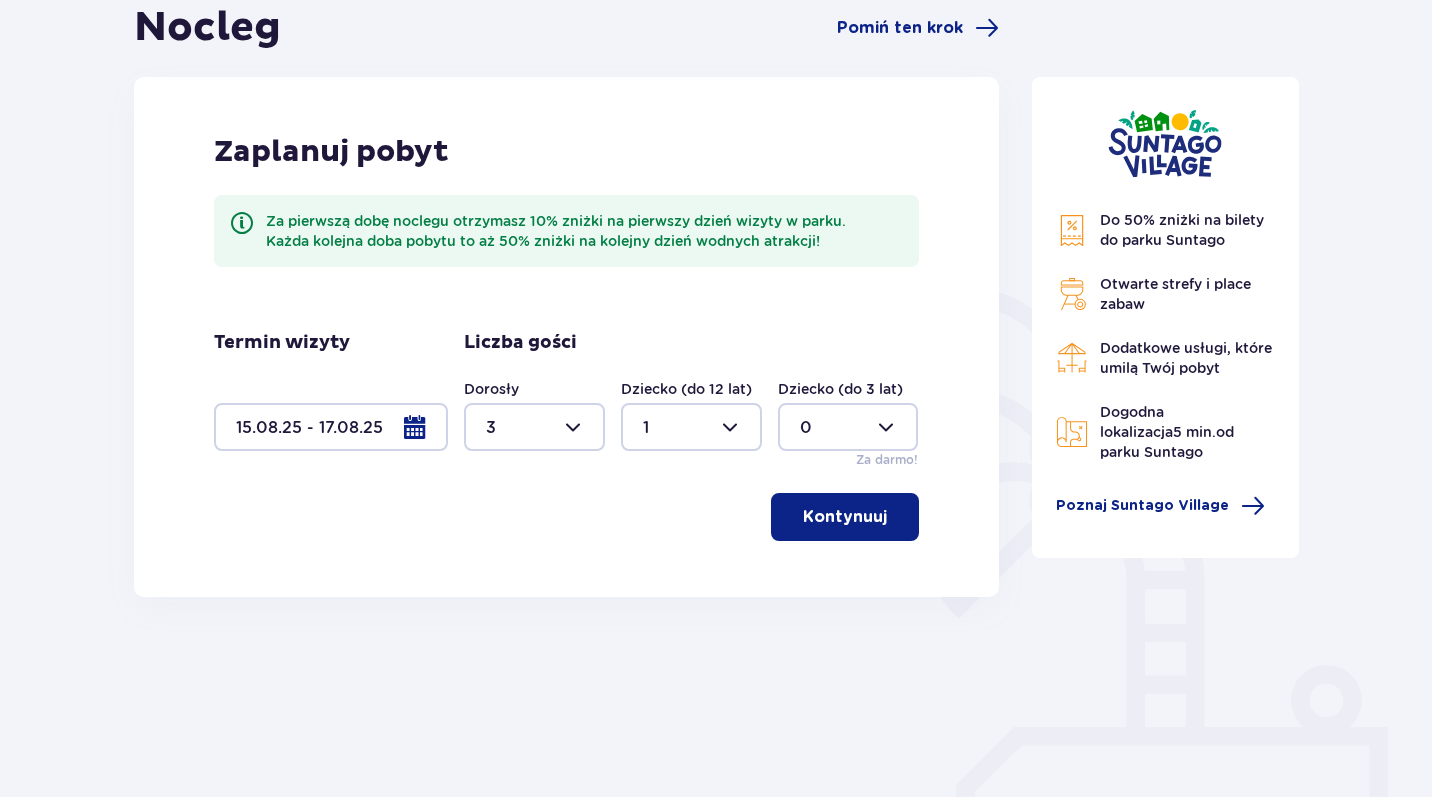 click at bounding box center (891, 517) 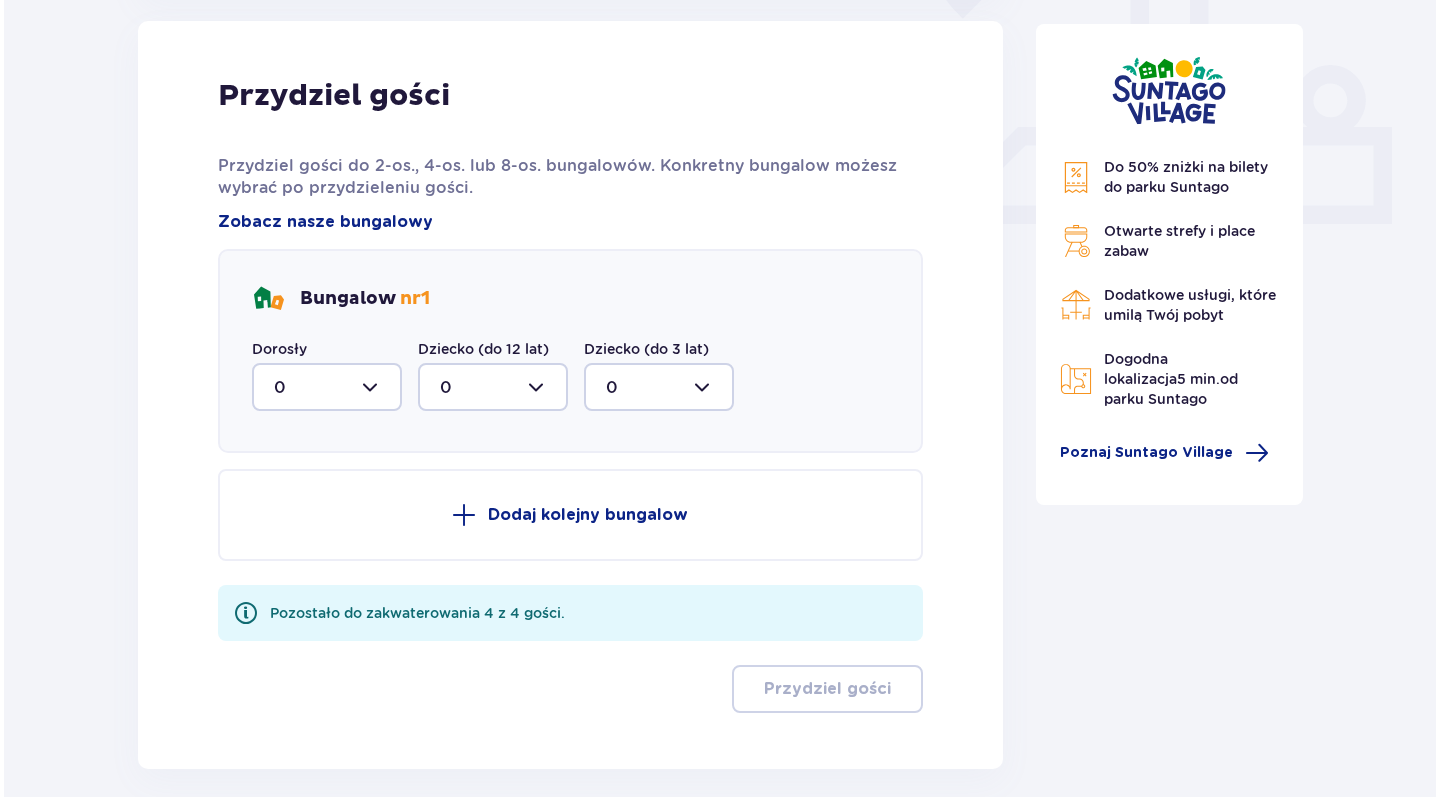scroll, scrollTop: 760, scrollLeft: 0, axis: vertical 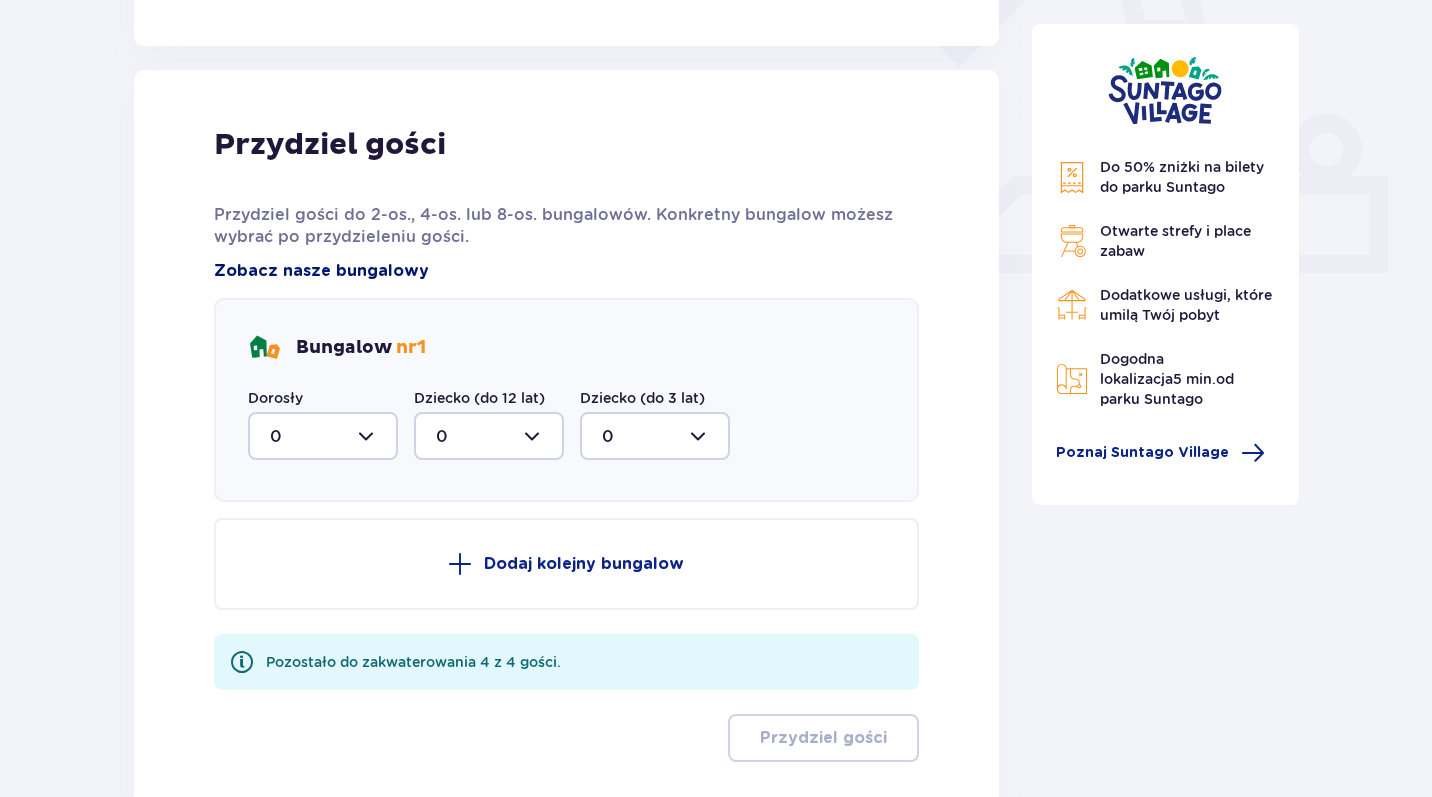 click on "Zobacz nasze bungalowy" at bounding box center (321, 271) 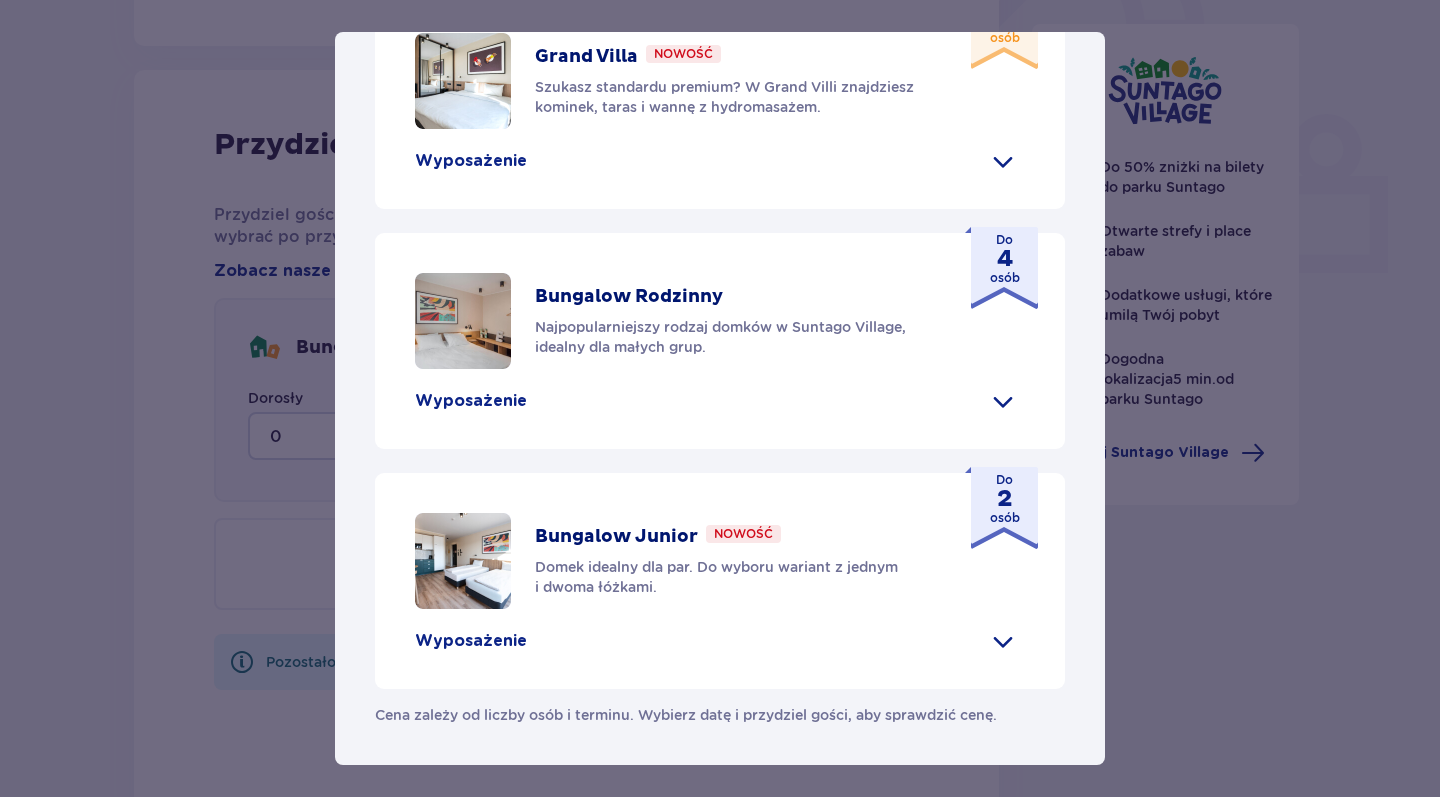 scroll, scrollTop: 798, scrollLeft: 0, axis: vertical 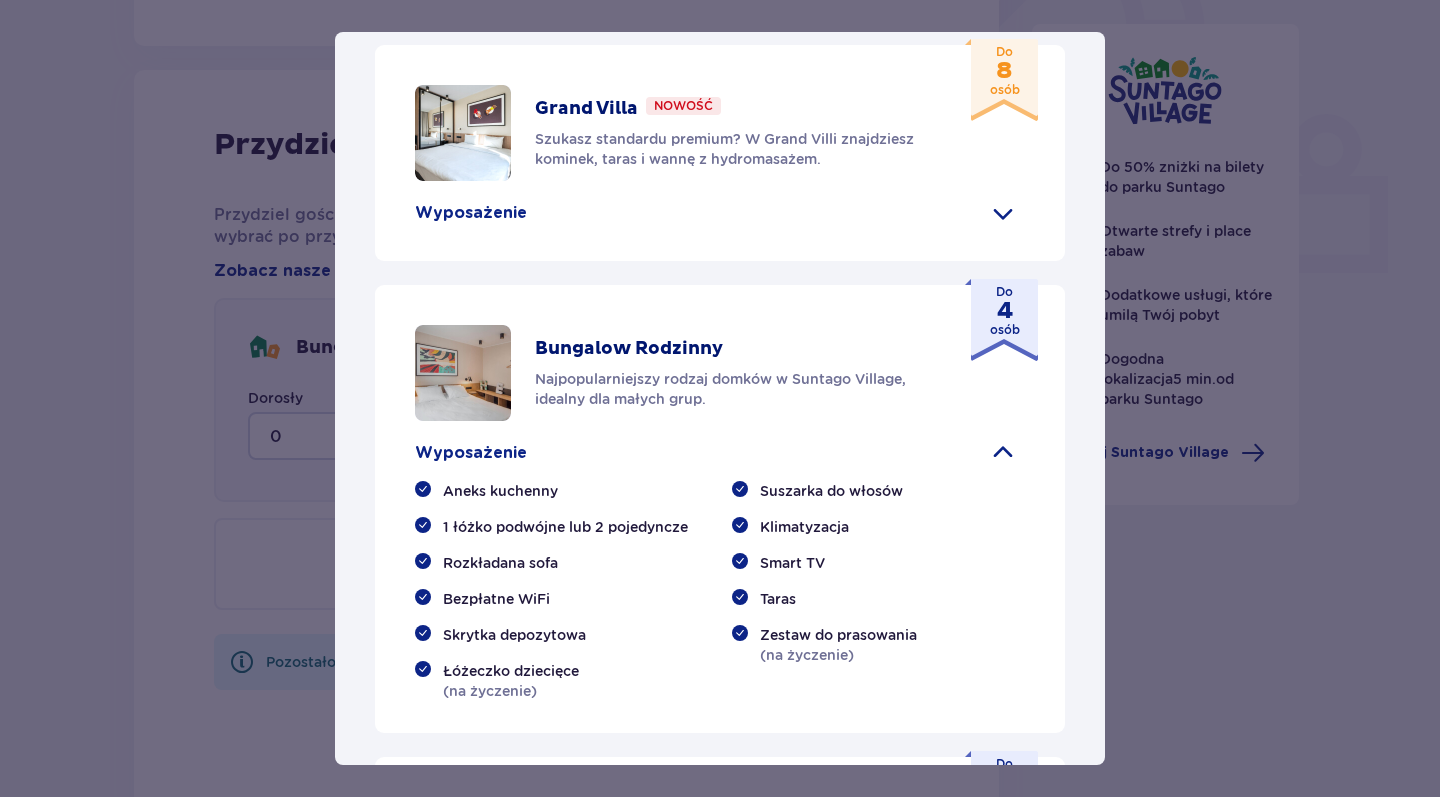 click on "Wyposażenie" at bounding box center (471, 213) 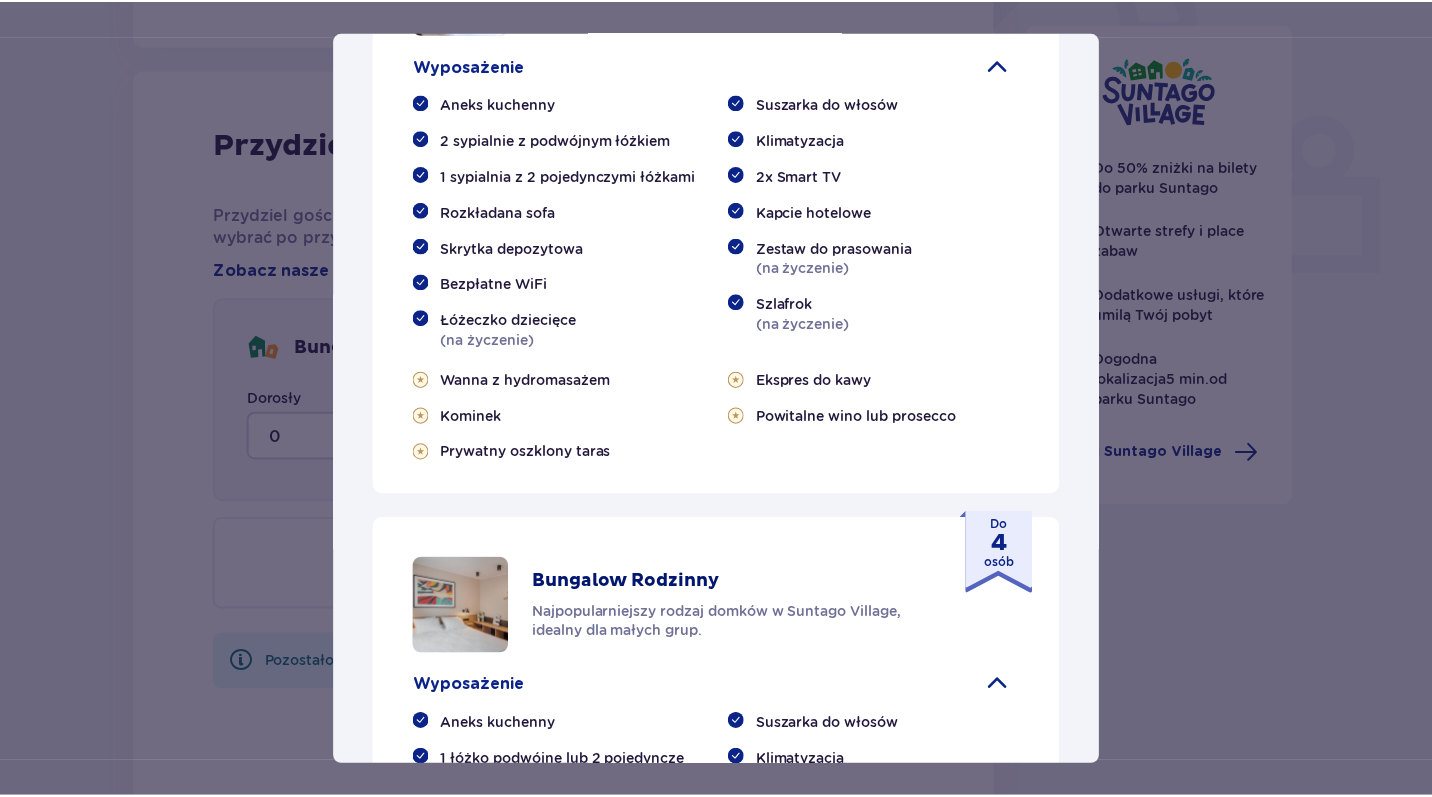 scroll, scrollTop: 804, scrollLeft: 0, axis: vertical 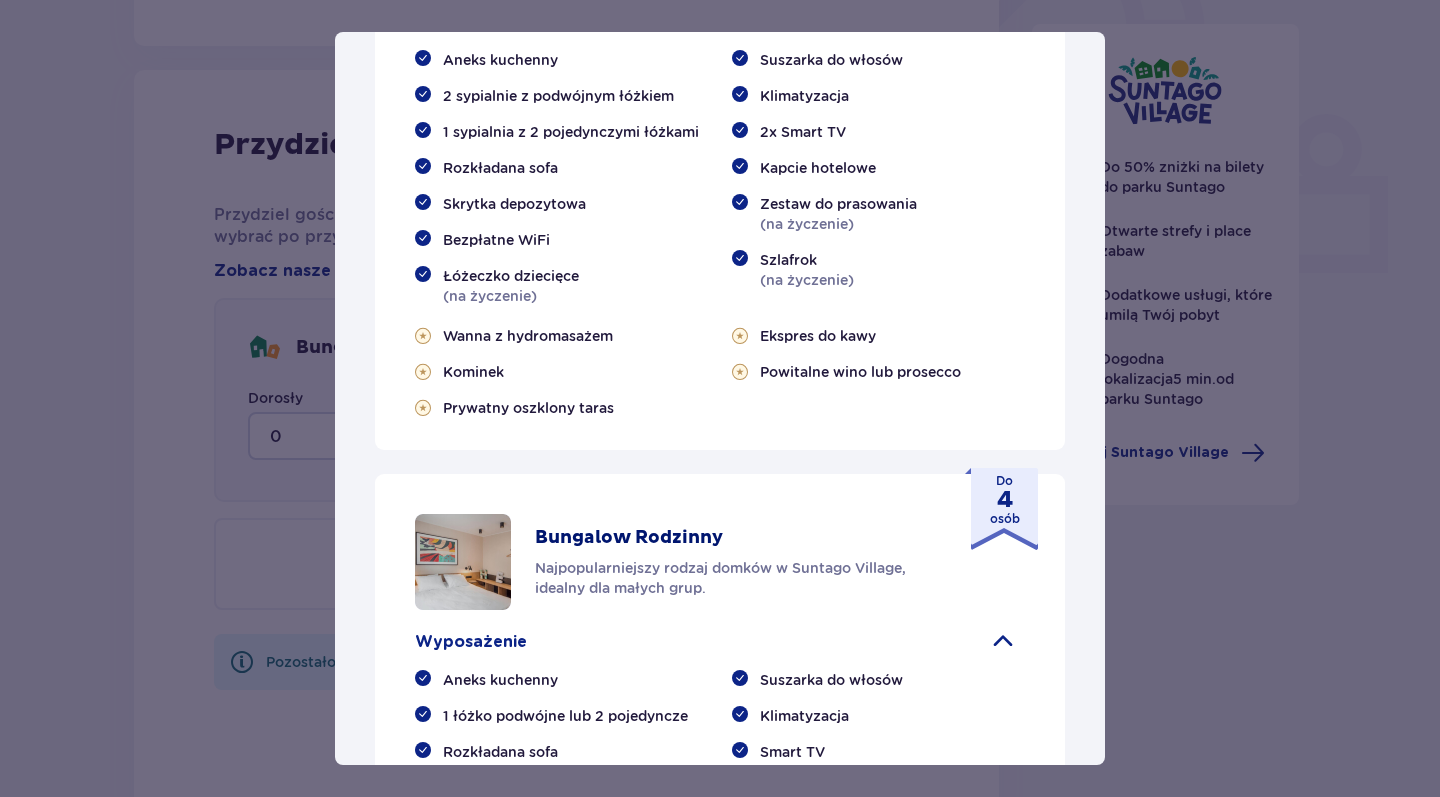 click on "Suntago Village Suntago Village to idealne miejsce dla fanów dobrej zabawy i tropikalnego klimatu, którzy chcą dłużej cieszyć się pobytem w Suntago i wakacyjną atmosferą. Udogodnienia Sklep ze świeżymi produktami i gotowymi posiłkami   Atrakcje parku wodnego   (dodatkowo płatne) Ekologiczny bus do i z parku Suntago   Płatny wynajem rowerów   Wspólna strefa na ognisko i grilla   Obiekt przyjazny zwierzętom   Plac zabaw   Dzieci do 3 lat za darmo   (na życzenie dodatkowe łóżeczko) Nasze bungalowy Grand Villa Nowość Szukasz standardu premium? W Grand Villi znajdziesz kominek, taras i wannę z hydromasażem. Do  8  osób Wyposażenie Aneks kuchenny   2 sypialnie z podwójnym łóżkiem   1 sypialnia z 2 pojedynczymi łóżkami   Rozkładana sofa   Skrytka depozytowa   Bezpłatne WiFi   Łóżeczko dziecięce   (na życzenie) Suszarka do włosów   Klimatyzacja   2x Smart TV   Kapcie hotelowe   Zestaw do prasowania   (na życzenie) Szlafrok   (na życzenie) Wanna z hydromasażem   Kominek" at bounding box center [720, 398] 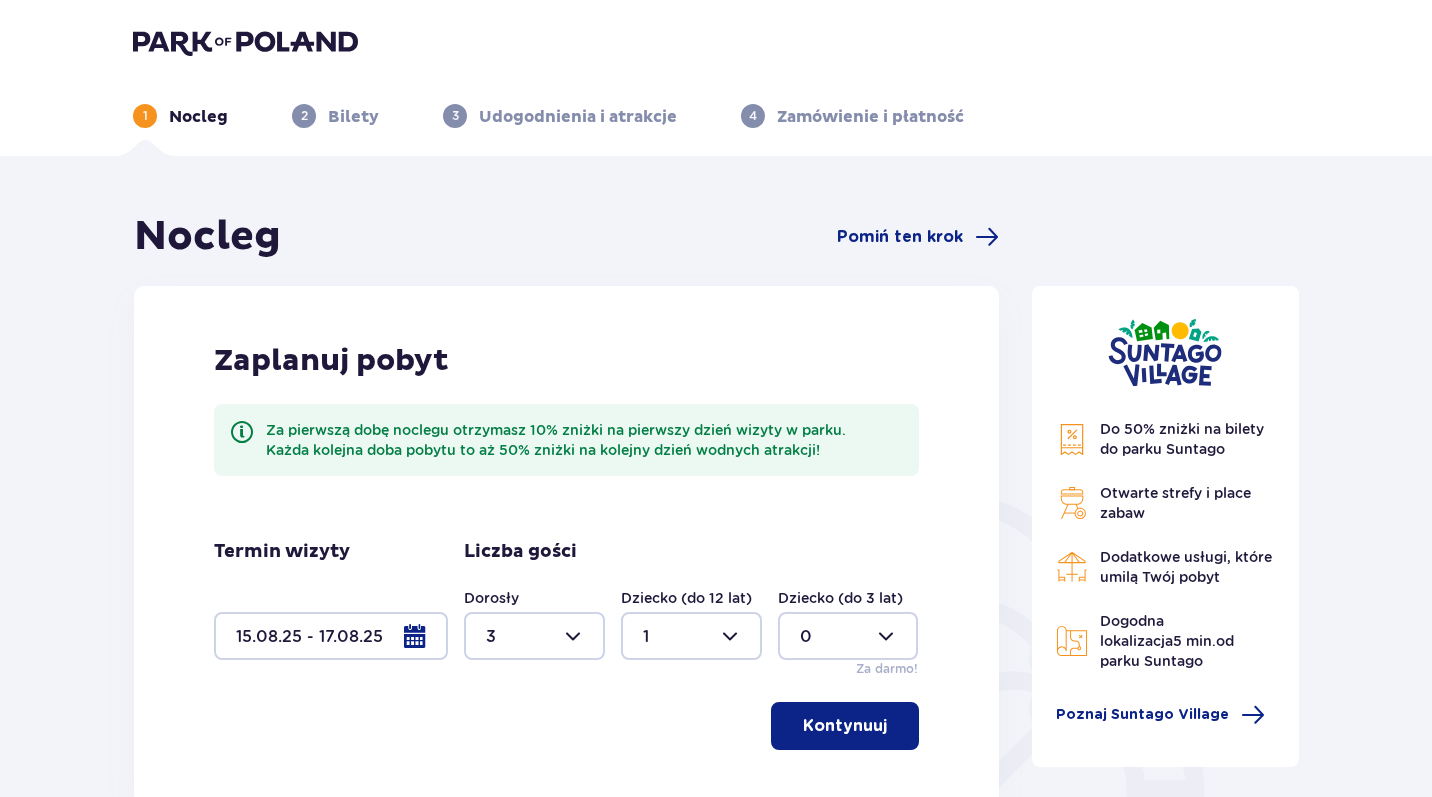 scroll, scrollTop: 0, scrollLeft: 0, axis: both 